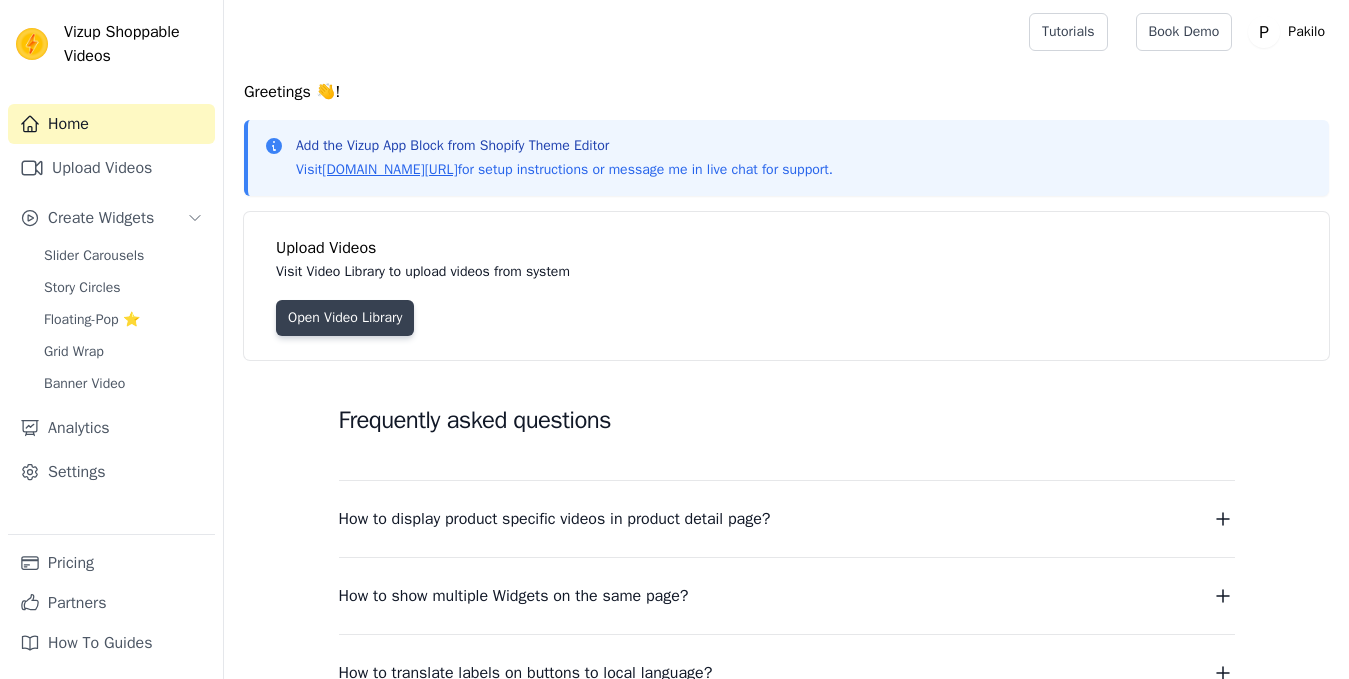 scroll, scrollTop: 0, scrollLeft: 0, axis: both 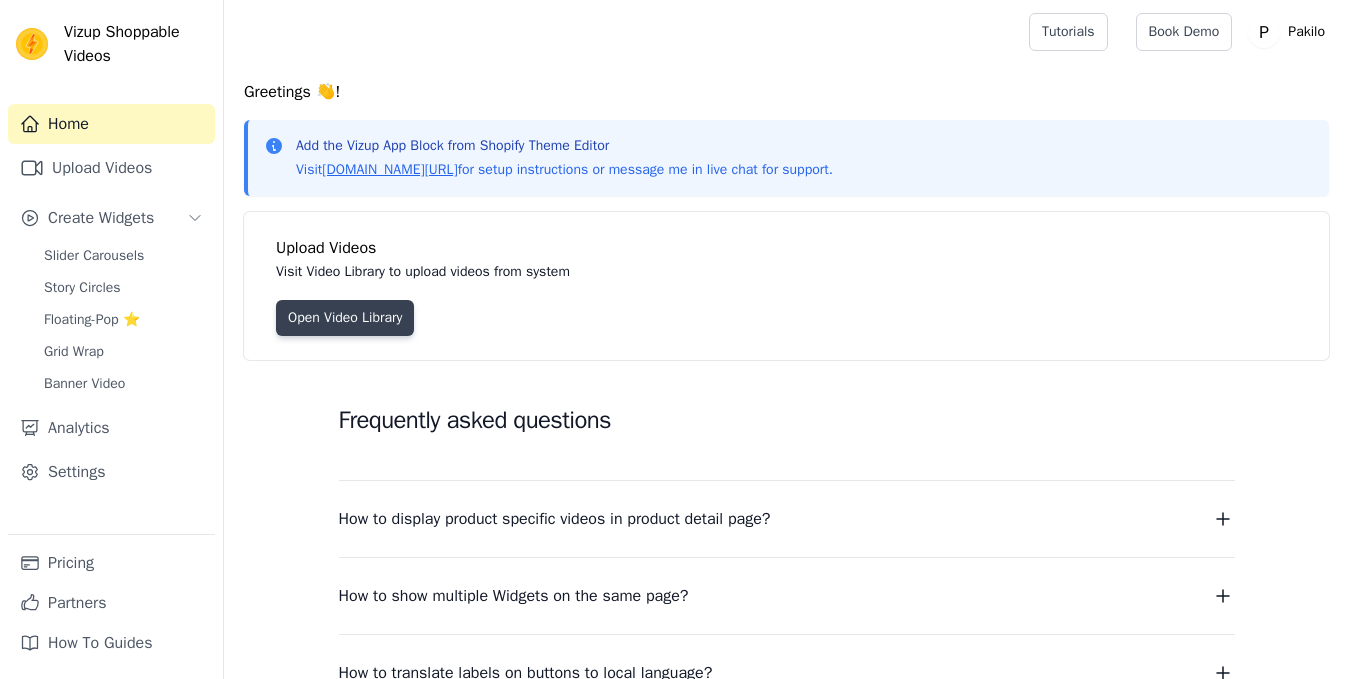 click on "Open Video Library" at bounding box center [345, 318] 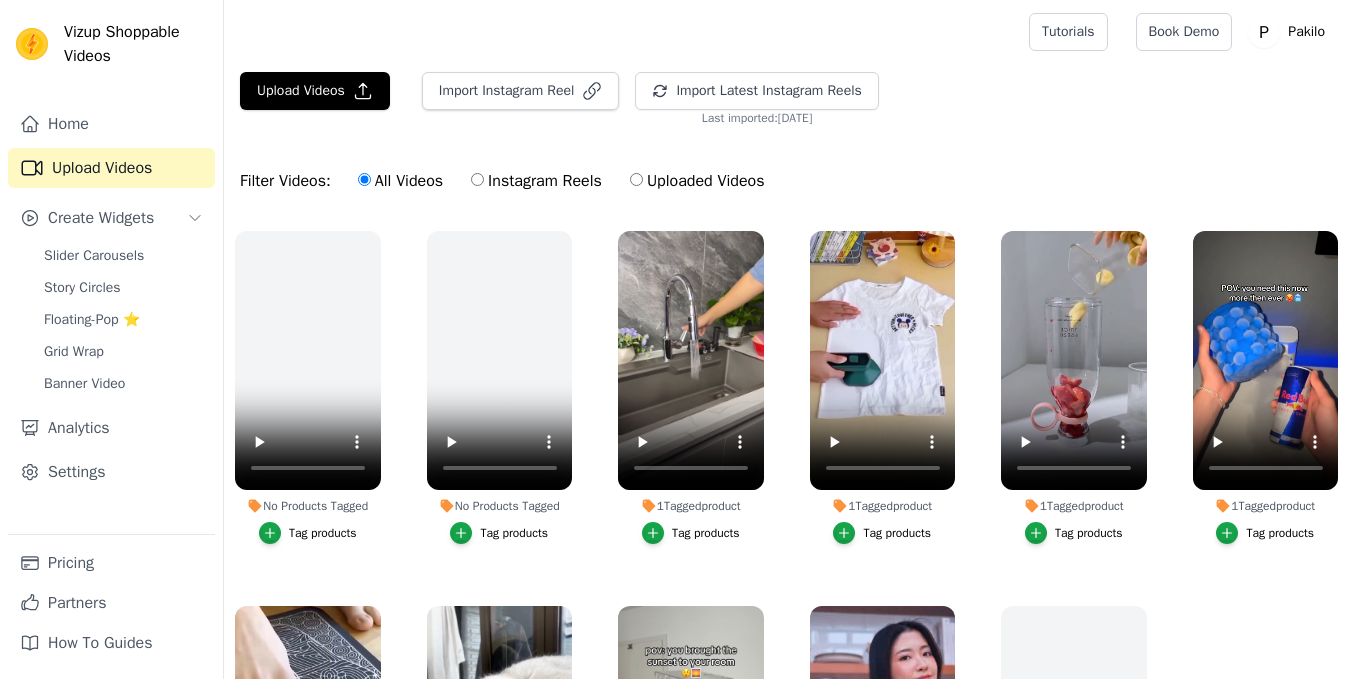 scroll, scrollTop: 0, scrollLeft: 0, axis: both 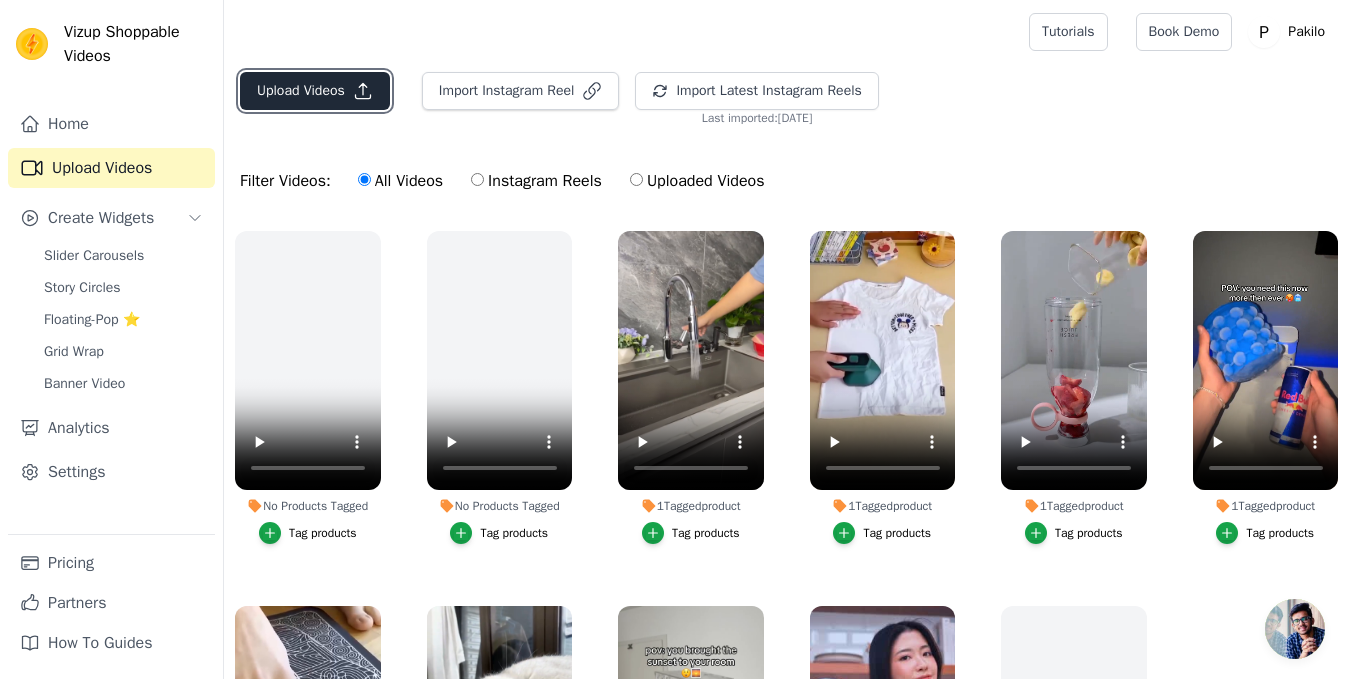 click on "Upload Videos" at bounding box center (315, 91) 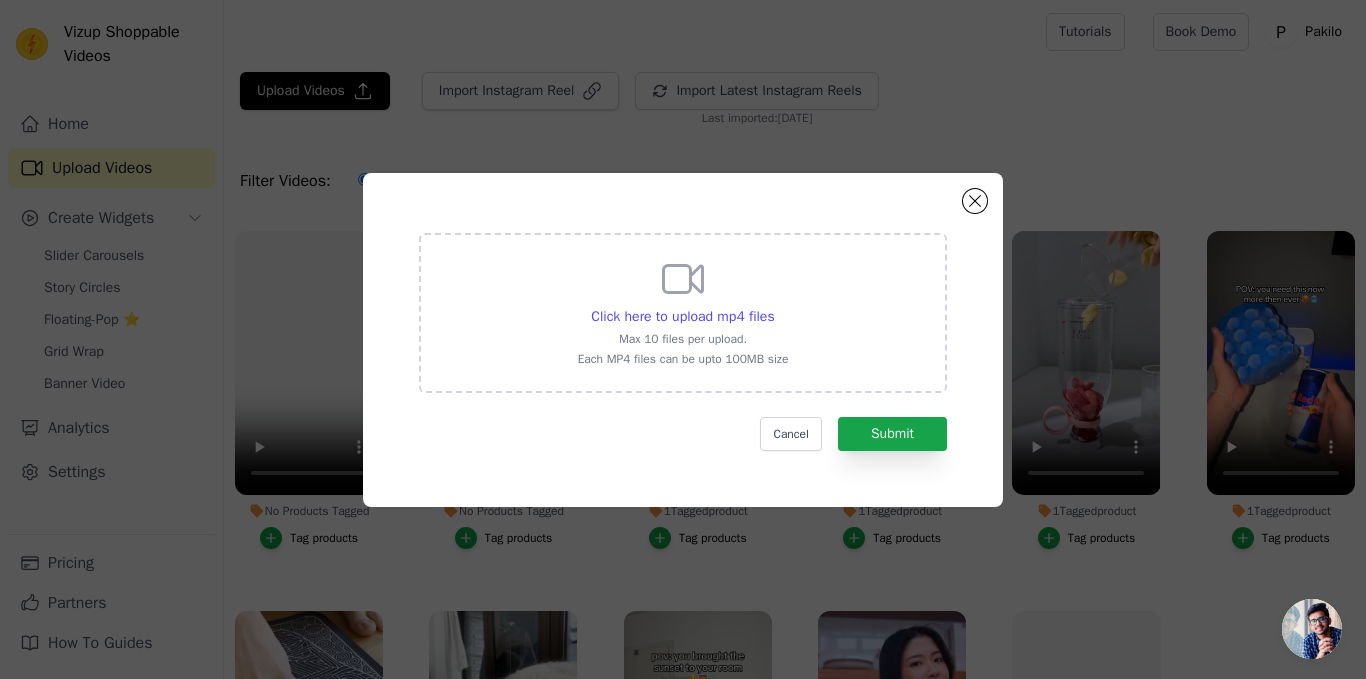 click on "Click here to upload mp4 files     Max 10 files per upload.   Each MP4 files can be upto 100MB size" at bounding box center [683, 311] 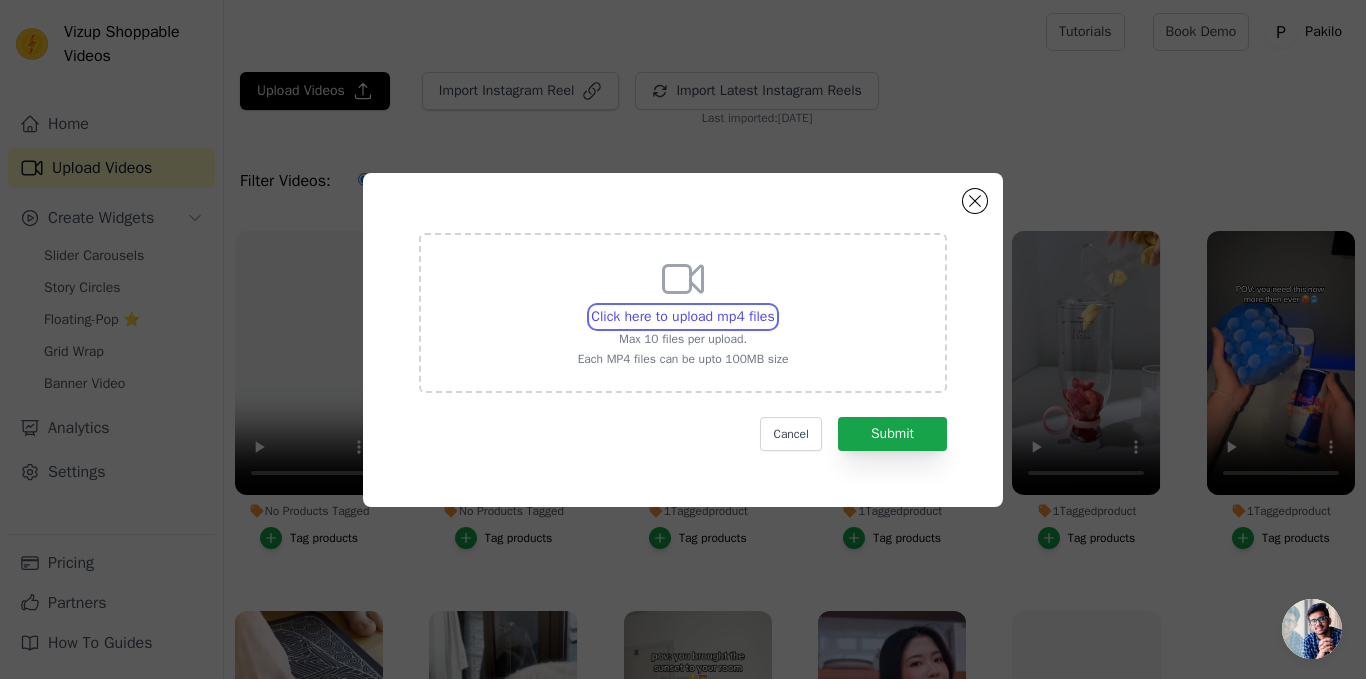 click on "Click here to upload mp4 files     Max 10 files per upload.   Each MP4 files can be upto 100MB size" at bounding box center [774, 306] 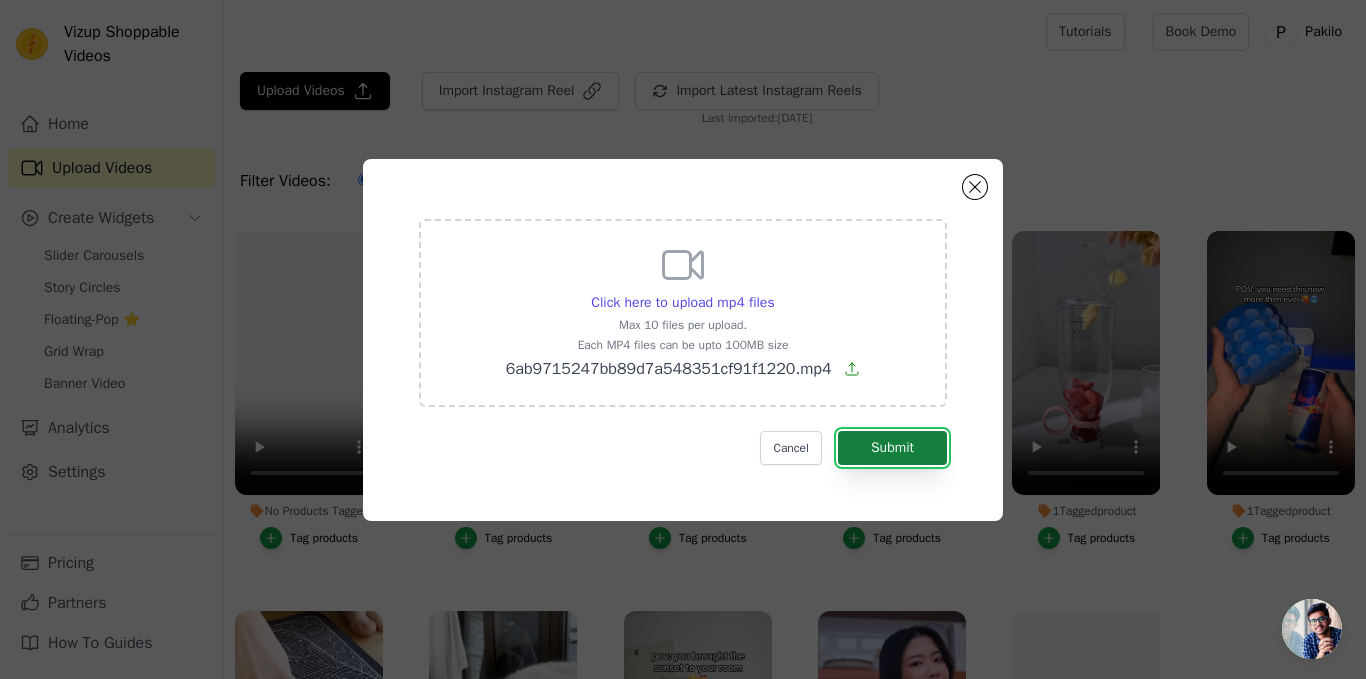 click on "Submit" at bounding box center (892, 448) 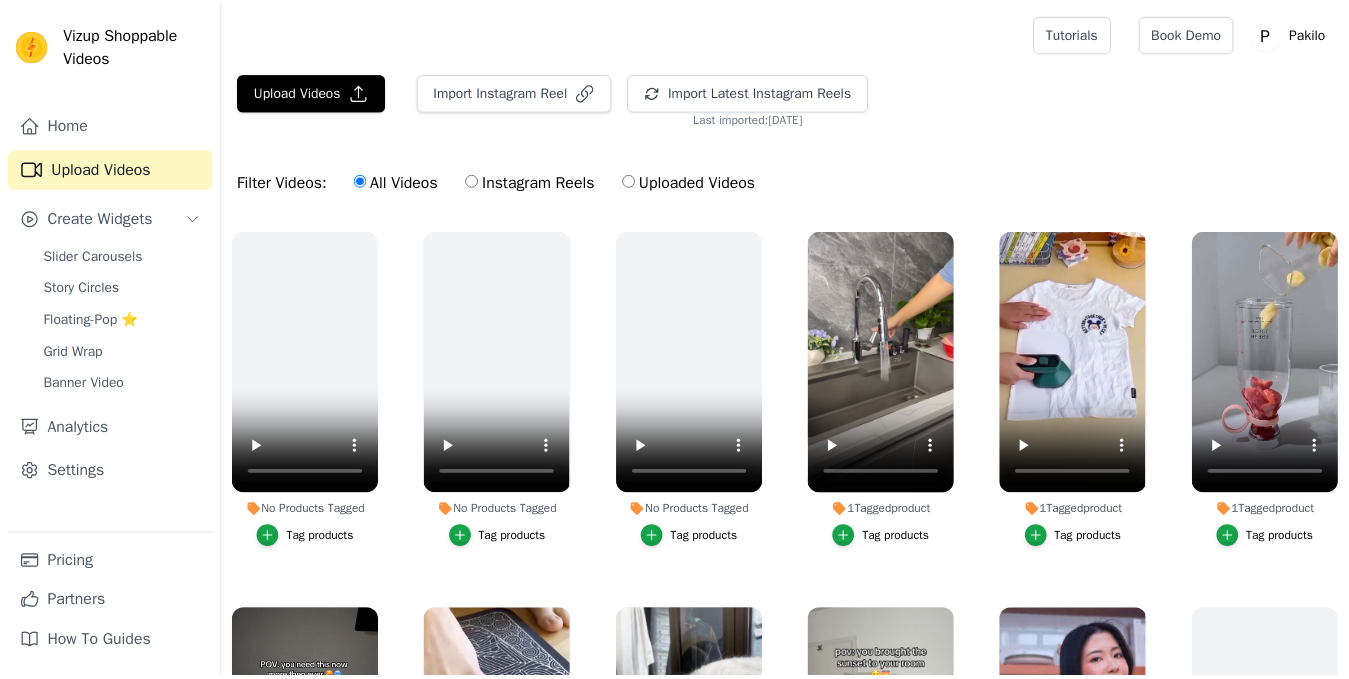 scroll, scrollTop: 0, scrollLeft: 0, axis: both 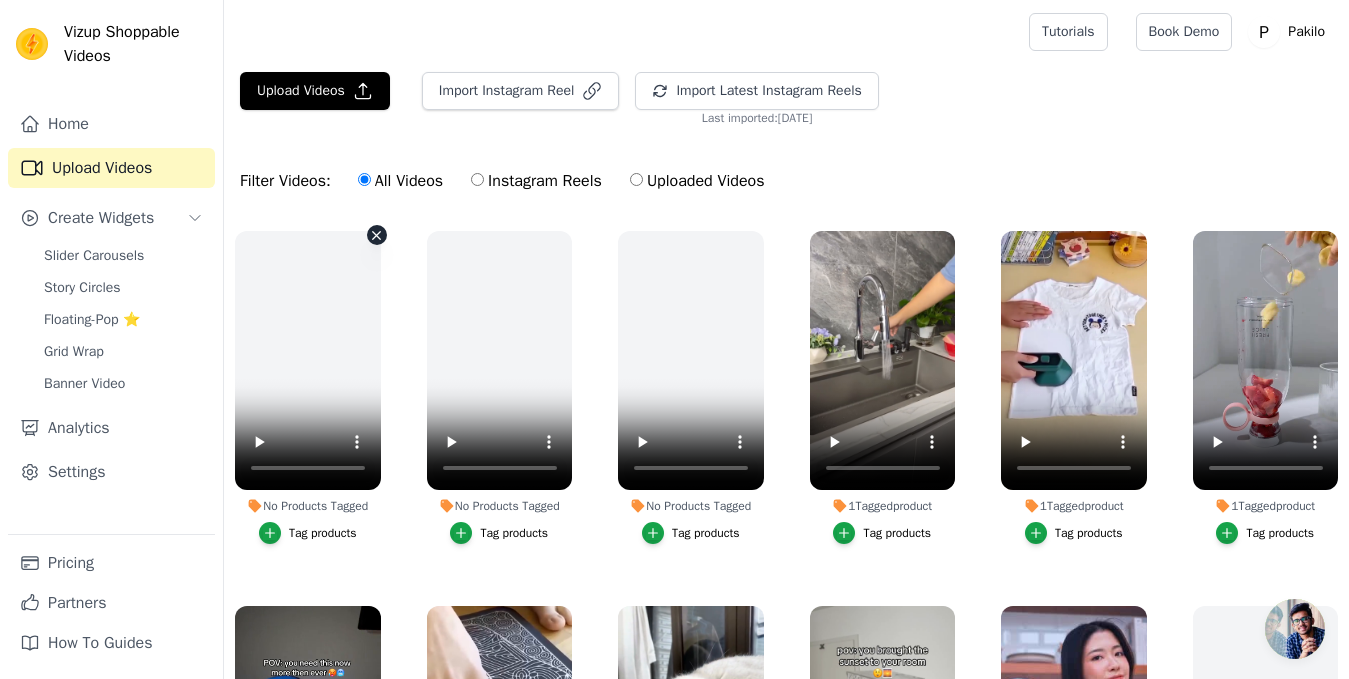 click 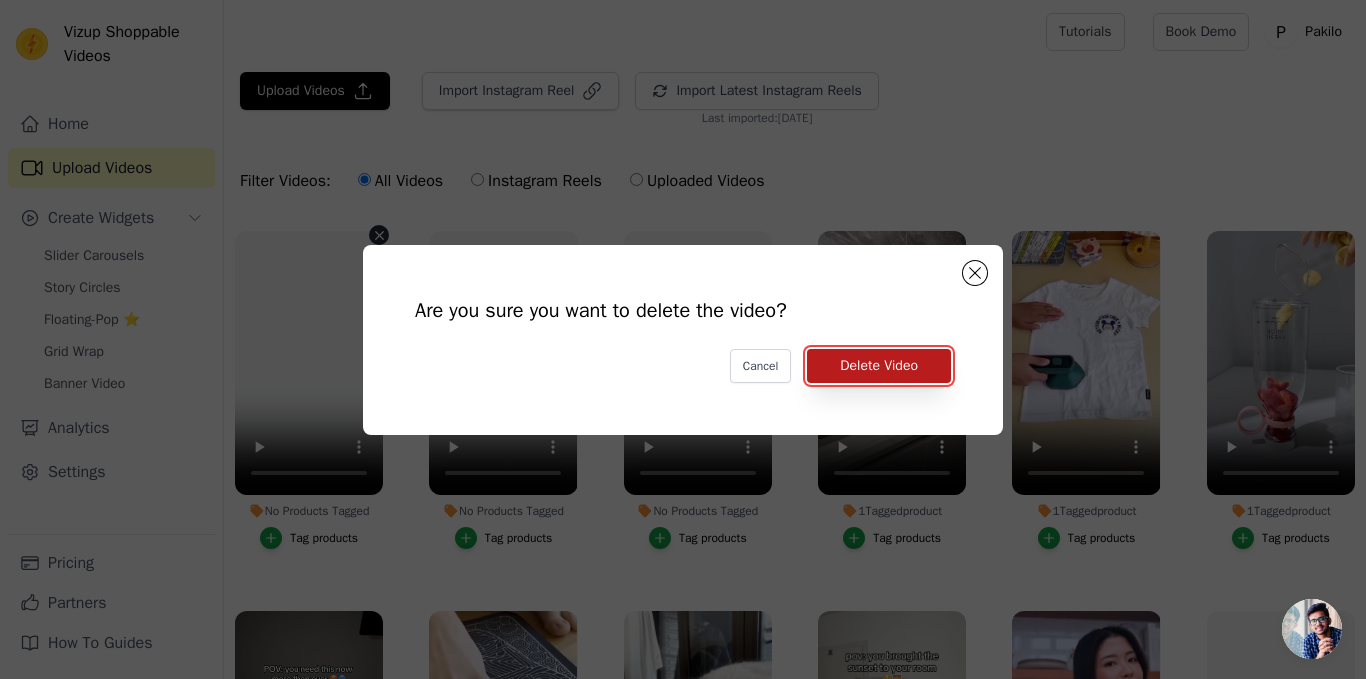 click on "Delete Video" at bounding box center [879, 366] 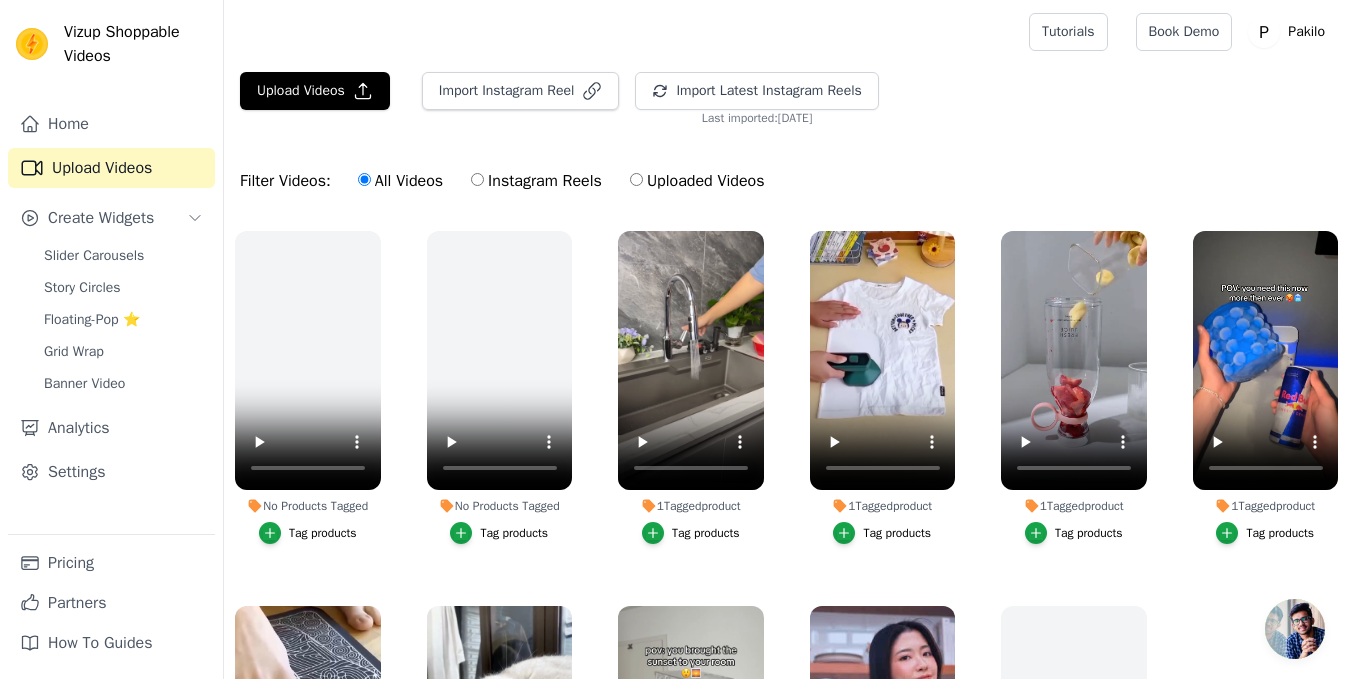 click on "Upload Videos
Import Instagram Reel
Import Latest Instagram Reels     Import Latest IG Reels   Last imported:  6 days ago" at bounding box center [786, 99] 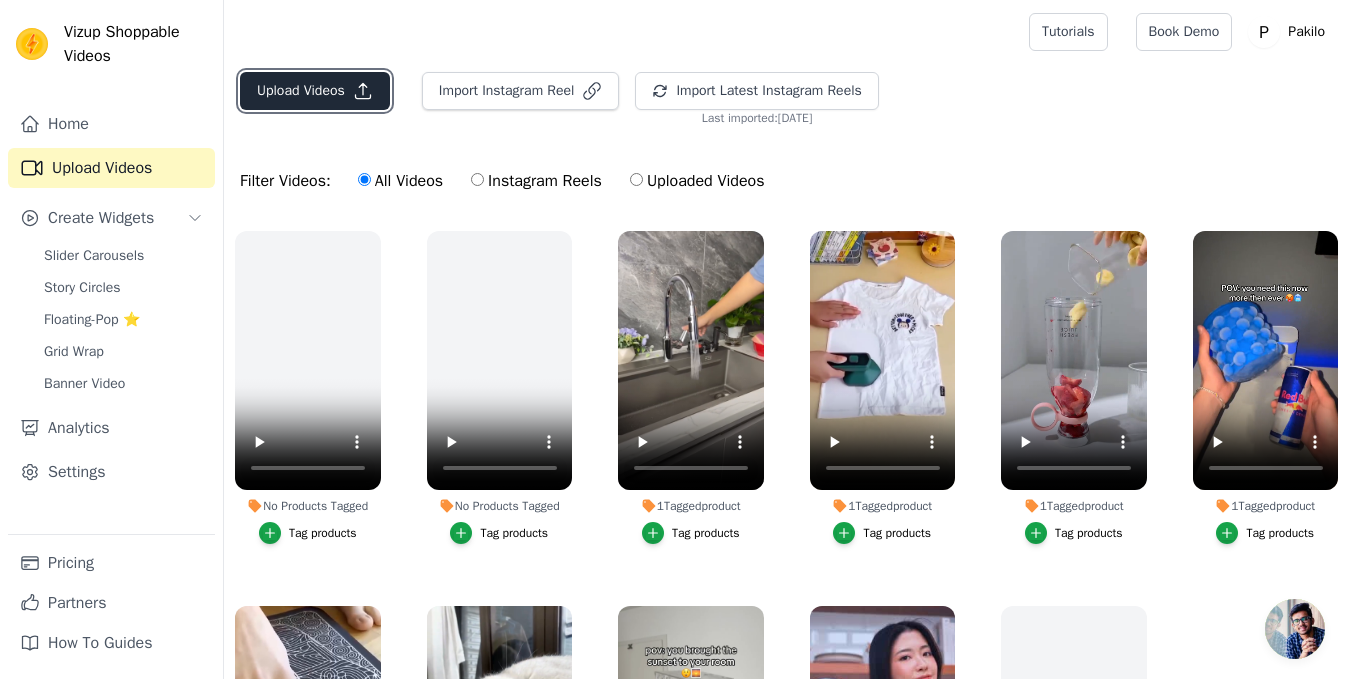 click on "Upload Videos" at bounding box center (315, 91) 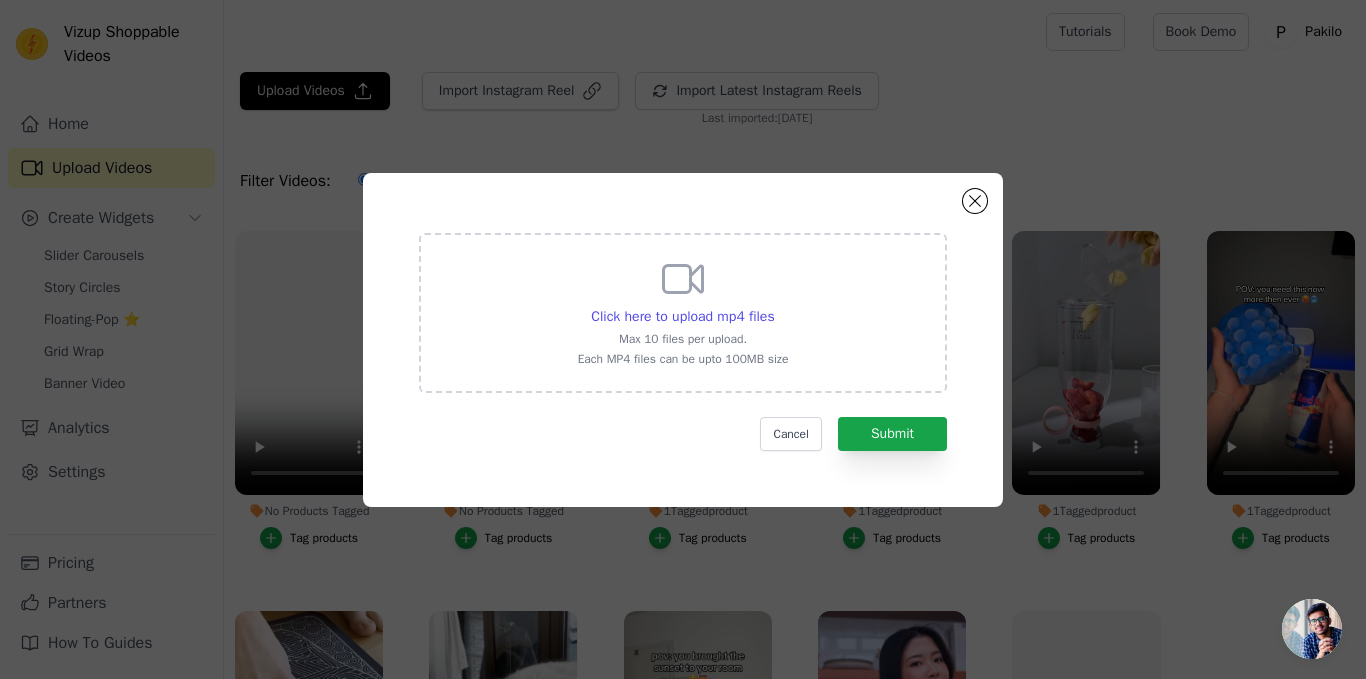 click on "Click here to upload mp4 files     Max 10 files per upload.   Each MP4 files can be upto 100MB size" at bounding box center [683, 311] 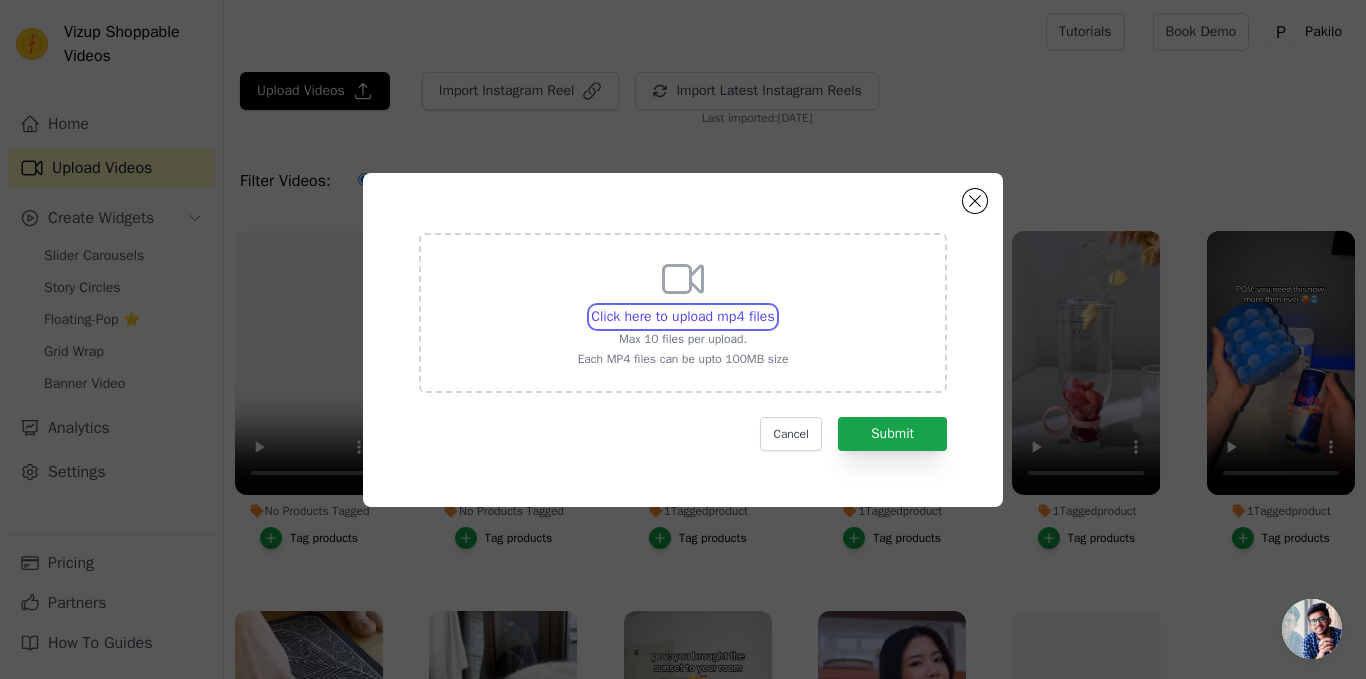 click on "Click here to upload mp4 files     Max 10 files per upload.   Each MP4 files can be upto 100MB size" at bounding box center [774, 306] 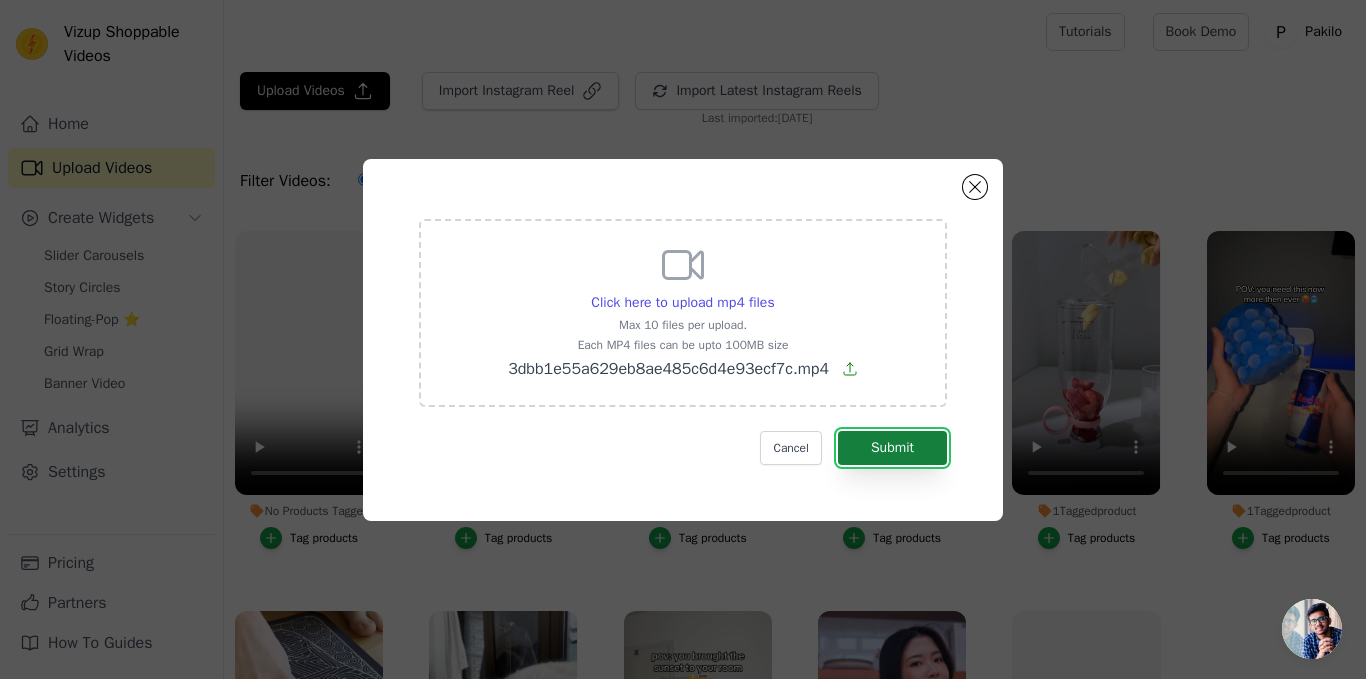 click on "Submit" at bounding box center [892, 448] 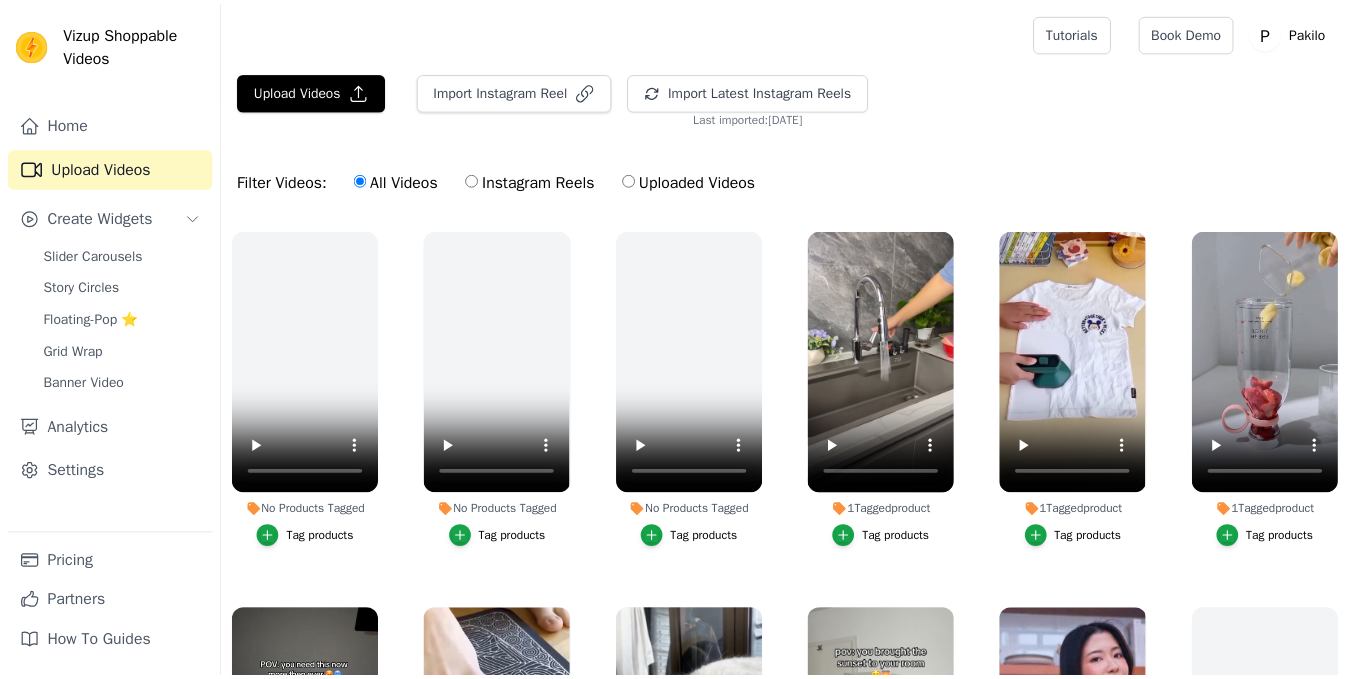 scroll, scrollTop: 0, scrollLeft: 0, axis: both 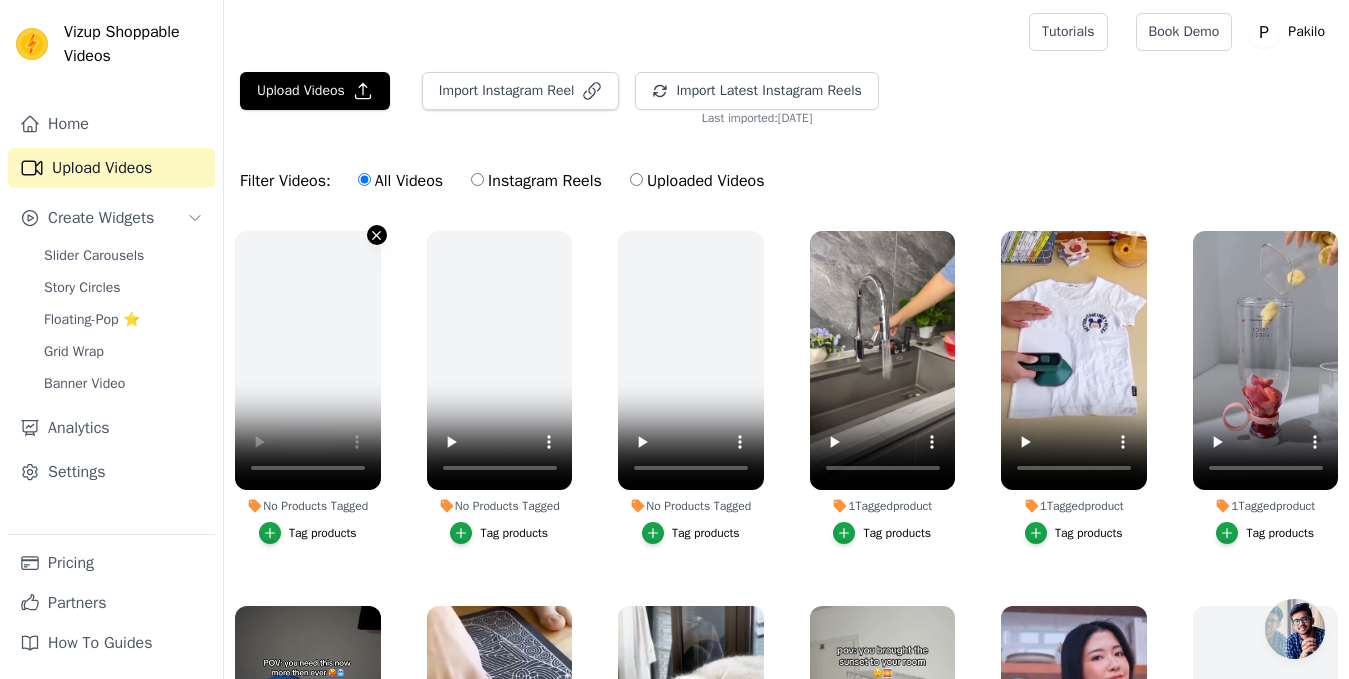 click 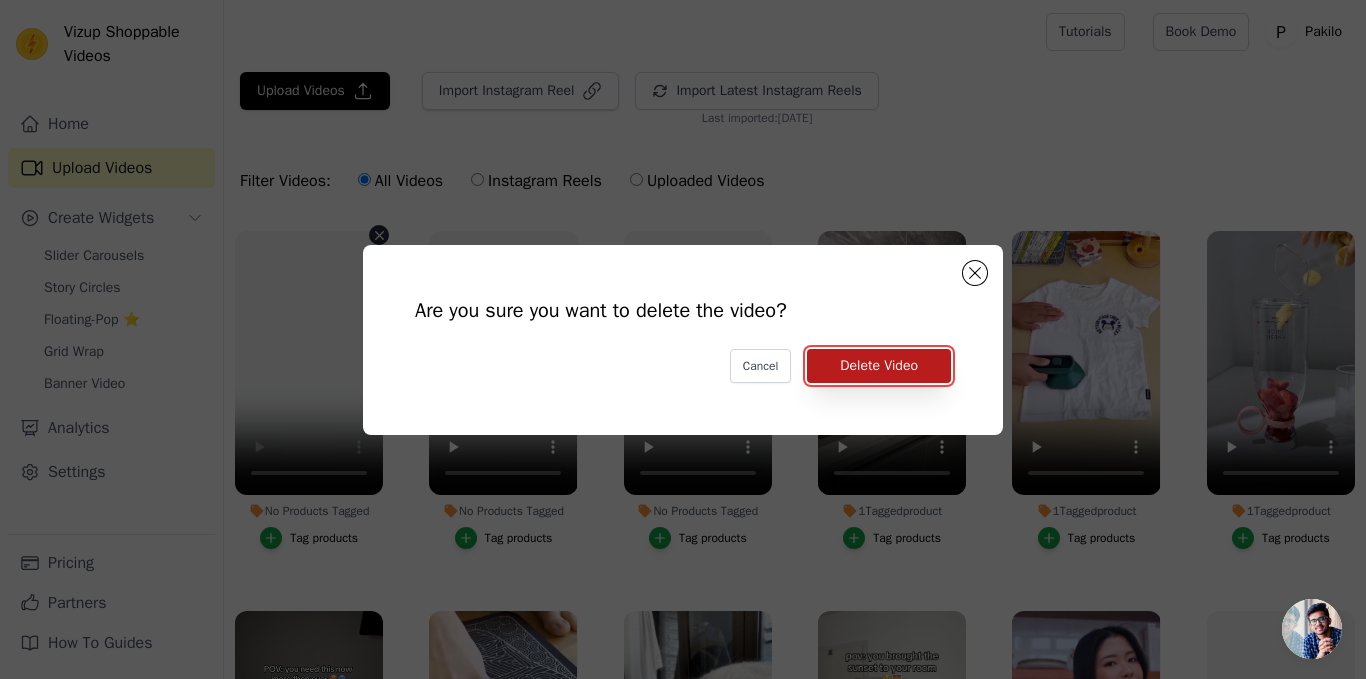 click on "Delete Video" at bounding box center (879, 366) 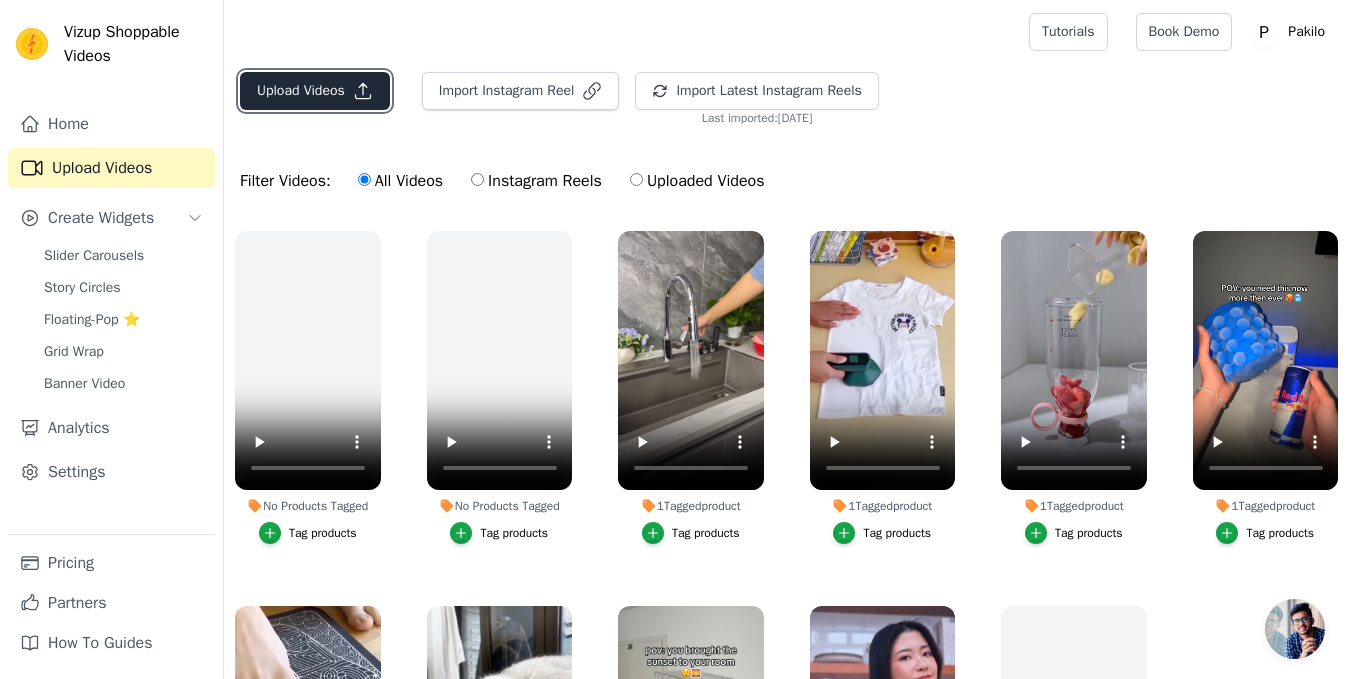 click on "Upload Videos" at bounding box center [315, 91] 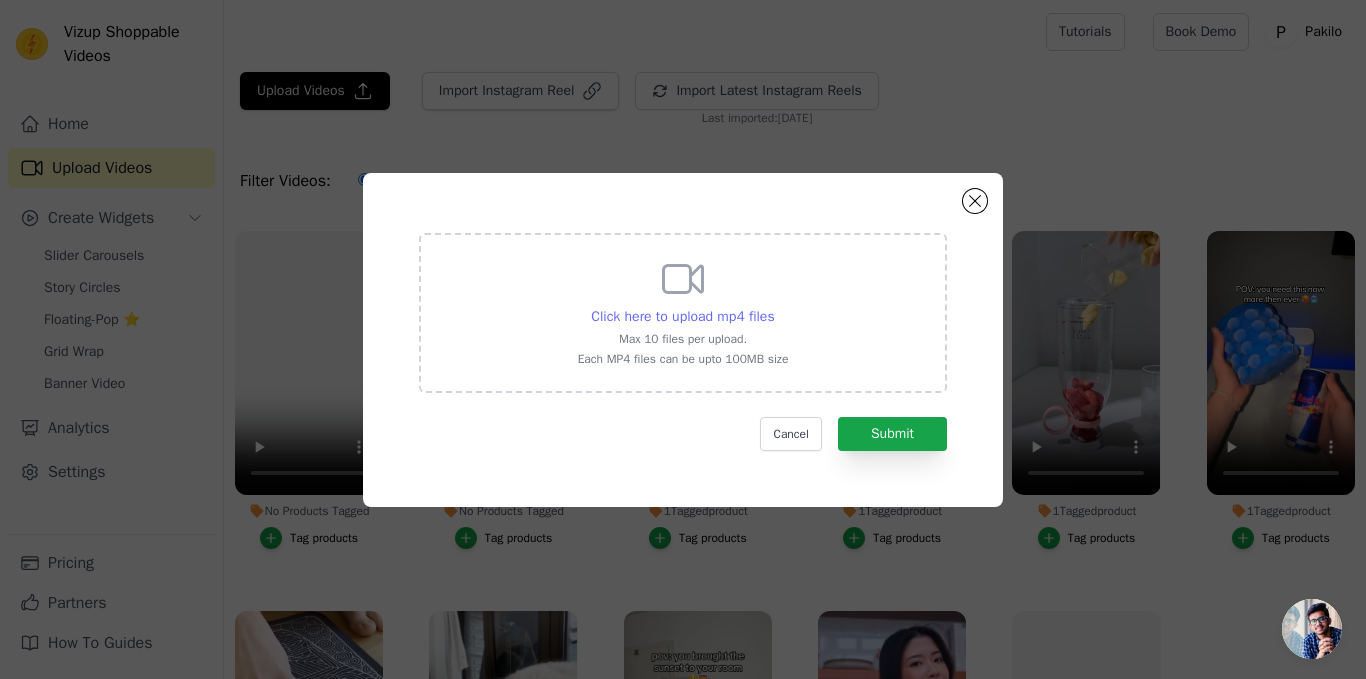 click on "Click here to upload mp4 files" at bounding box center (682, 316) 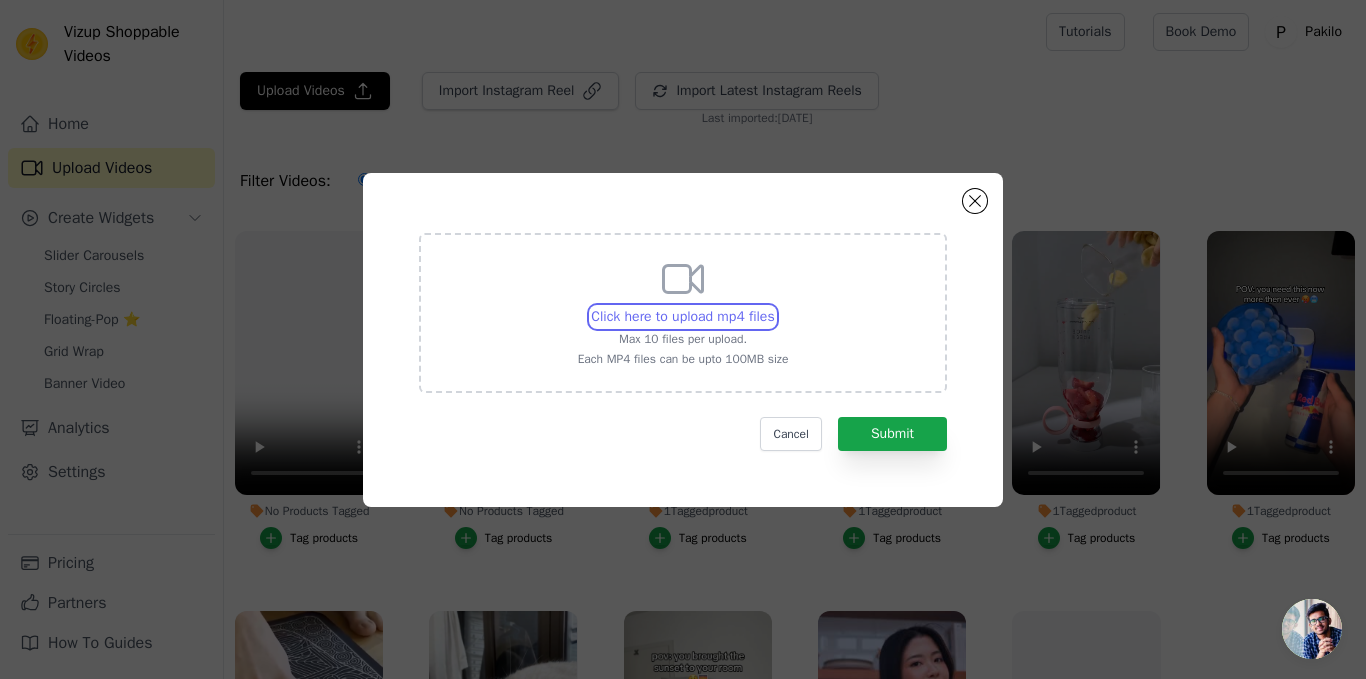 click on "Click here to upload mp4 files     Max 10 files per upload.   Each MP4 files can be upto 100MB size" at bounding box center [774, 306] 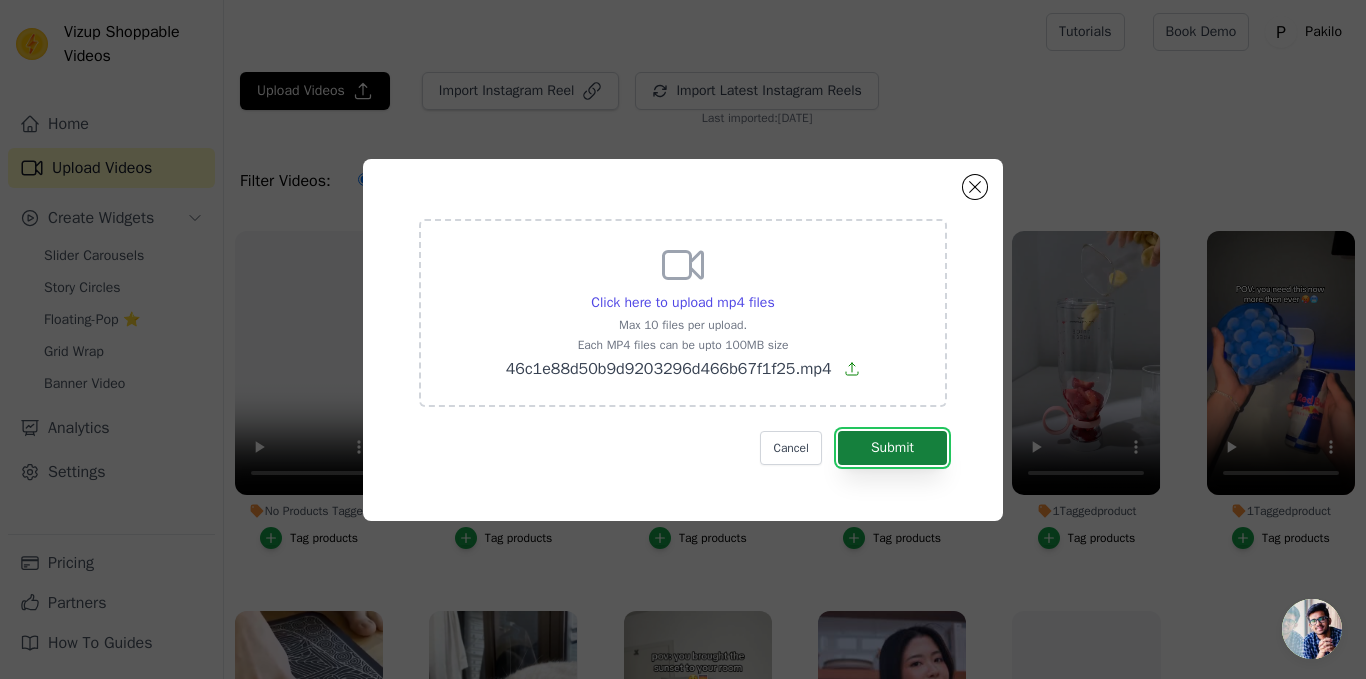 click on "Submit" at bounding box center [892, 448] 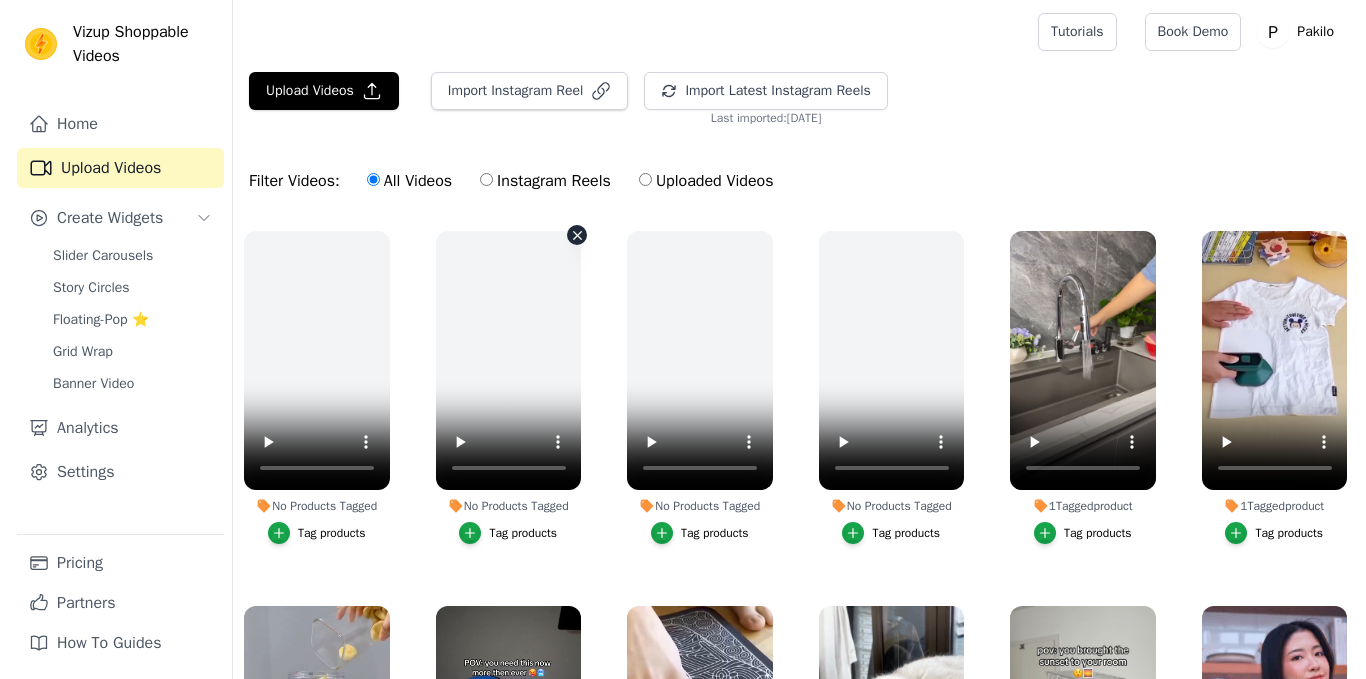 scroll, scrollTop: 0, scrollLeft: 0, axis: both 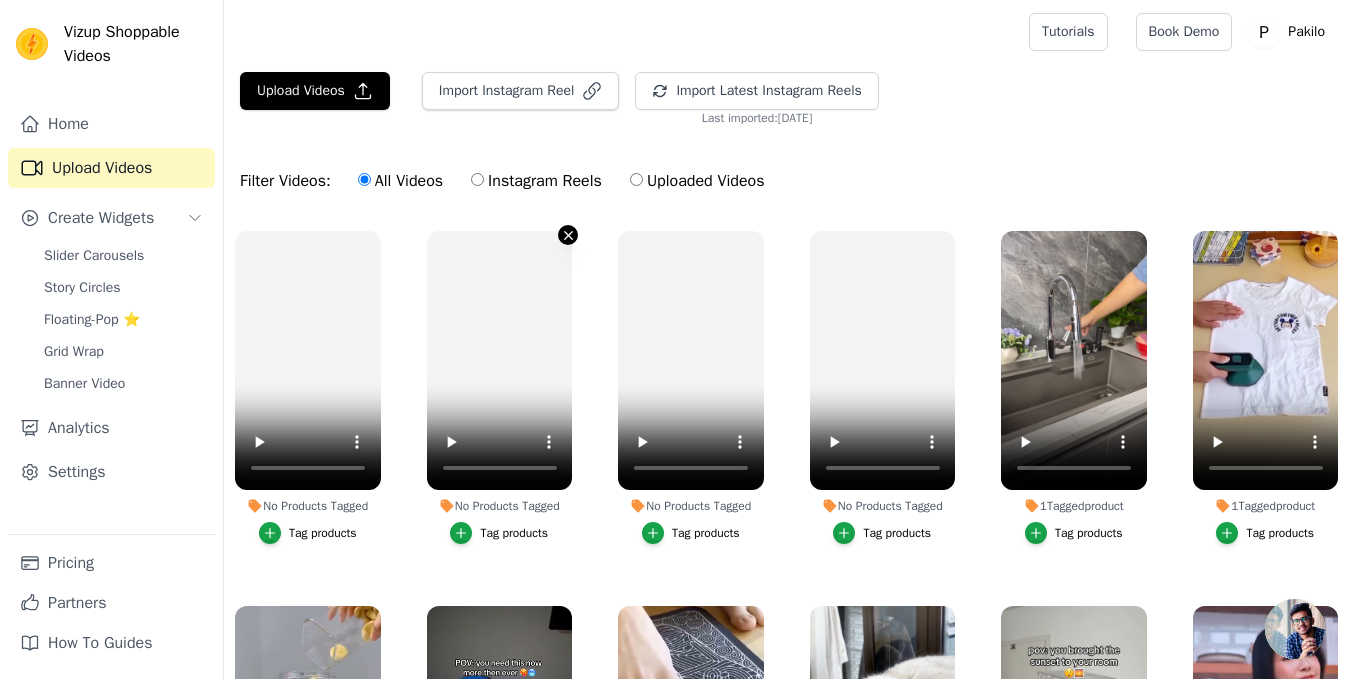 click 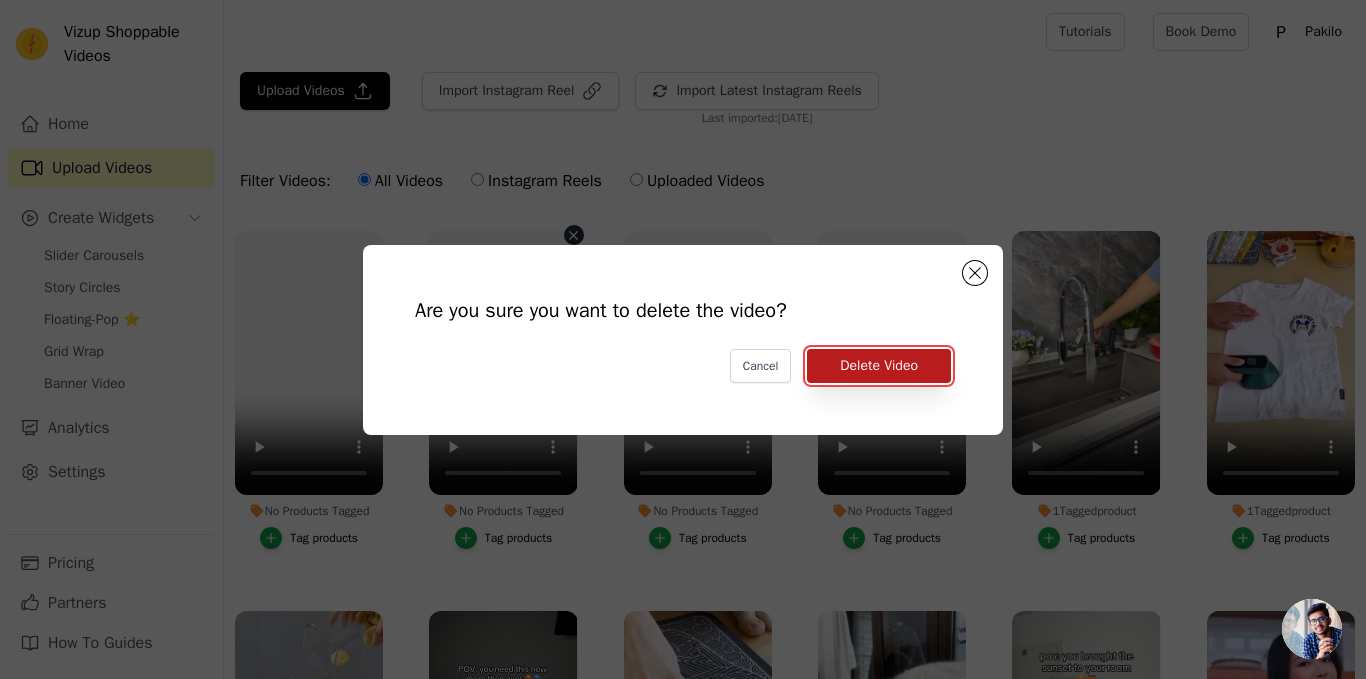 click on "Delete Video" at bounding box center (879, 366) 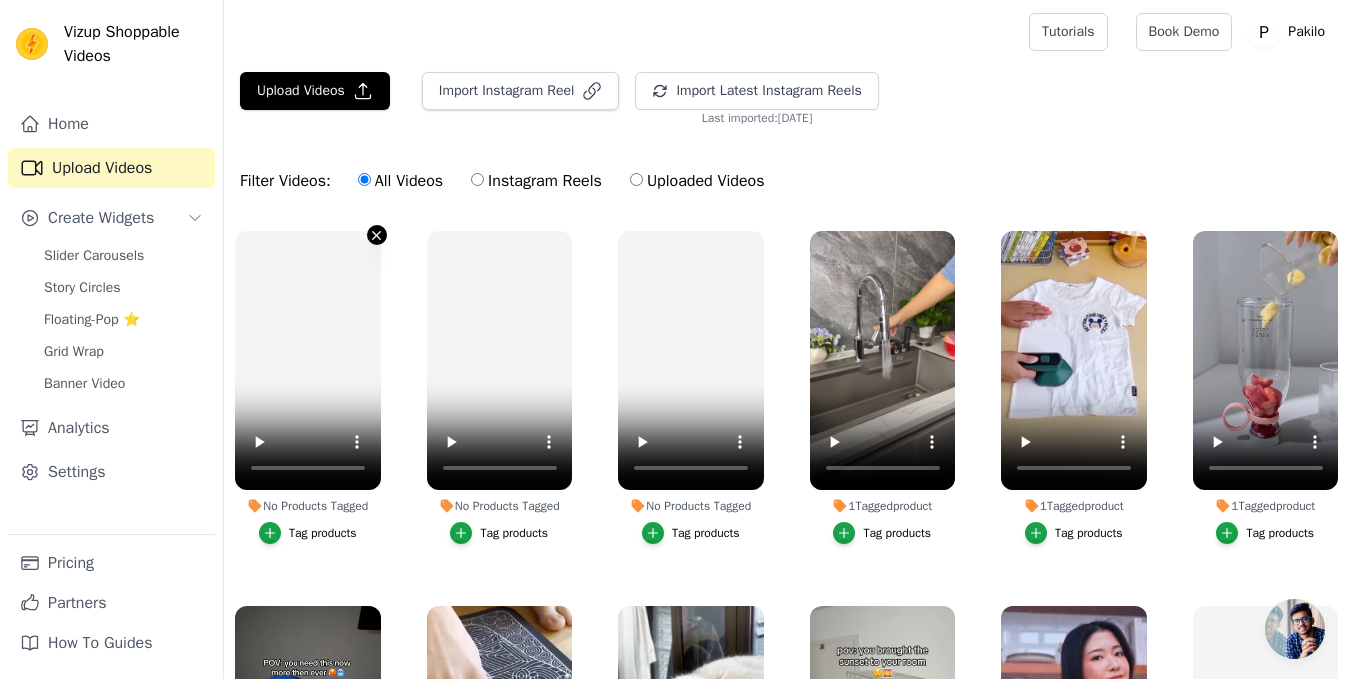 click 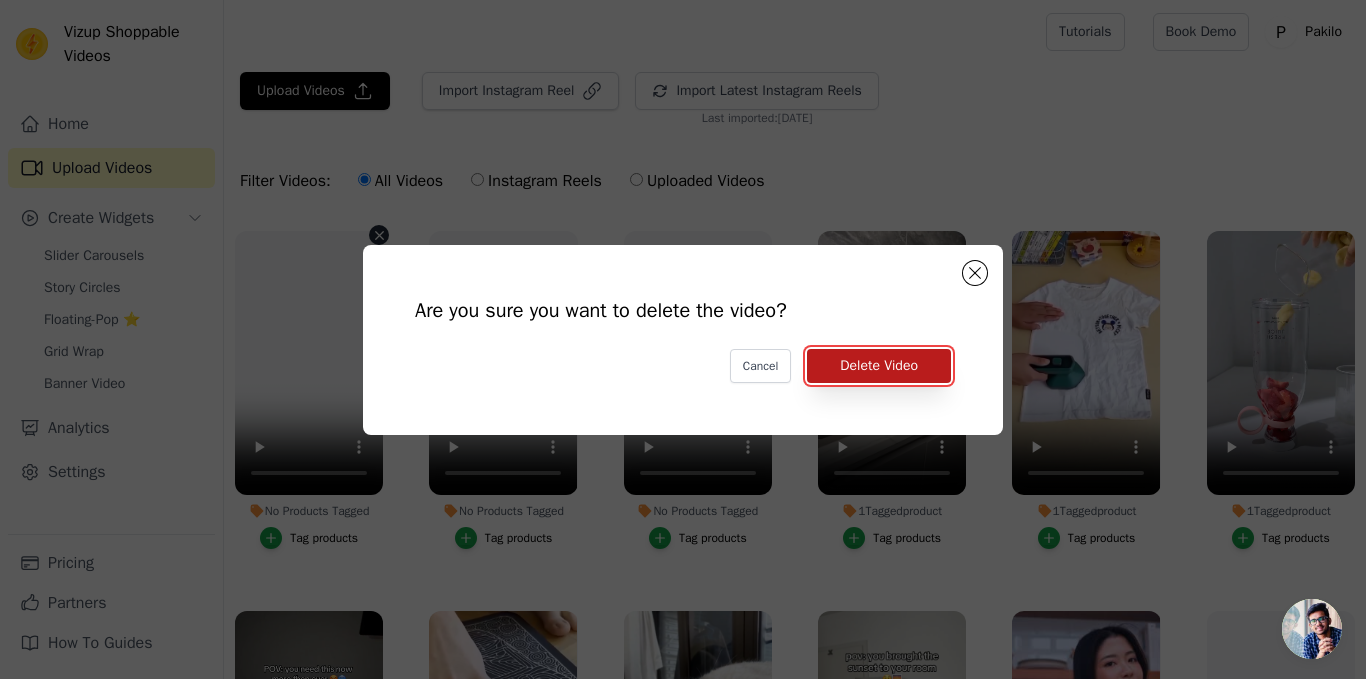 click on "Delete Video" at bounding box center [879, 366] 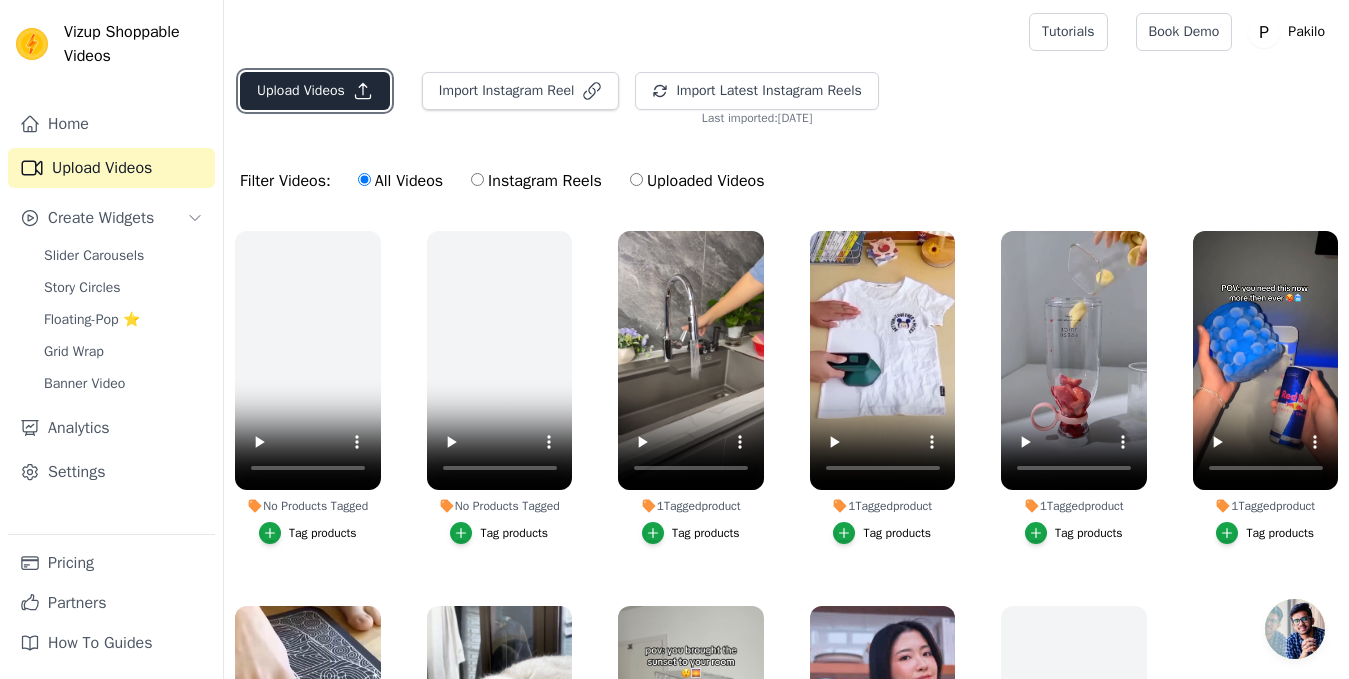 click on "Upload Videos" at bounding box center [315, 91] 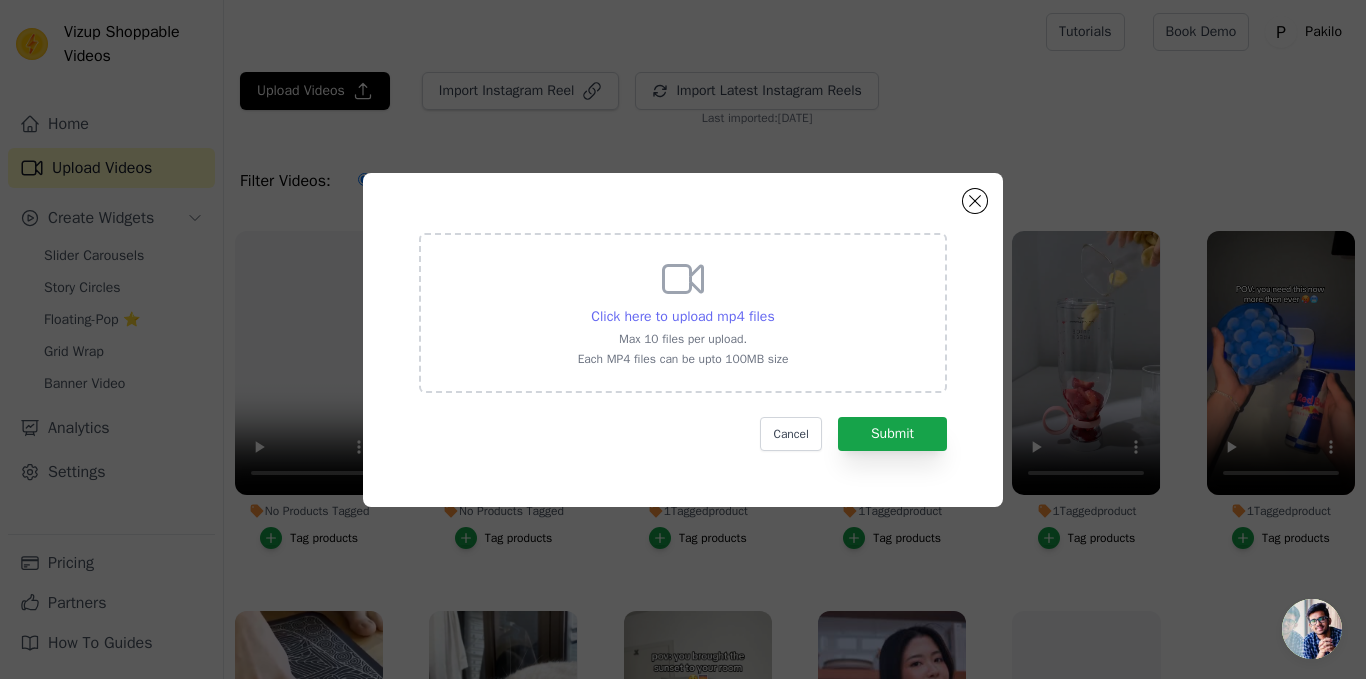 click on "Click here to upload mp4 files" at bounding box center (682, 316) 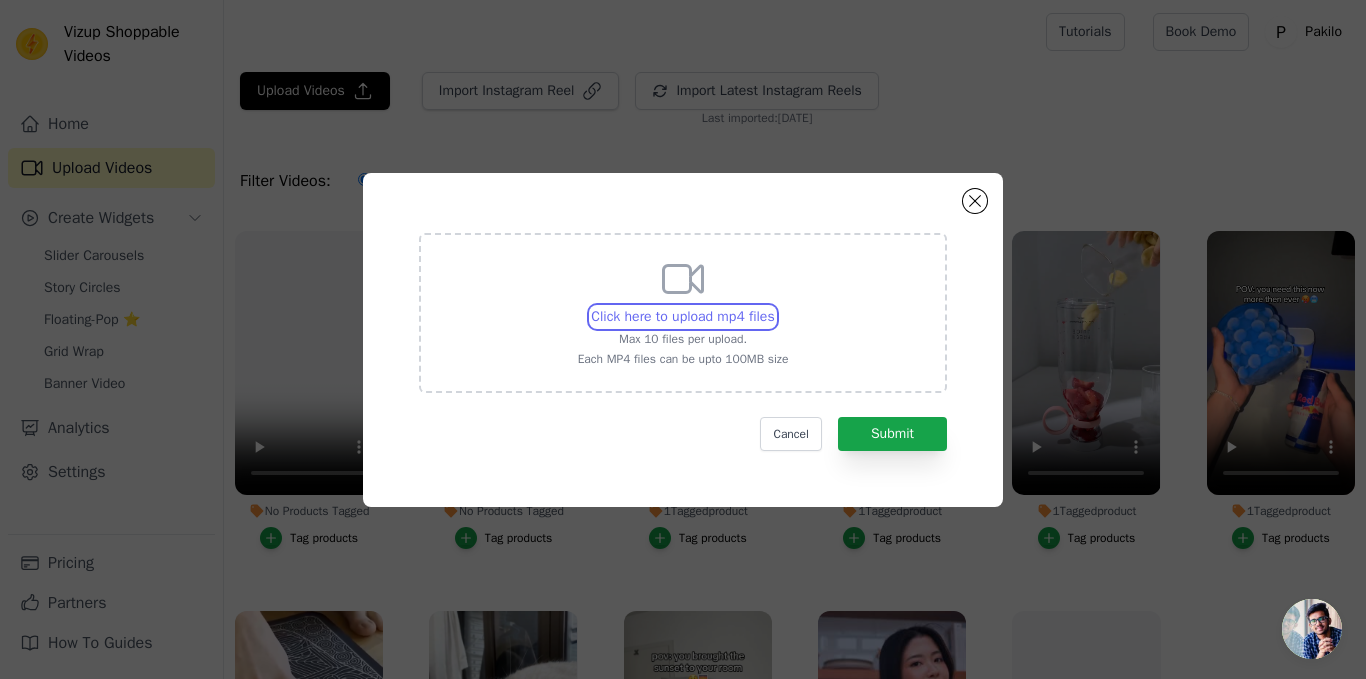 click on "Click here to upload mp4 files     Max 10 files per upload.   Each MP4 files can be upto 100MB size" at bounding box center [774, 306] 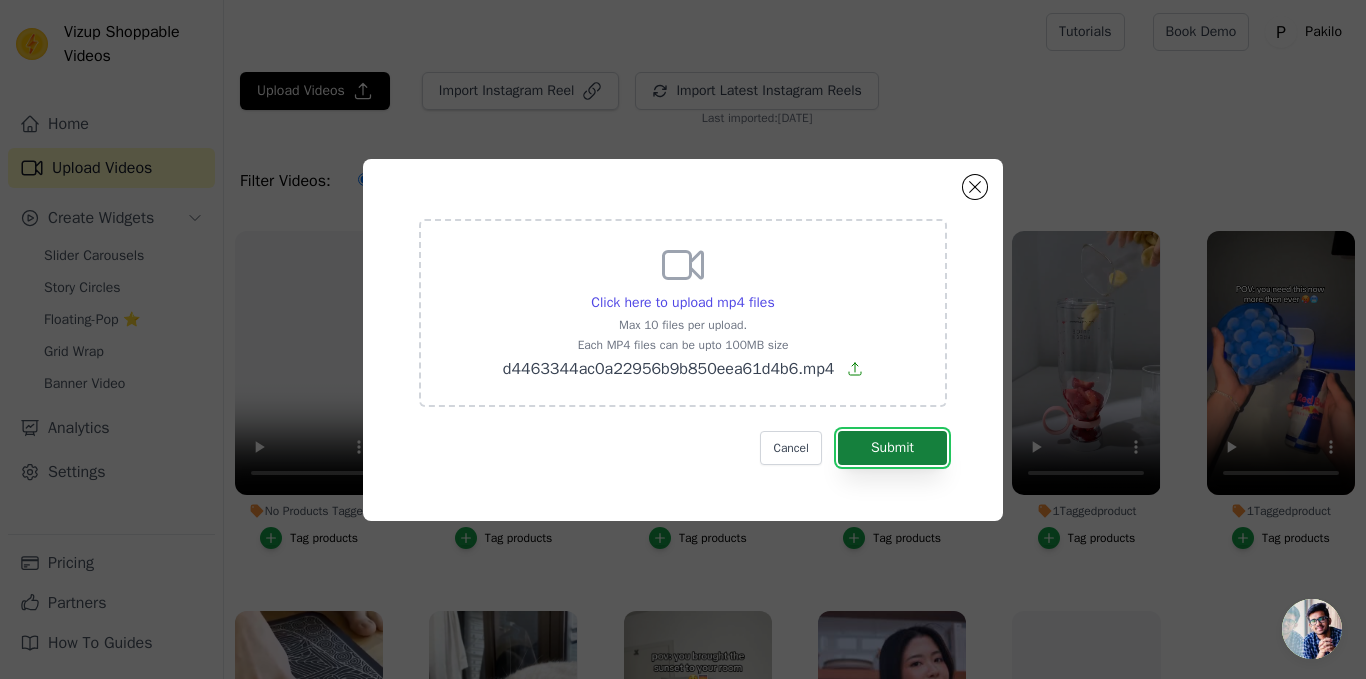 click on "Submit" at bounding box center [892, 448] 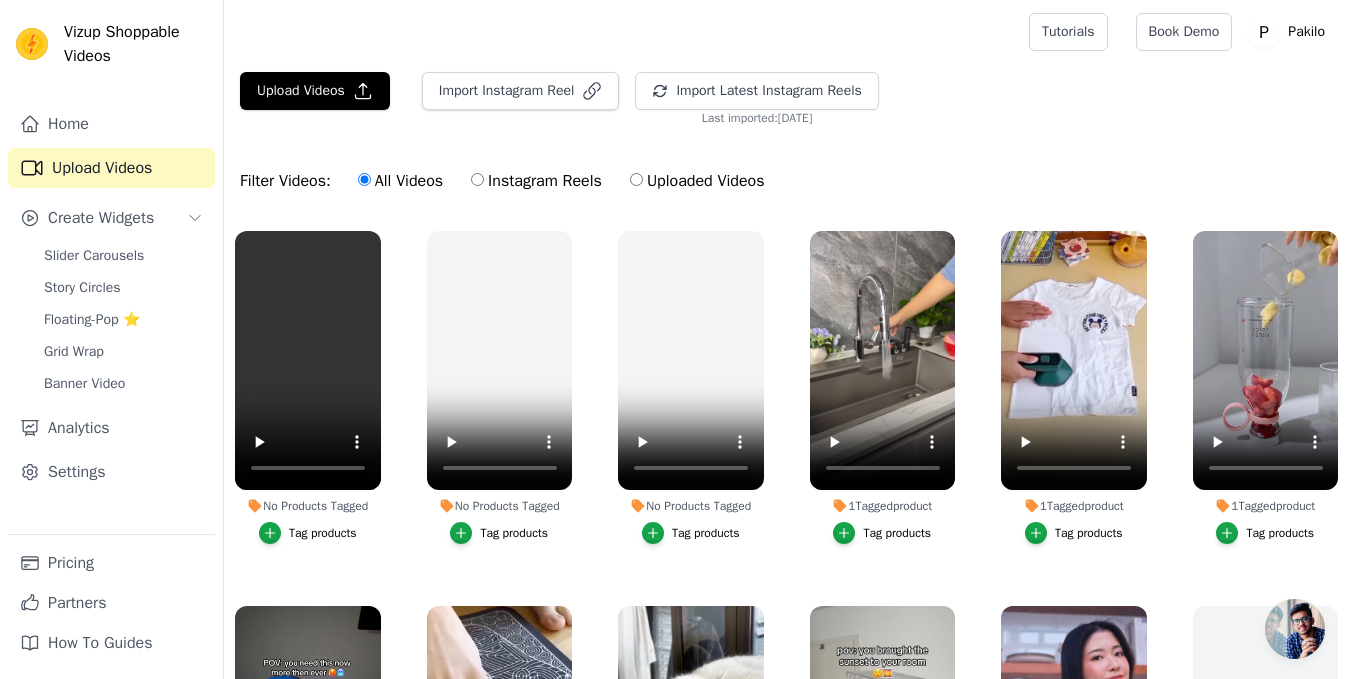 click on "Tag products" at bounding box center [308, 533] 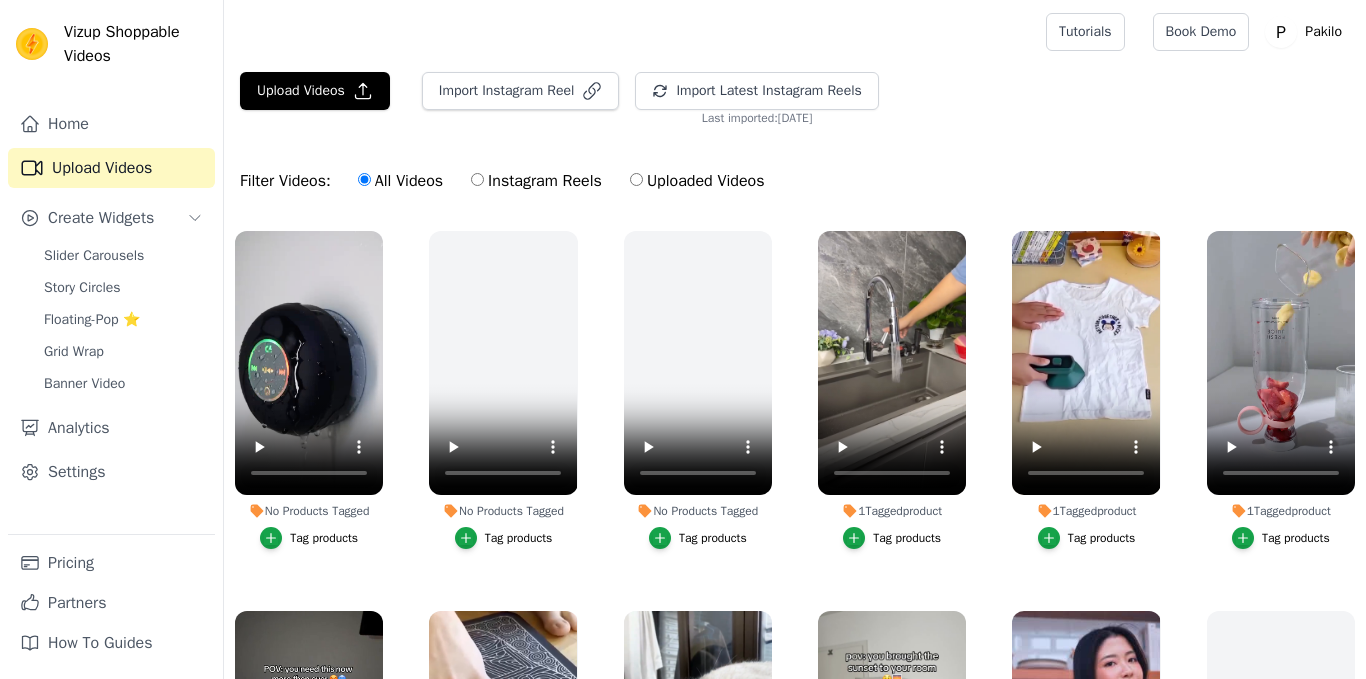 scroll, scrollTop: 0, scrollLeft: 0, axis: both 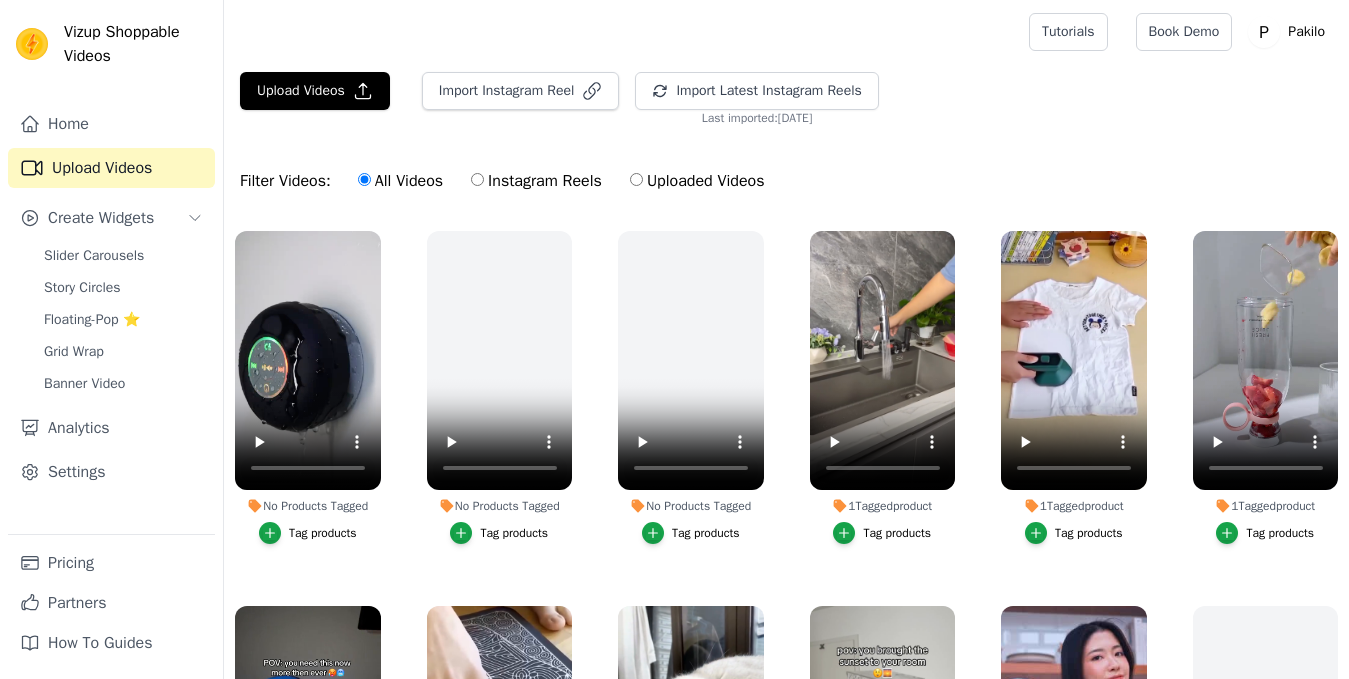 click on "Tag products" at bounding box center (323, 533) 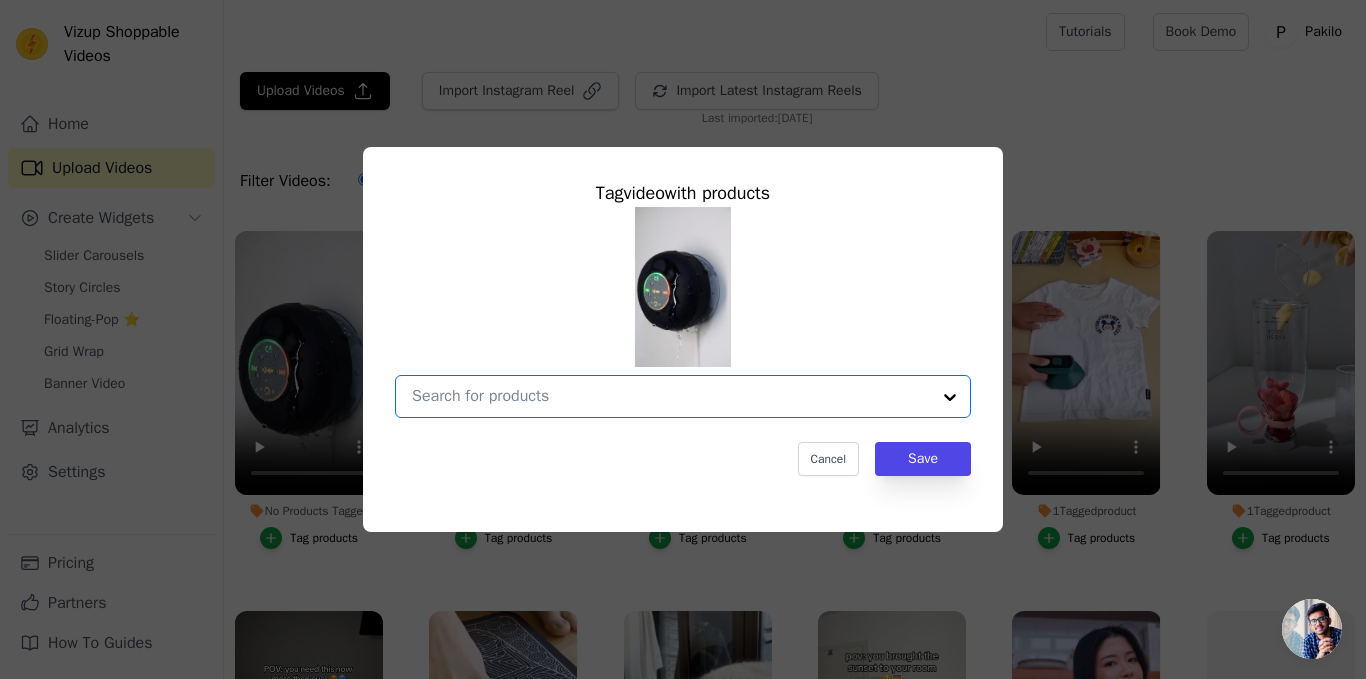 click on "No Products Tagged     Tag  video  with products       Option undefined, selected.   Select is focused, type to refine list, press down to open the menu.                   Cancel   Save     Tag products" at bounding box center [671, 396] 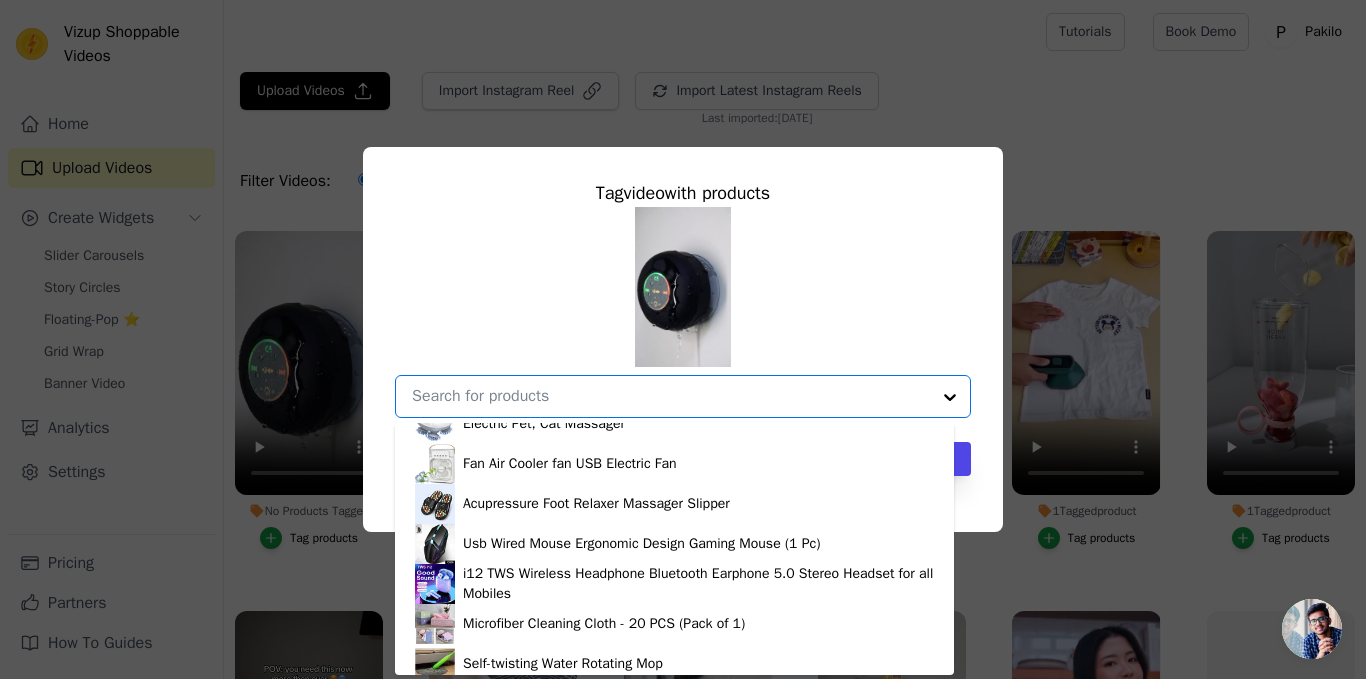 scroll, scrollTop: 988, scrollLeft: 0, axis: vertical 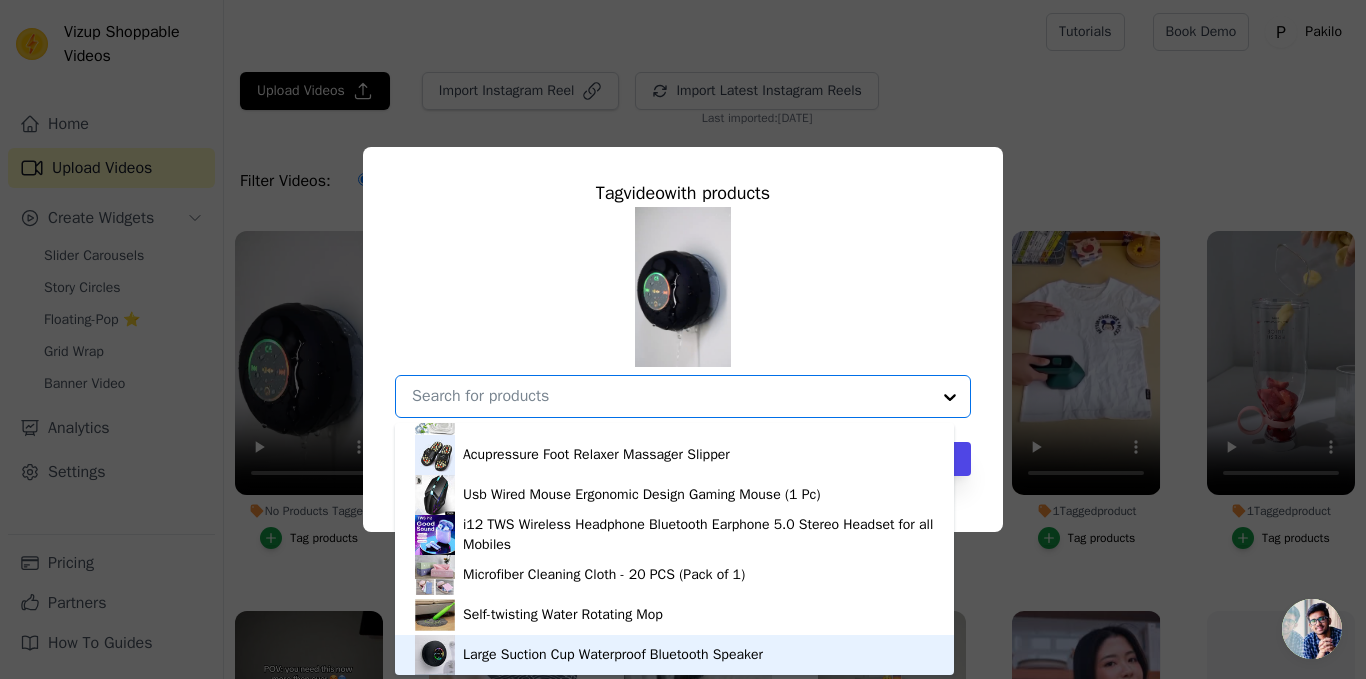 click on "Large Suction Cup Waterproof Bluetooth Speaker" at bounding box center (613, 655) 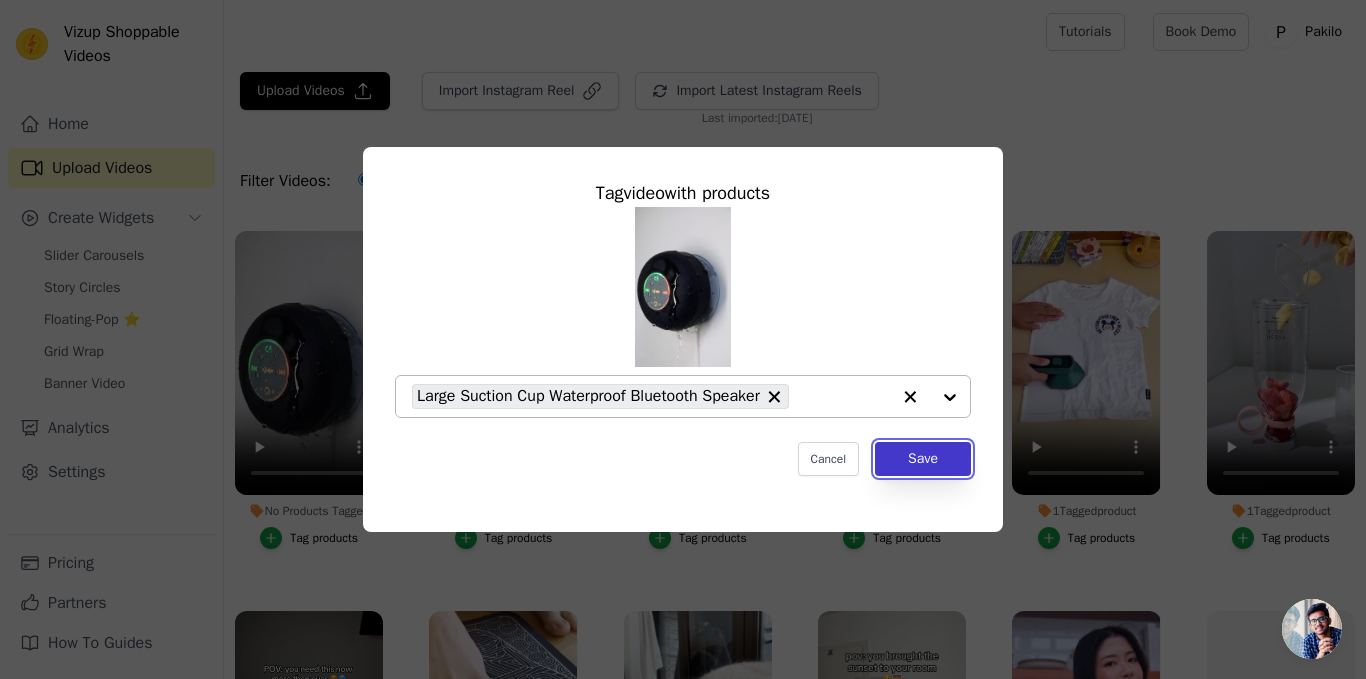 click on "Save" at bounding box center (923, 459) 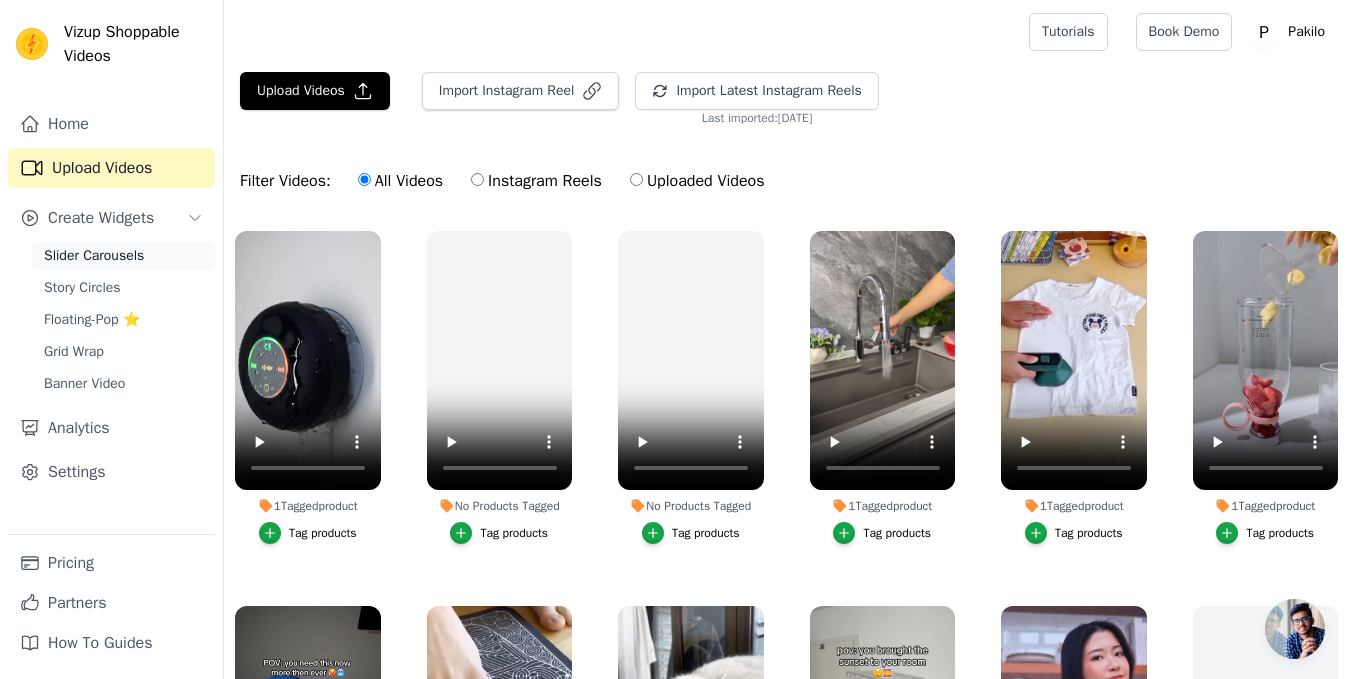 click on "Slider Carousels" at bounding box center (94, 256) 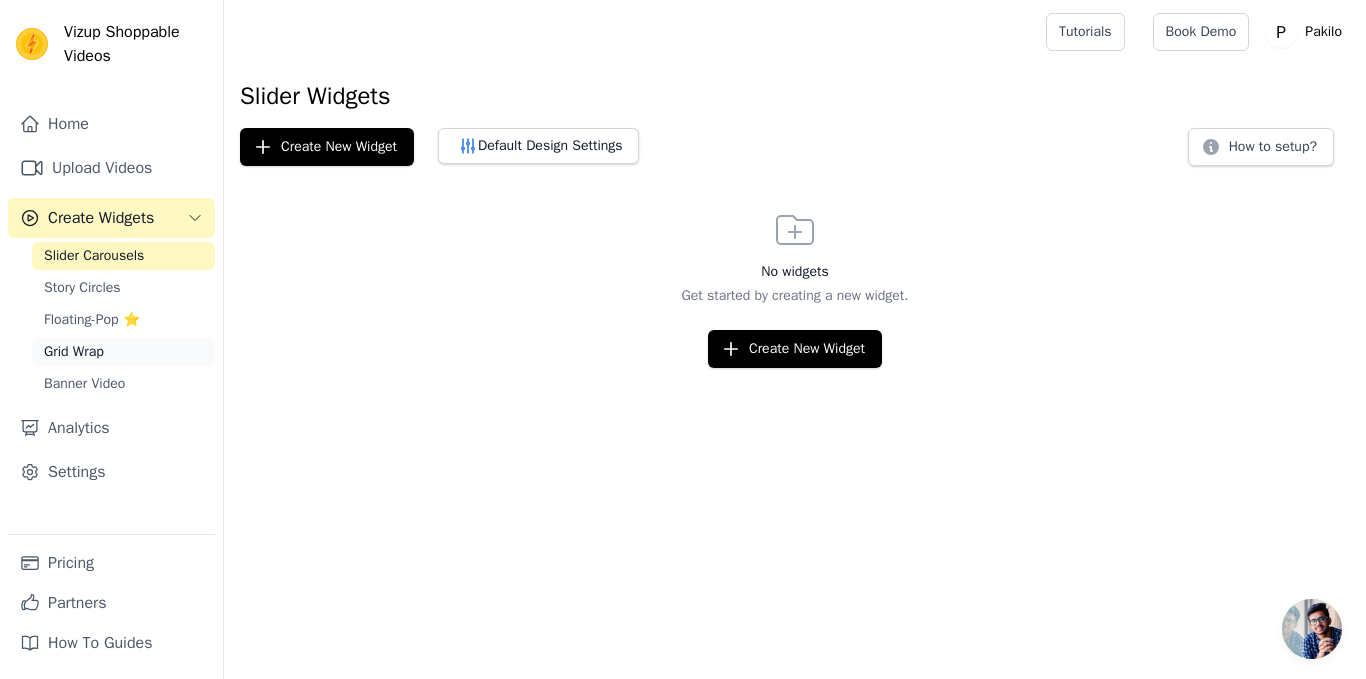 click on "Grid Wrap" at bounding box center (74, 352) 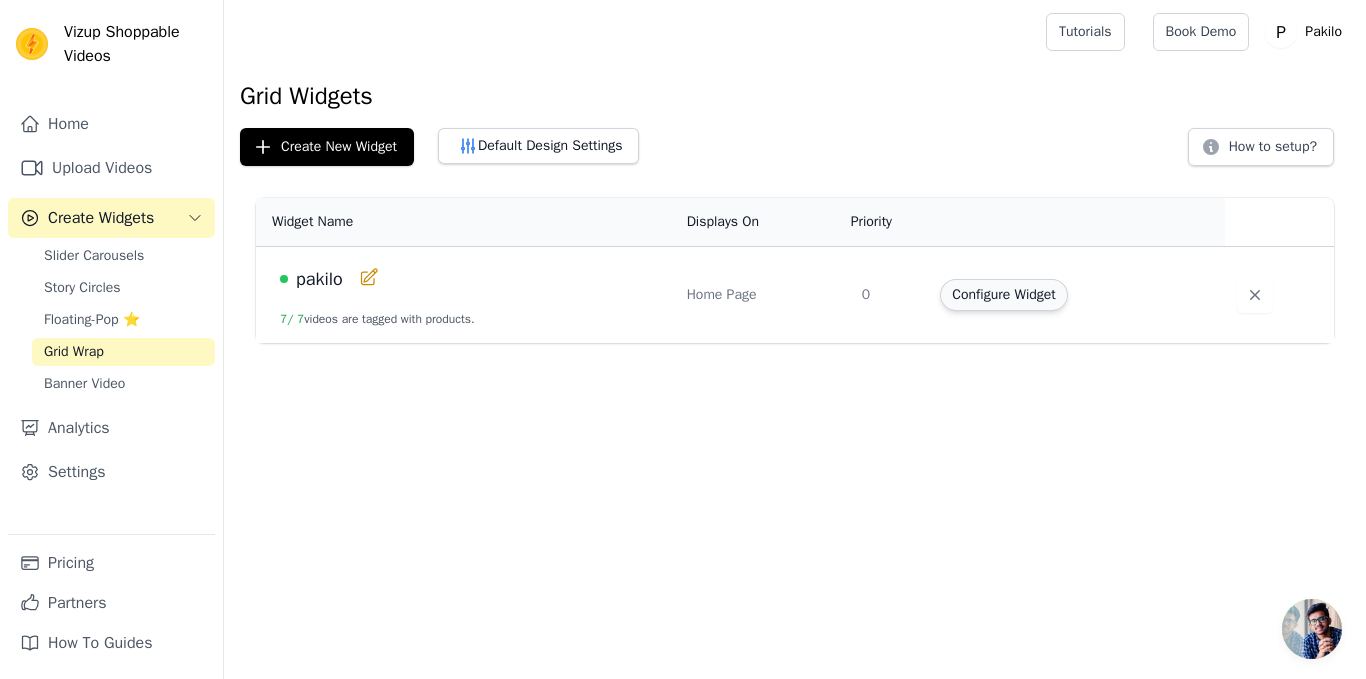 click on "Configure Widget" at bounding box center [1003, 295] 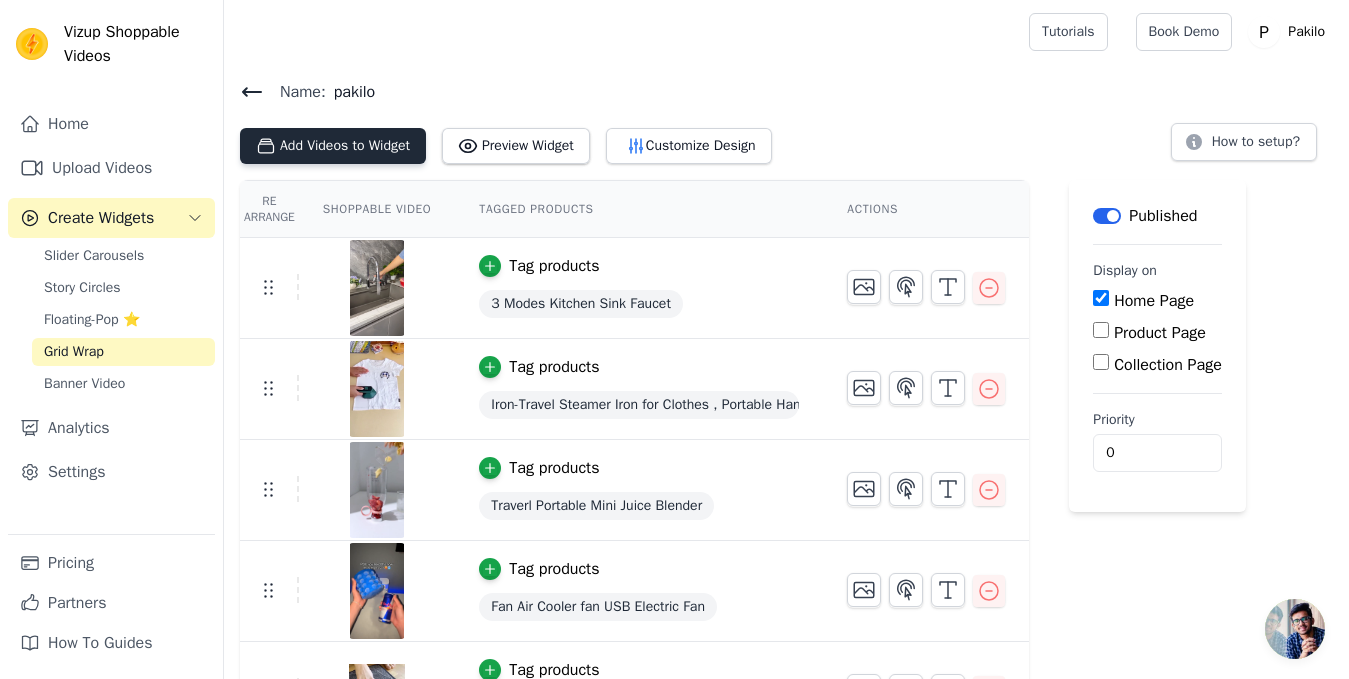 click on "Add Videos to Widget" at bounding box center [333, 146] 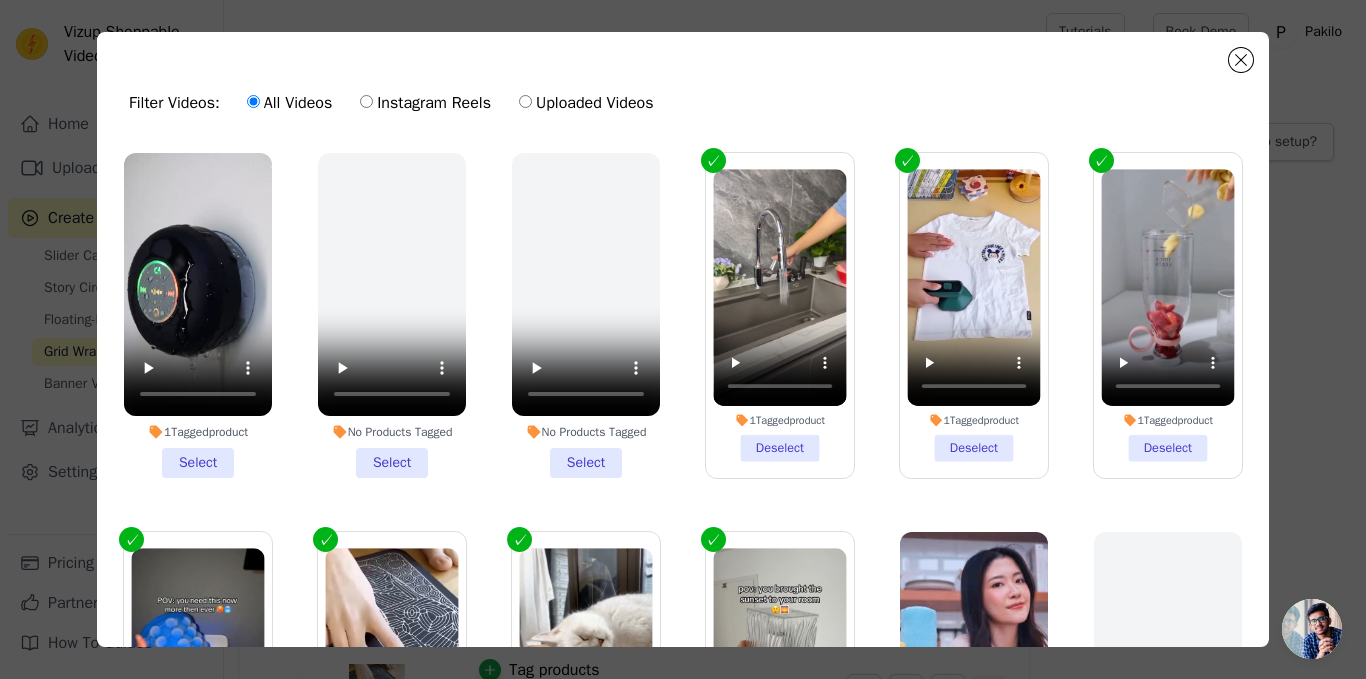 click on "1  Tagged  product     Select" at bounding box center (198, 315) 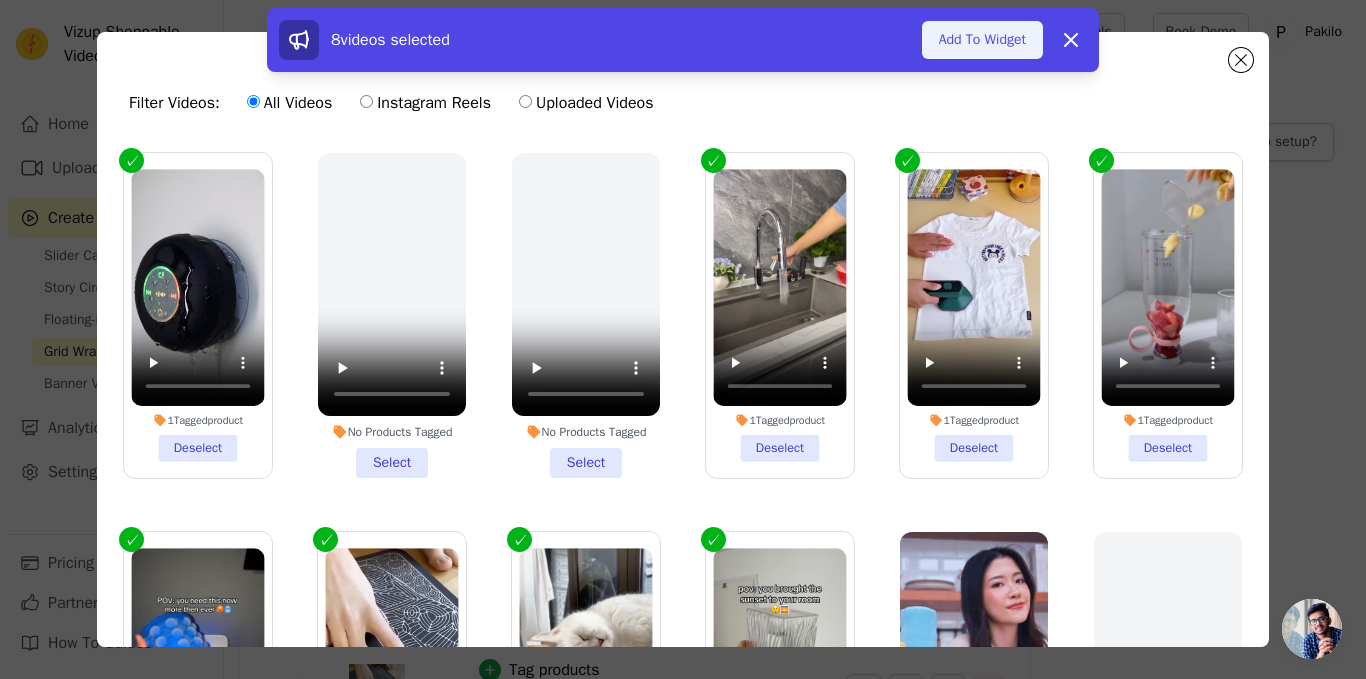 click on "Add To Widget" at bounding box center (982, 40) 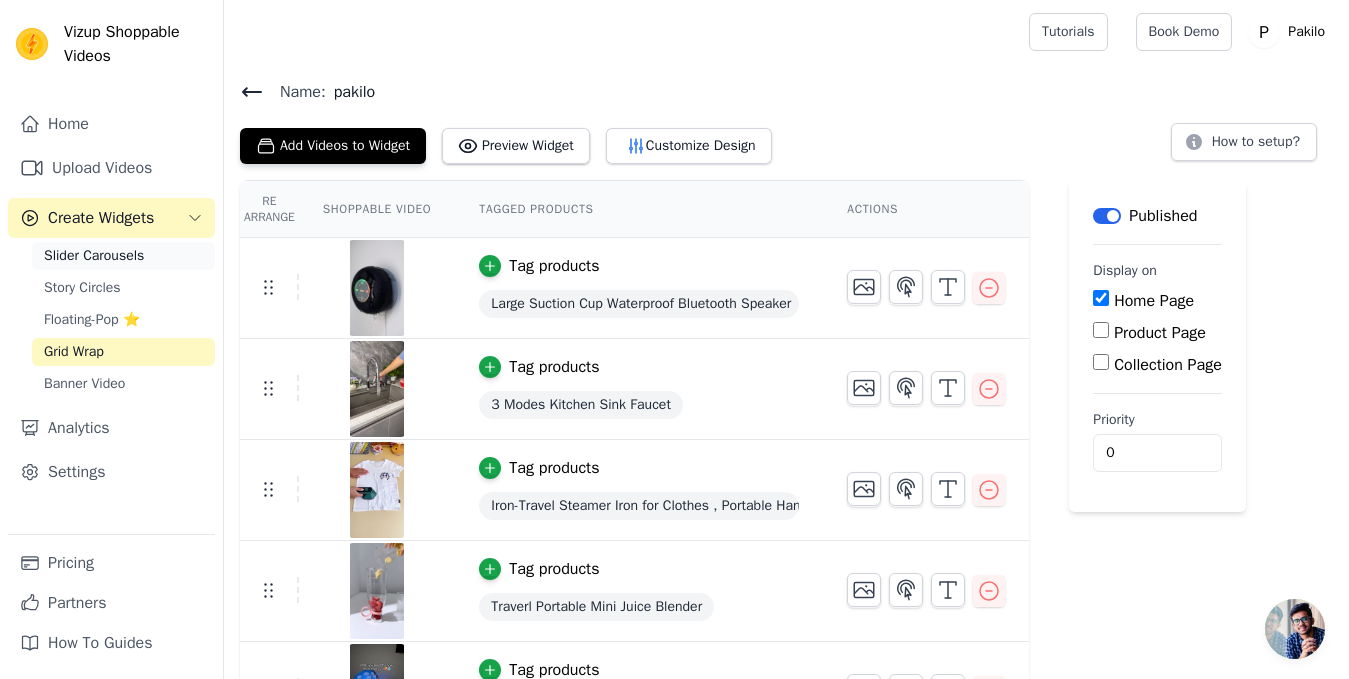 click on "Slider Carousels" at bounding box center [94, 256] 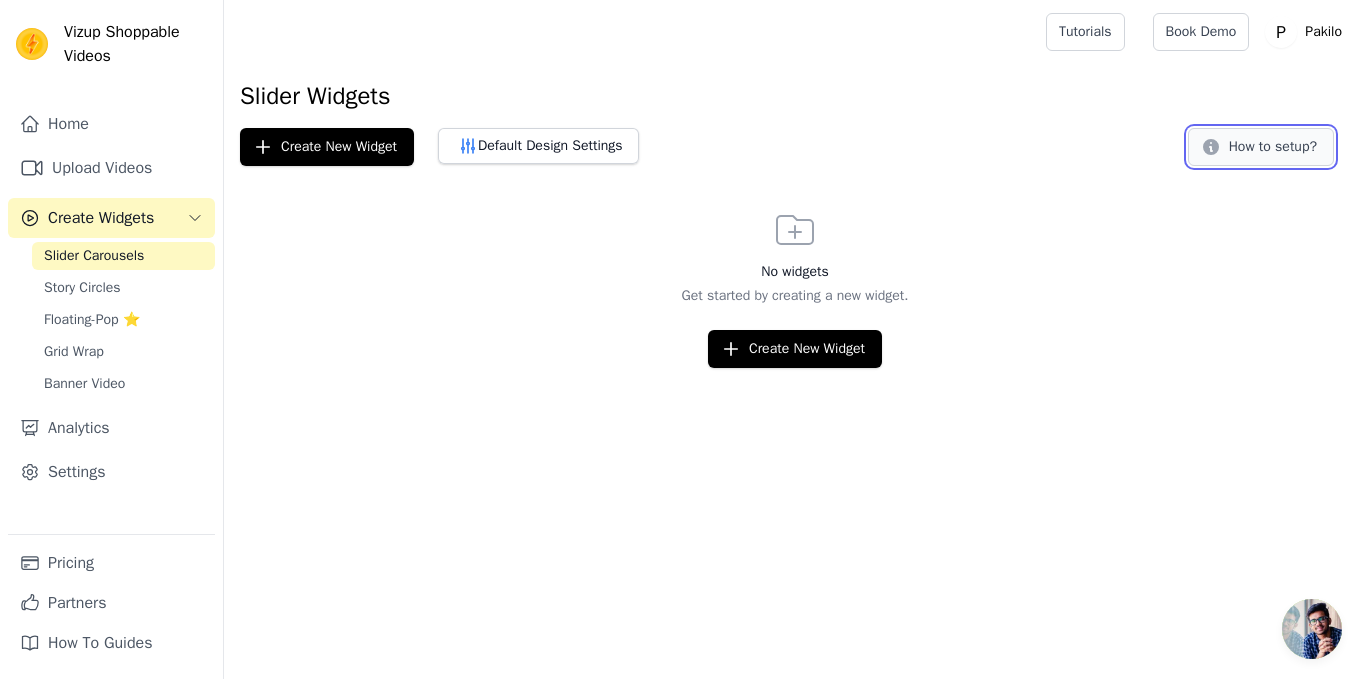 click on "How to setup?" at bounding box center [1261, 147] 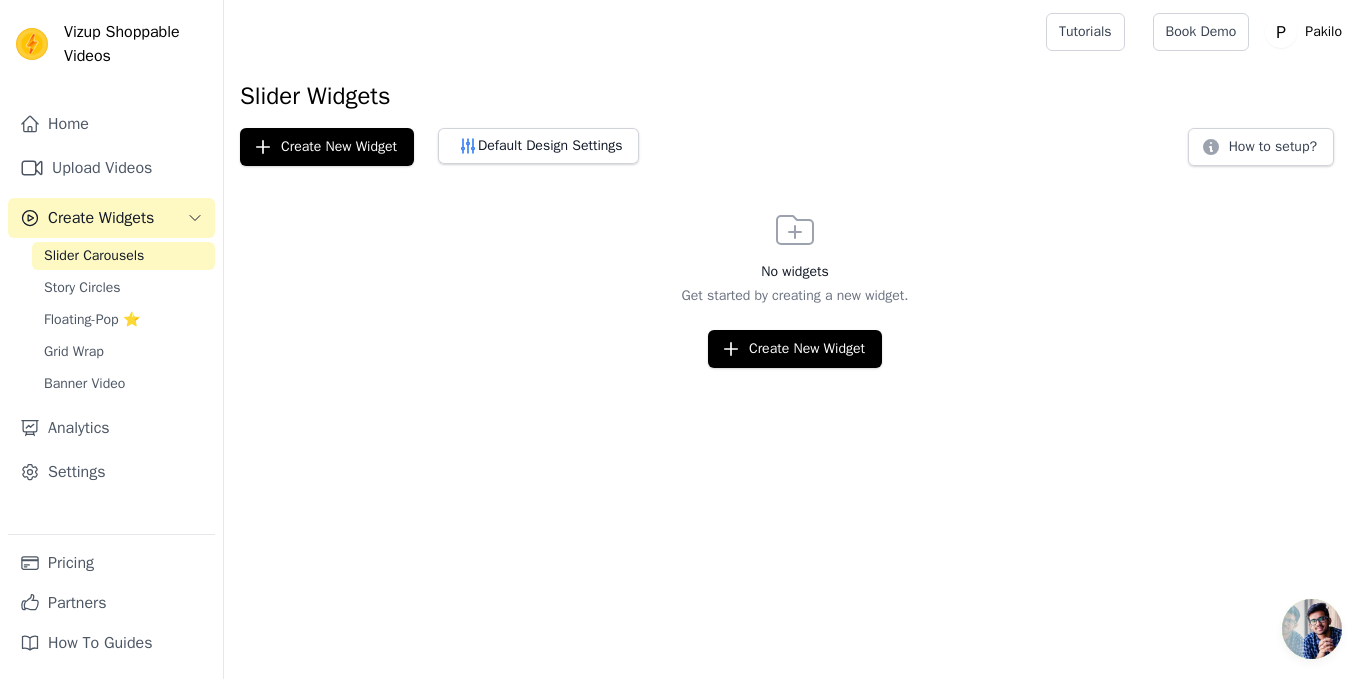 click on "Vizup Shoppable Videos
Home
Upload Videos       Create Widgets     Slider Carousels   Story Circles   Floating-Pop ⭐   Grid Wrap   Banner Video
Analytics
Settings
Pricing
Partners
How To Guides   Open sidebar       Tutorials     Book Demo   Open user menu" at bounding box center [683, 184] 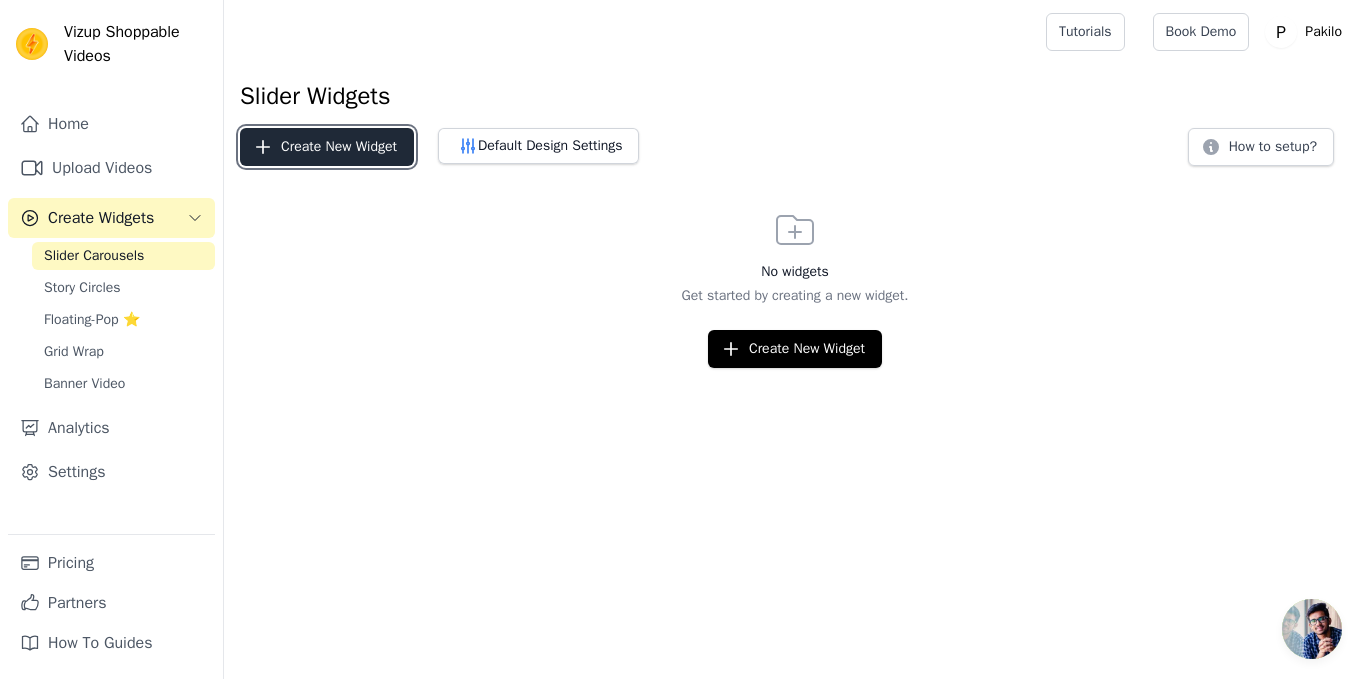 click on "Create New Widget" at bounding box center [327, 147] 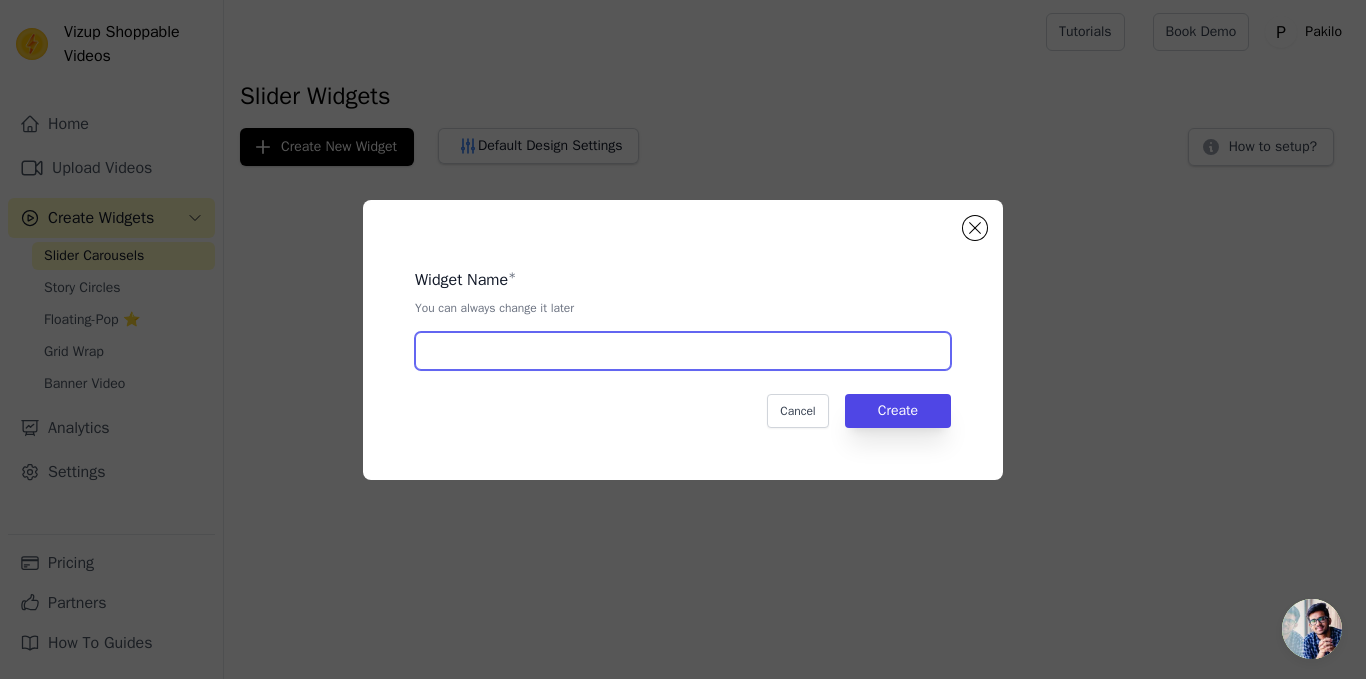 click at bounding box center [683, 351] 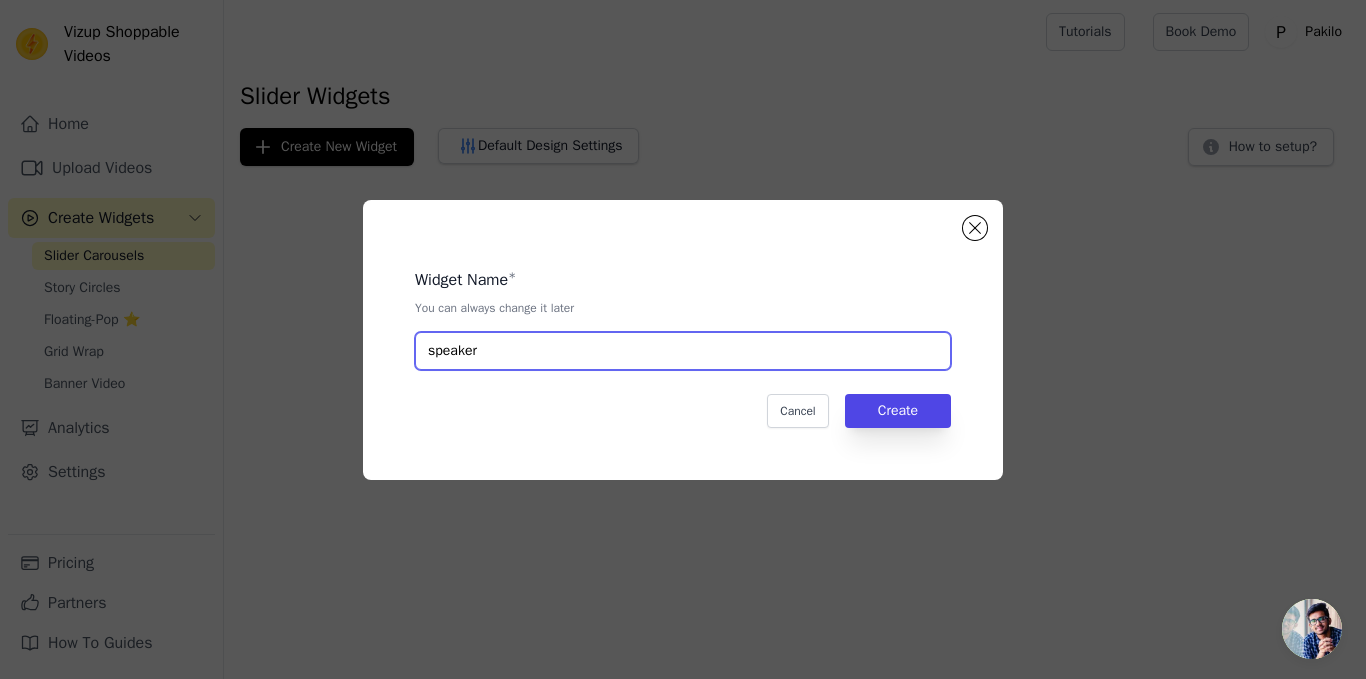 type on "speaker" 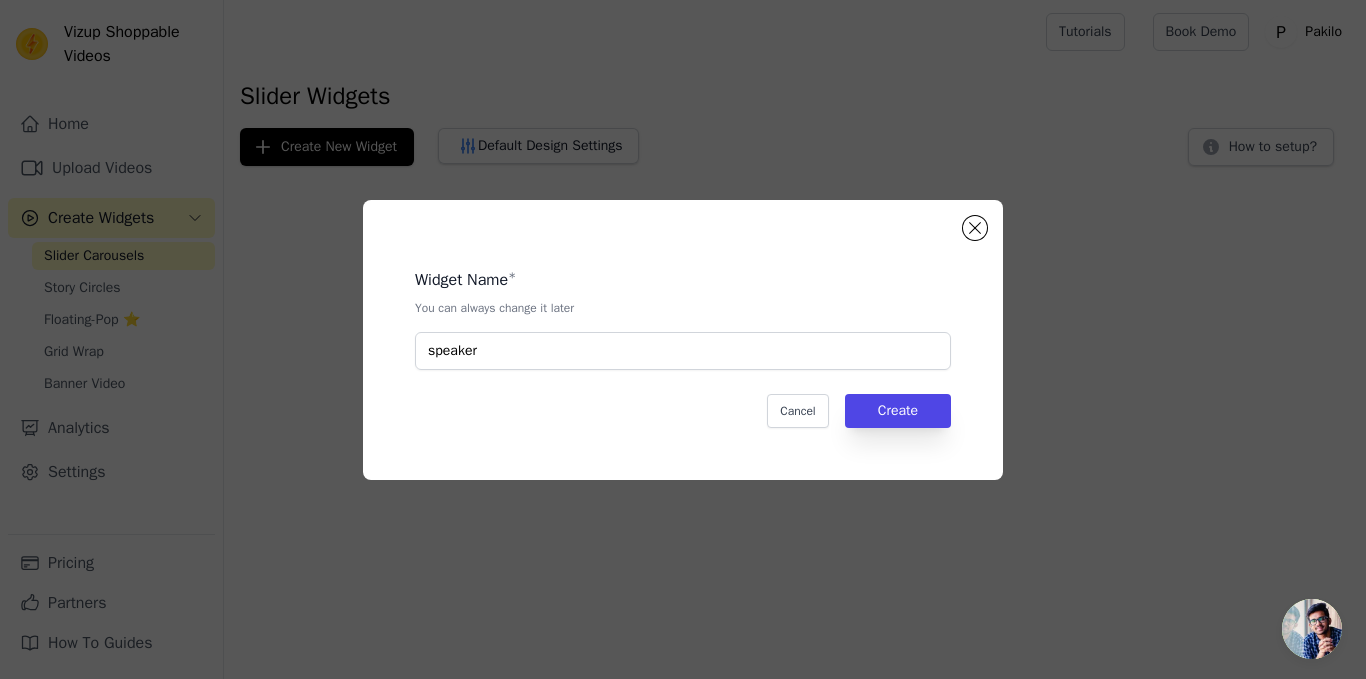 click on "Widget Name   *   You can always change it later   speaker     Cancel   Create" at bounding box center (683, 340) 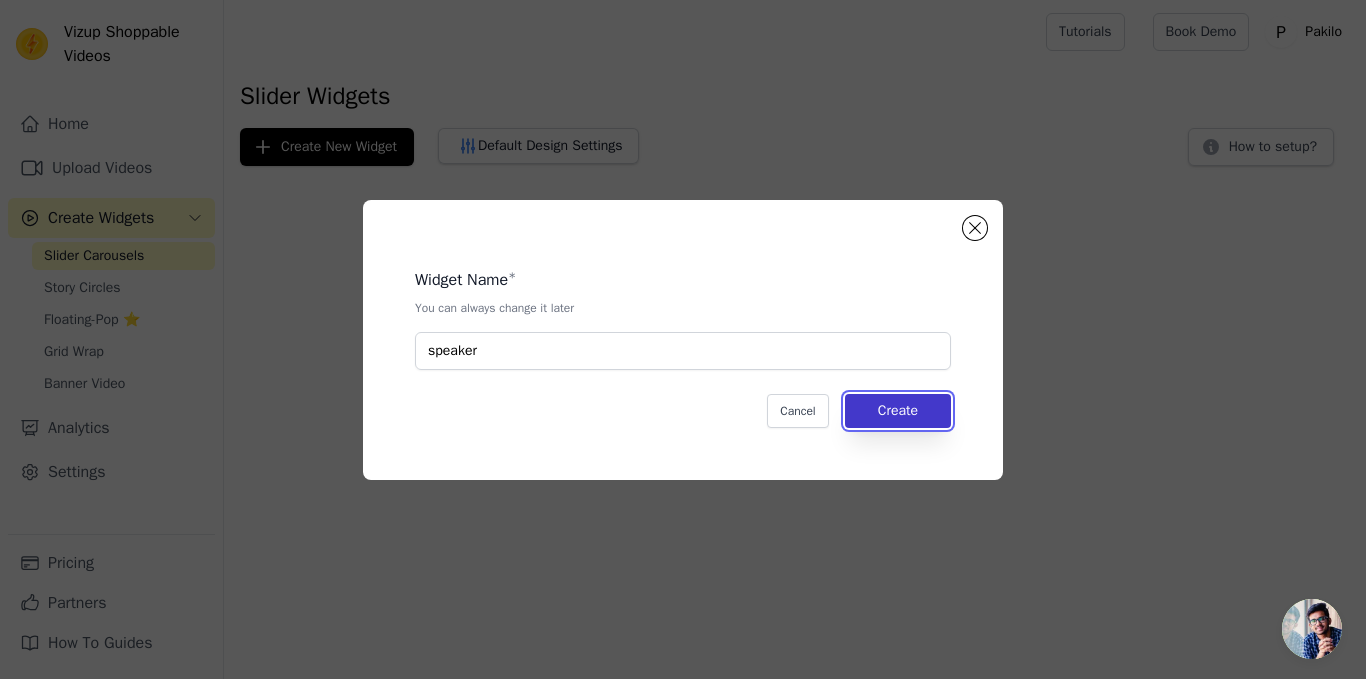 click on "Create" at bounding box center (898, 411) 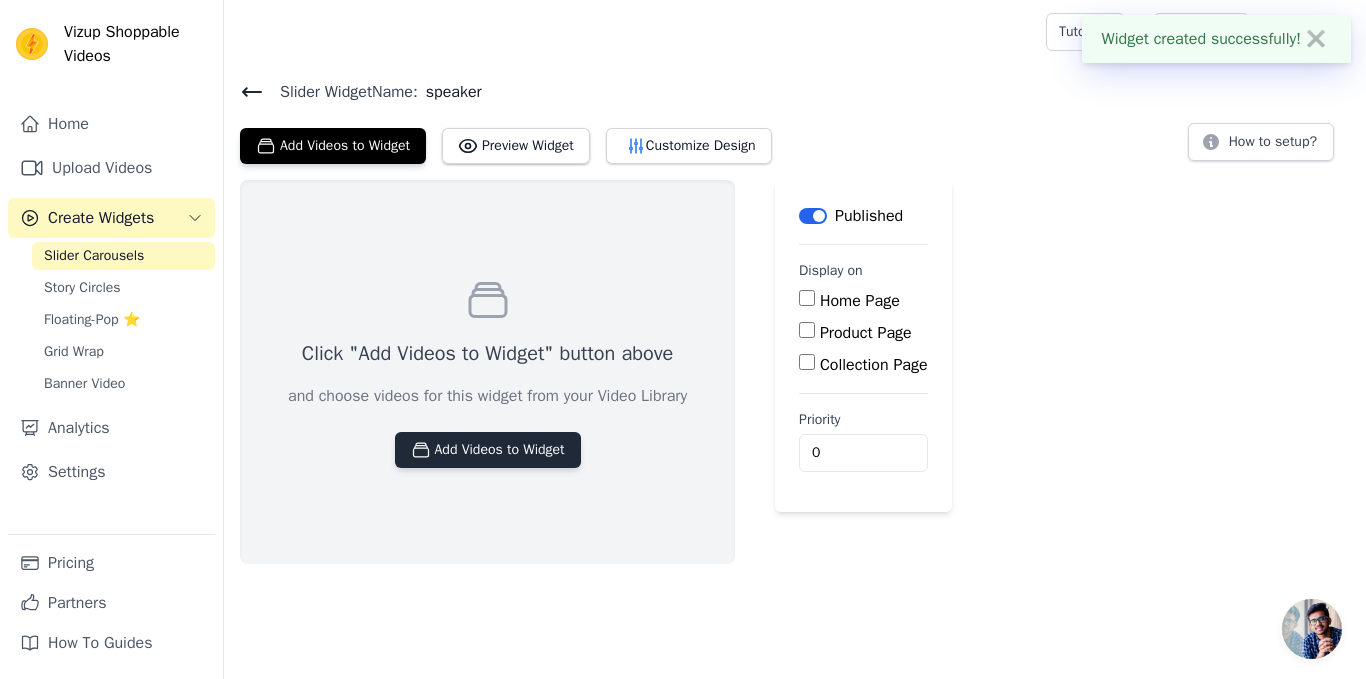 click on "Add Videos to Widget" at bounding box center [488, 450] 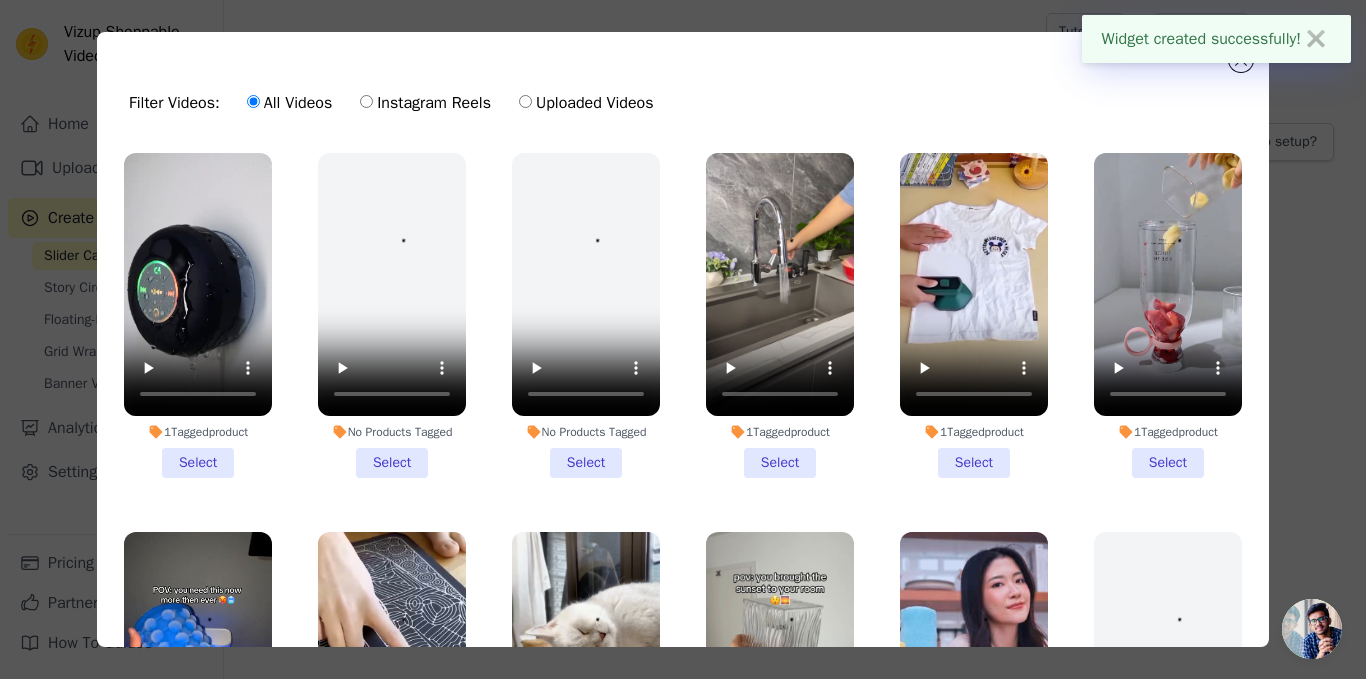 scroll, scrollTop: 1, scrollLeft: 0, axis: vertical 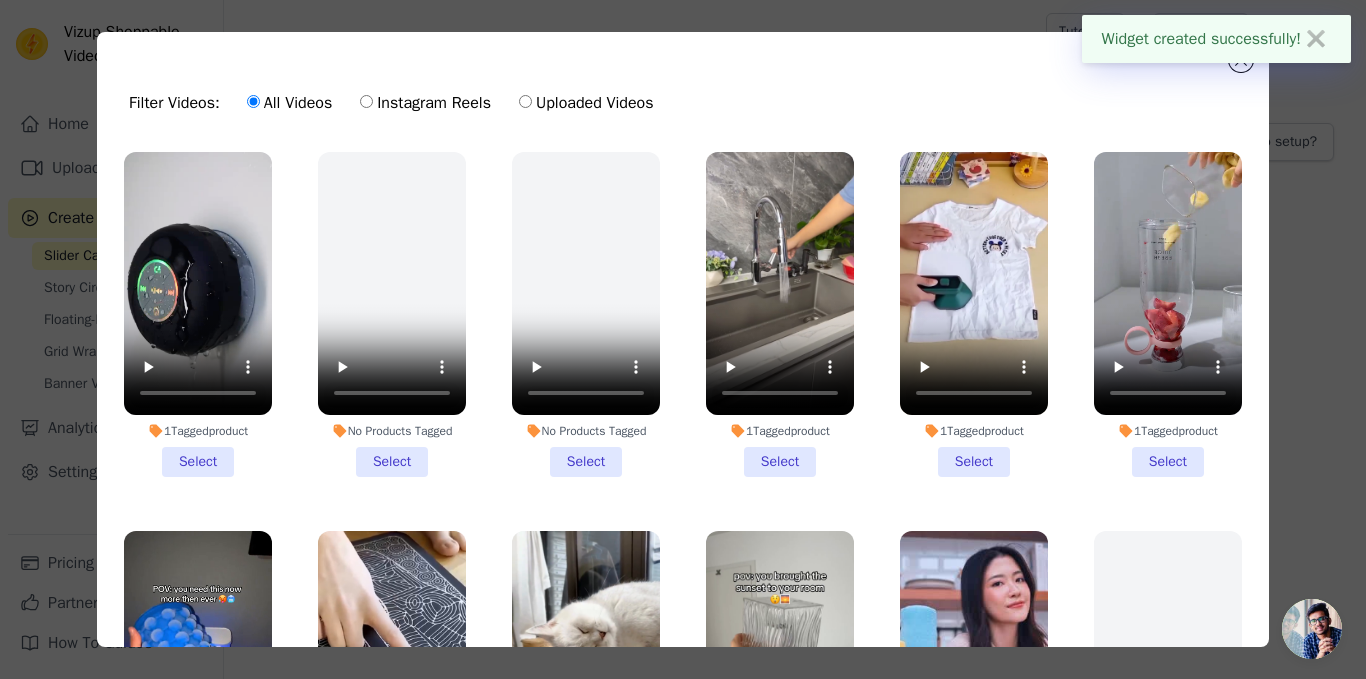 click on "Filter Videos:
All Videos
Instagram Reels
Uploaded Videos               1  Tagged  product     Select
No Products Tagged     Select
No Products Tagged     Select         1  Tagged  product     Select         1  Tagged  product     Select         1  Tagged  product     Select         1  Tagged  product     Select         1  Tagged  product     Select         1  Tagged  product     Select         1  Tagged  product     Select         1  Tagged  product     Select
No Products Tagged     Select       0  videos selected     Add To Widget   Dismiss" 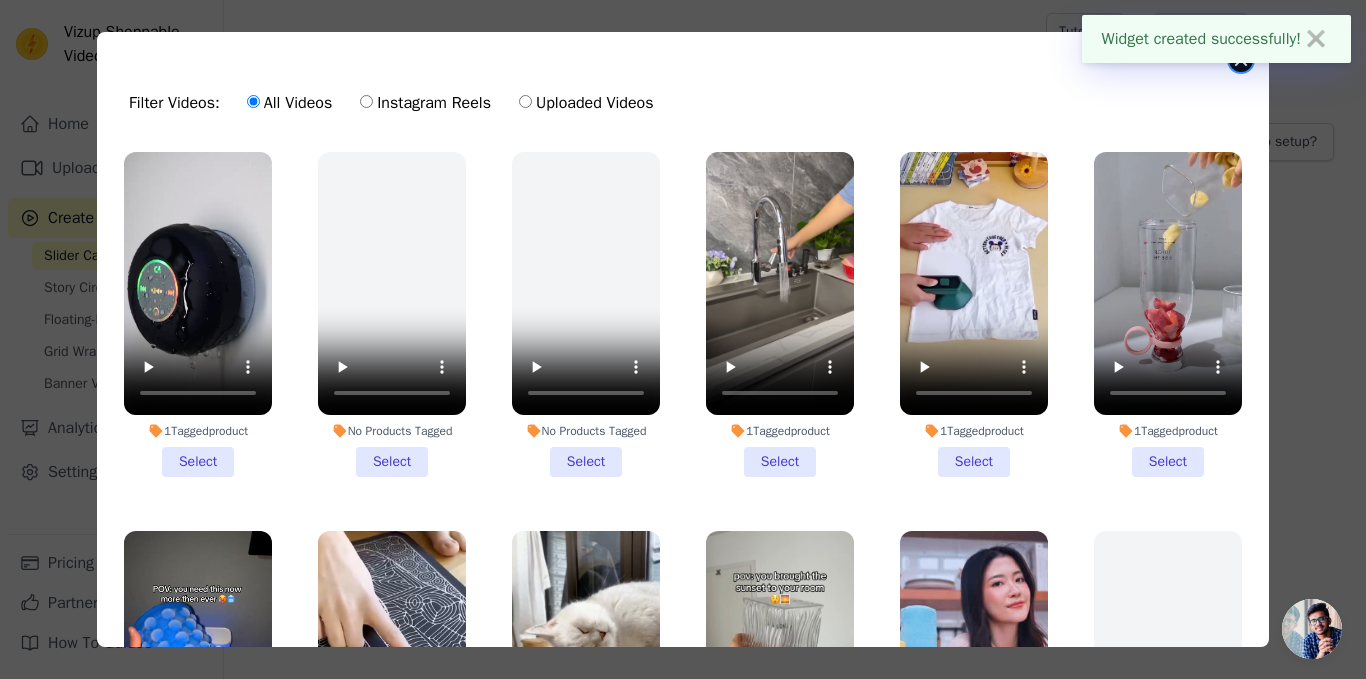 click at bounding box center [1241, 60] 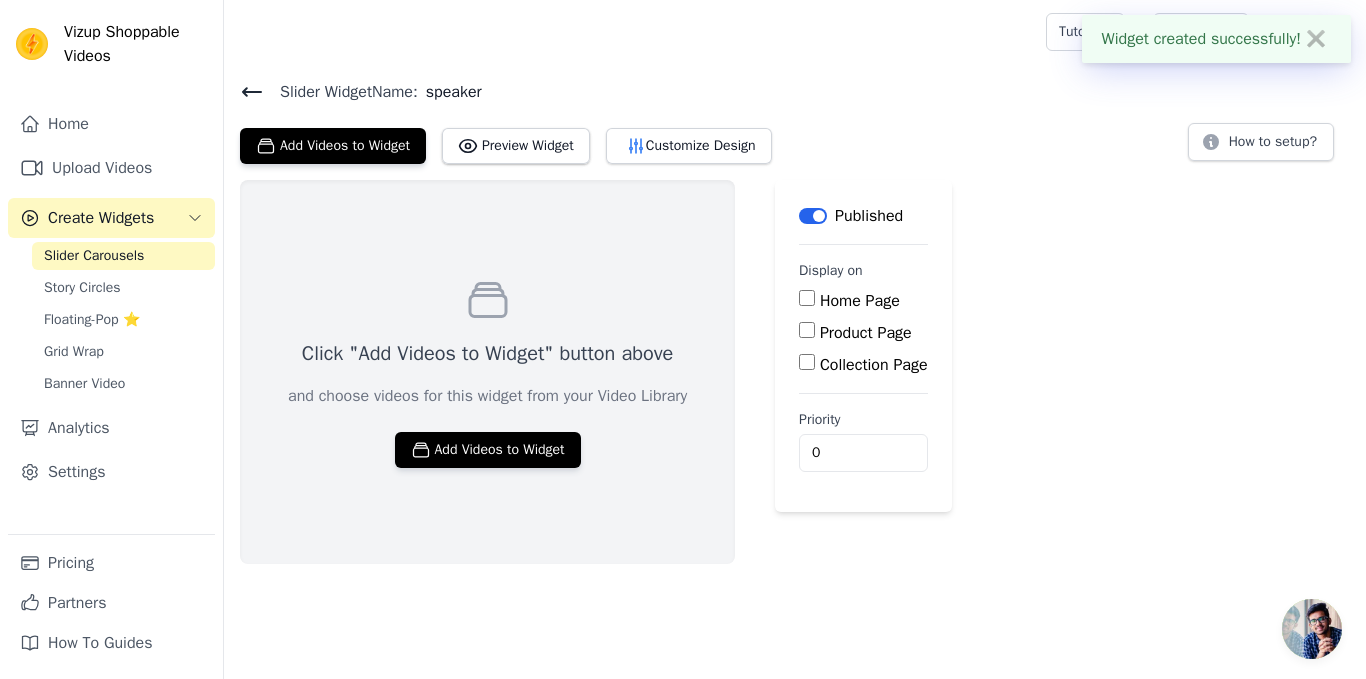click on "✖" at bounding box center (1316, 39) 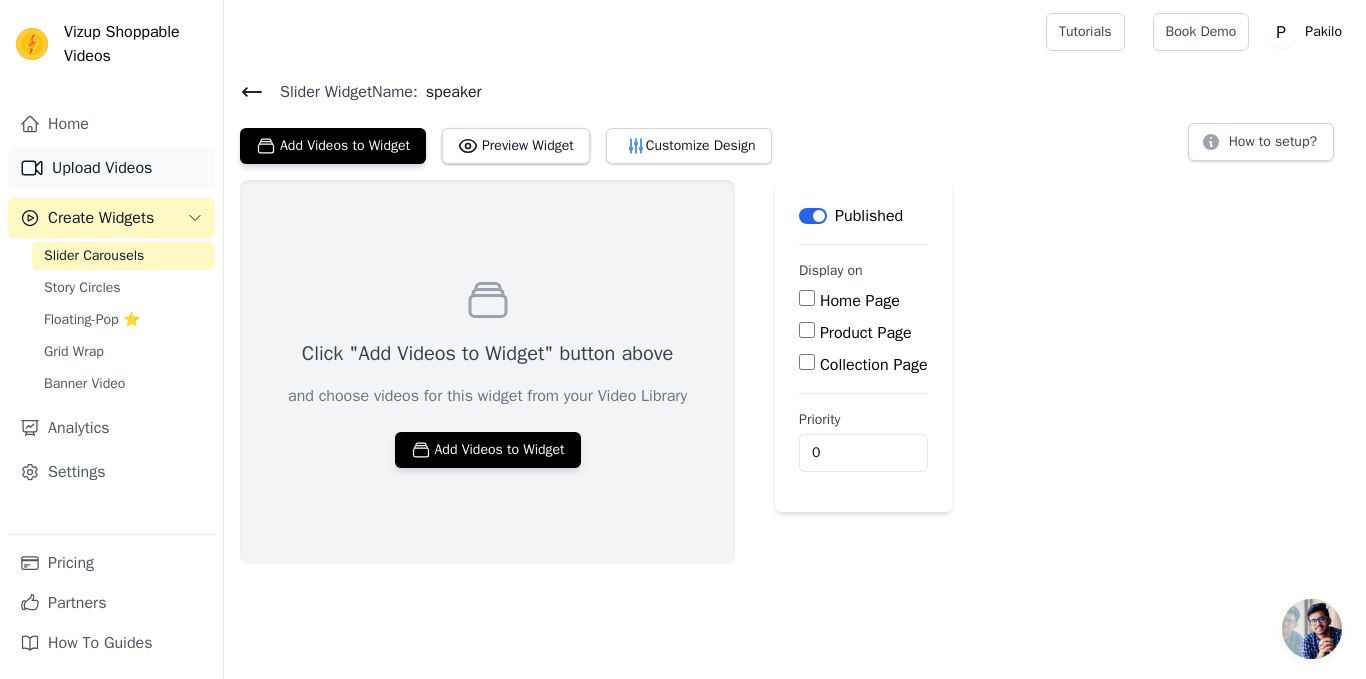 click on "Upload Videos" at bounding box center (111, 168) 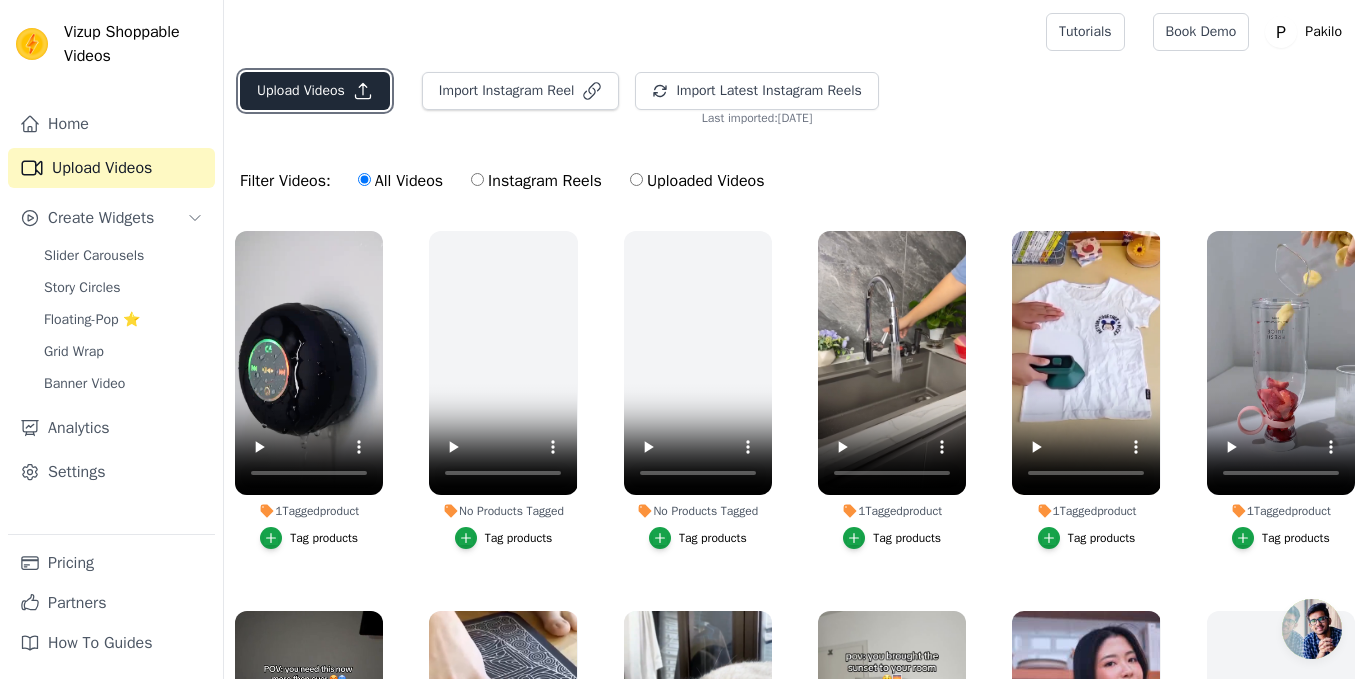 click on "Upload Videos" at bounding box center (315, 91) 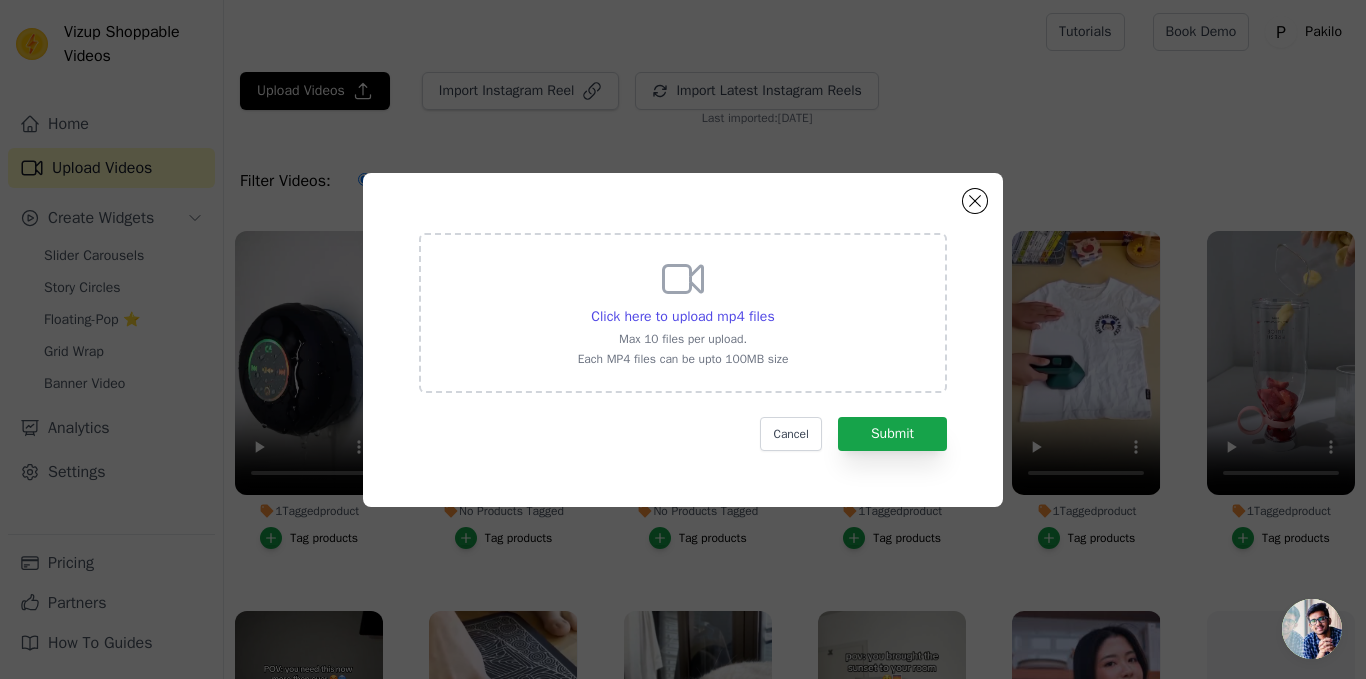 click on "Click here to upload mp4 files     Max 10 files per upload.   Each MP4 files can be upto 100MB size" at bounding box center [683, 313] 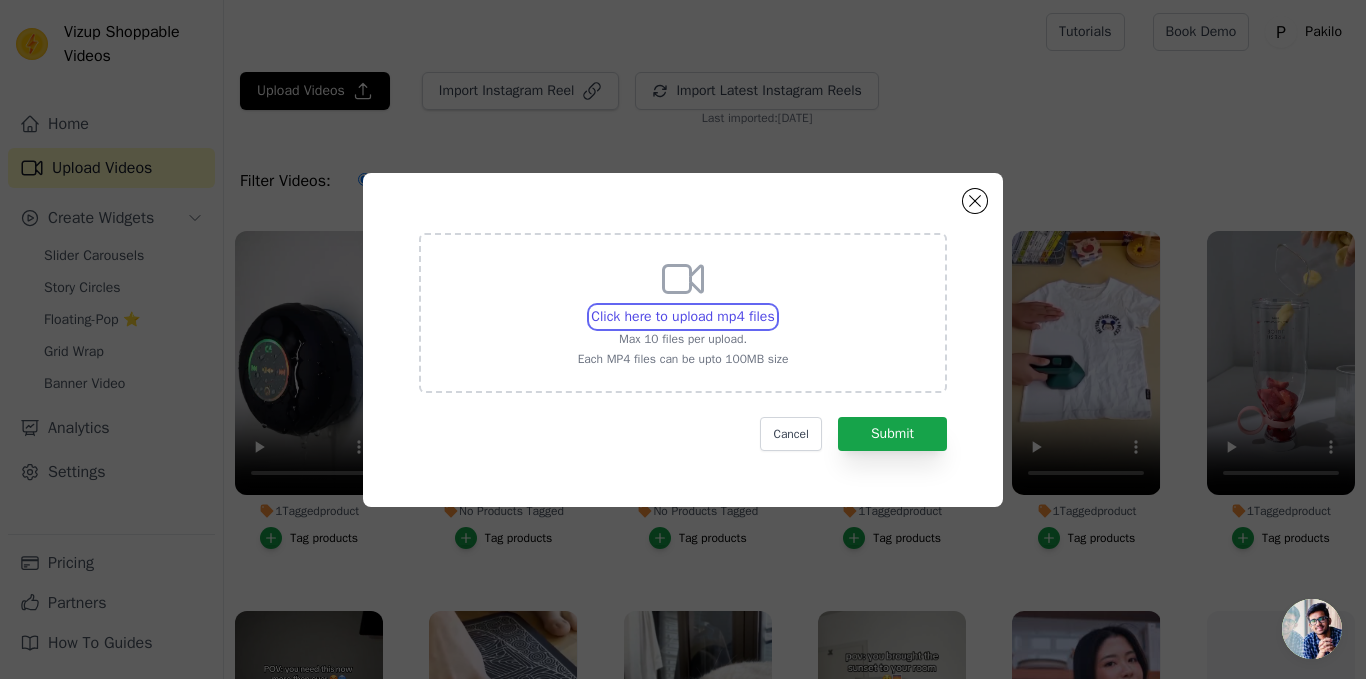 click on "Click here to upload mp4 files     Max 10 files per upload.   Each MP4 files can be upto 100MB size" at bounding box center [774, 306] 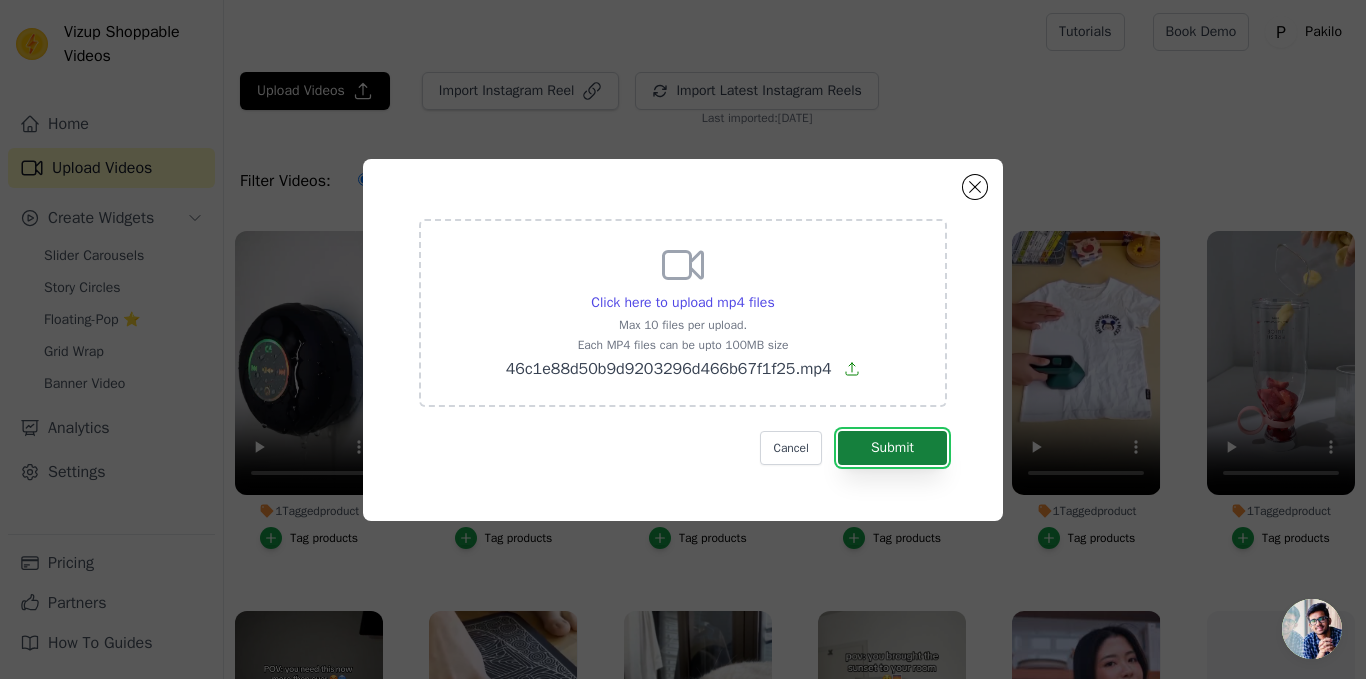 click on "Submit" at bounding box center [892, 448] 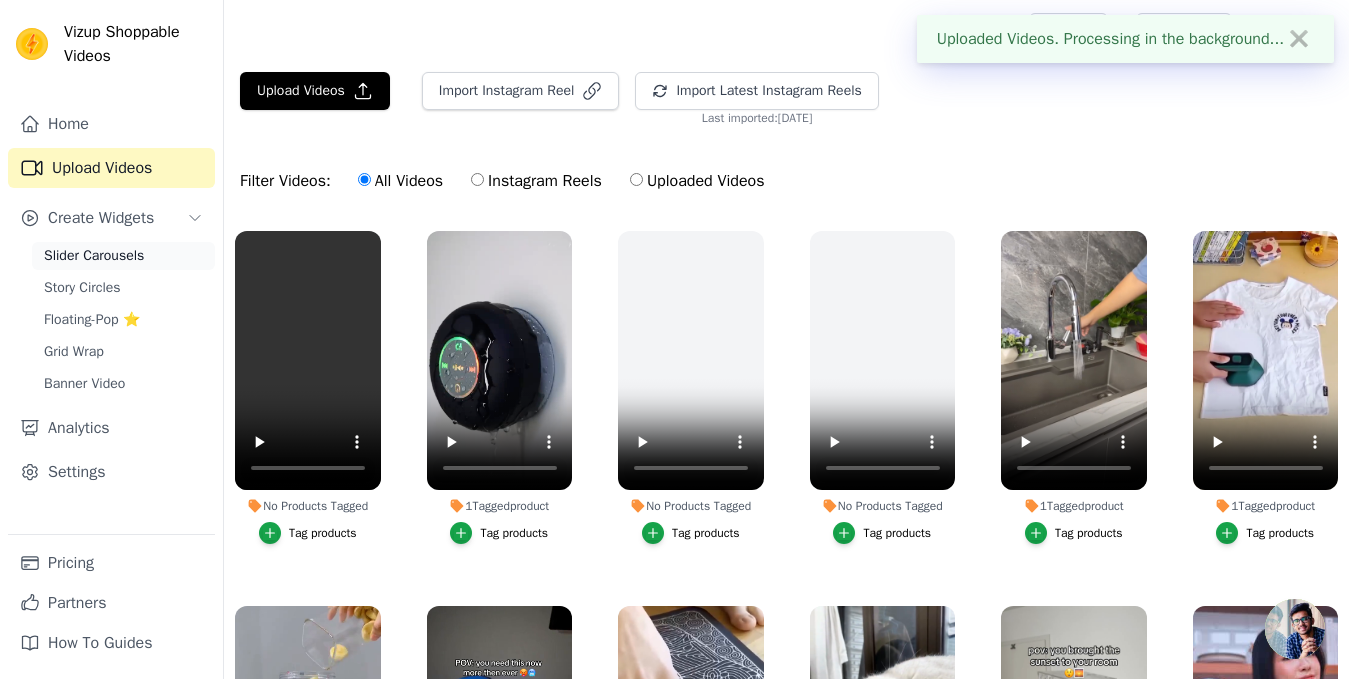 click on "Slider Carousels" at bounding box center [94, 256] 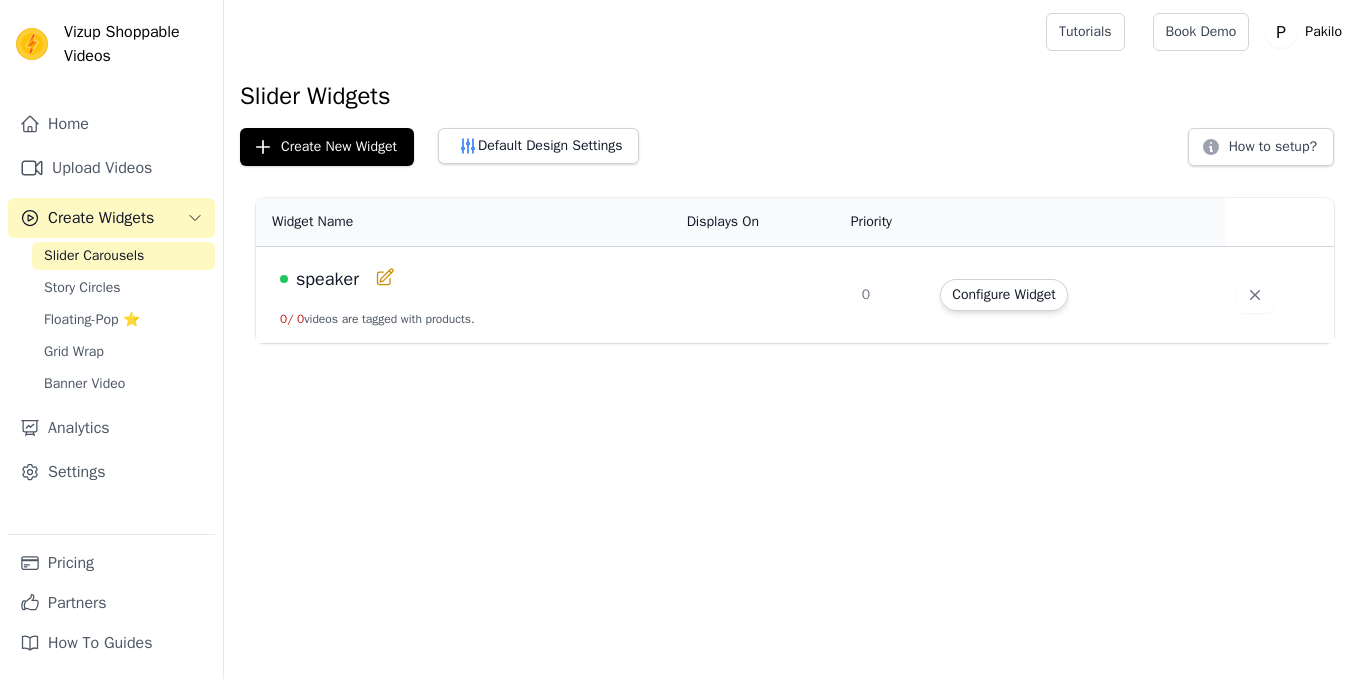 scroll, scrollTop: 0, scrollLeft: 0, axis: both 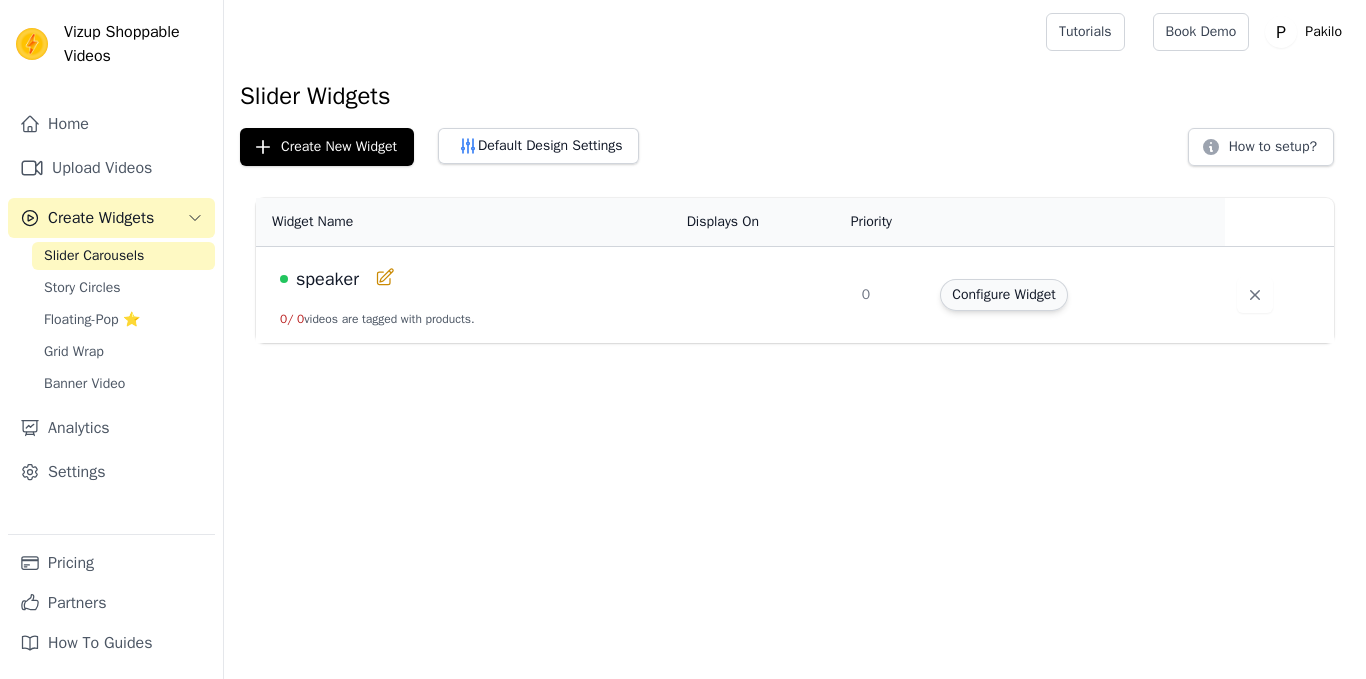 click on "Configure Widget" at bounding box center (1003, 295) 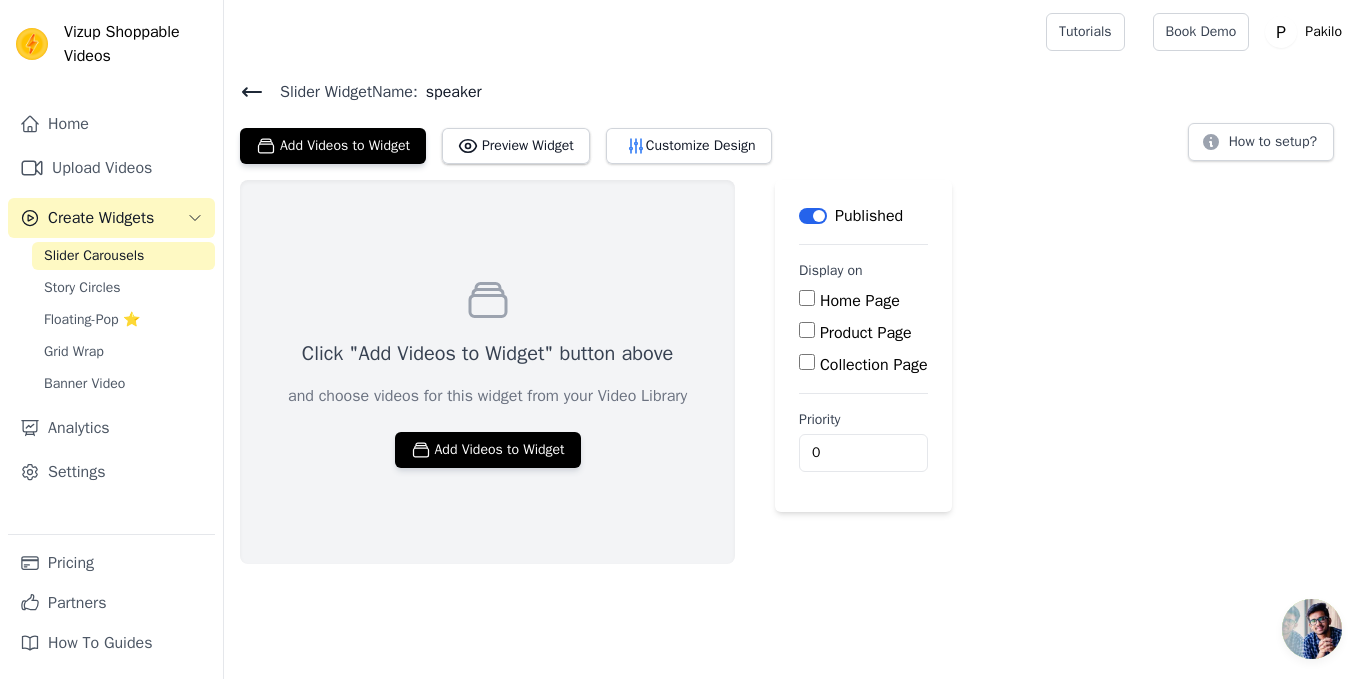 click on "Product Page" at bounding box center [807, 330] 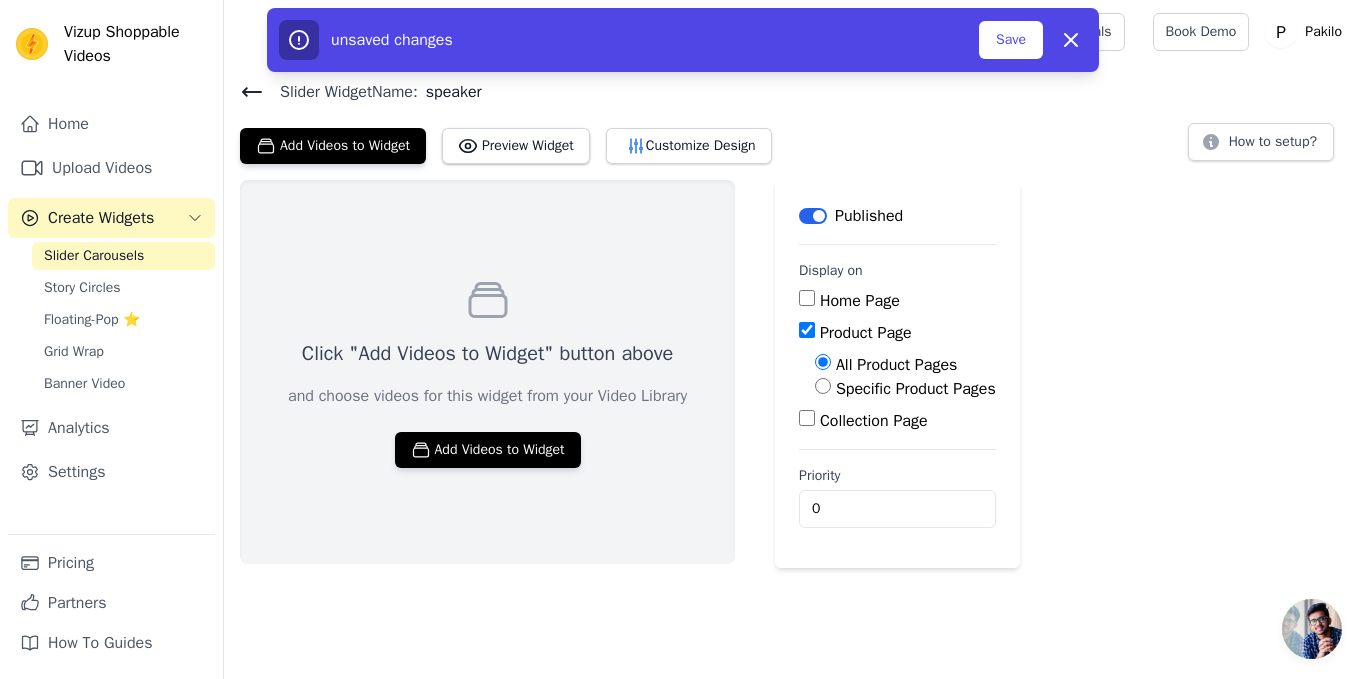 click on "Specific Product Pages" at bounding box center [823, 386] 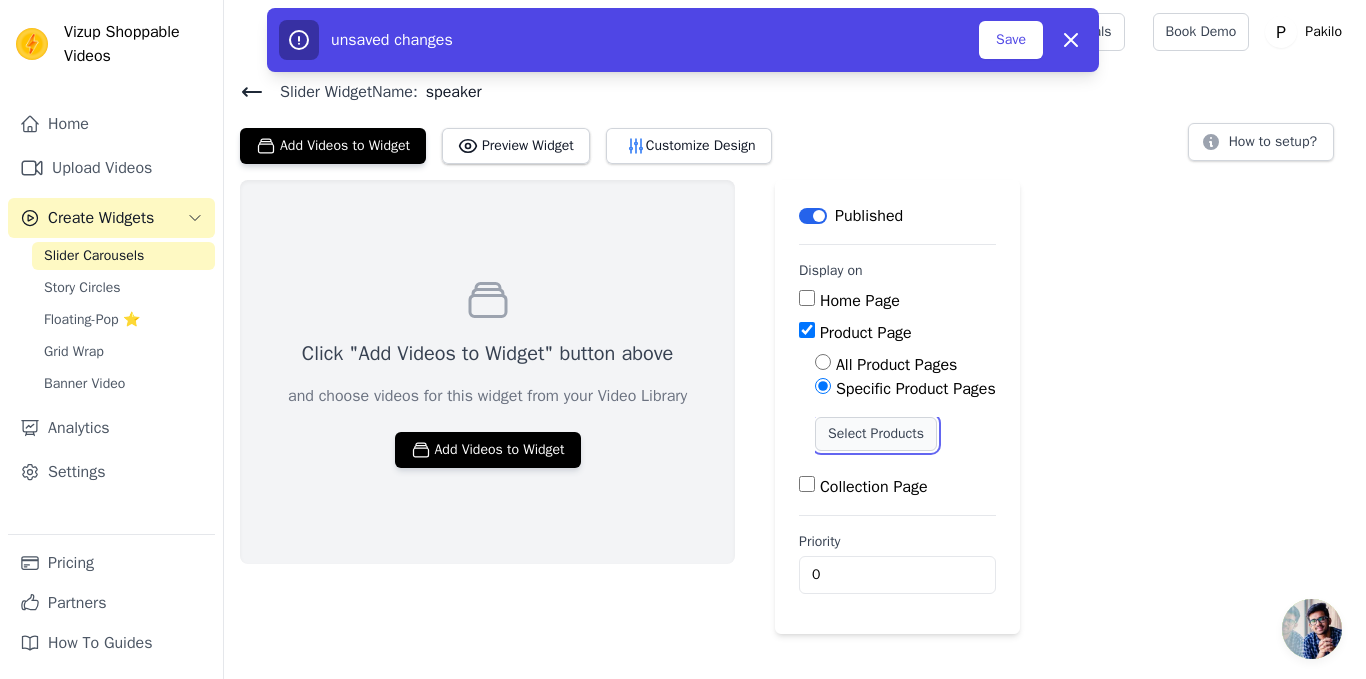 click on "Select Products" at bounding box center [876, 434] 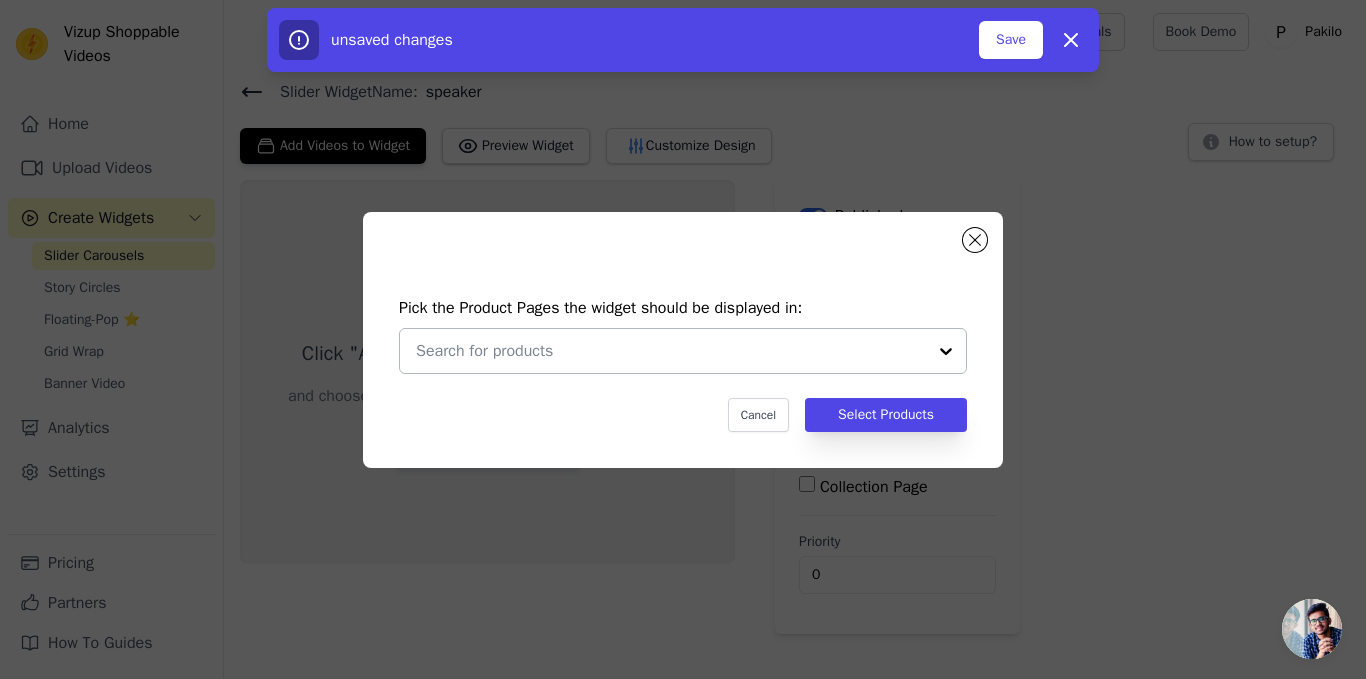 click at bounding box center (946, 351) 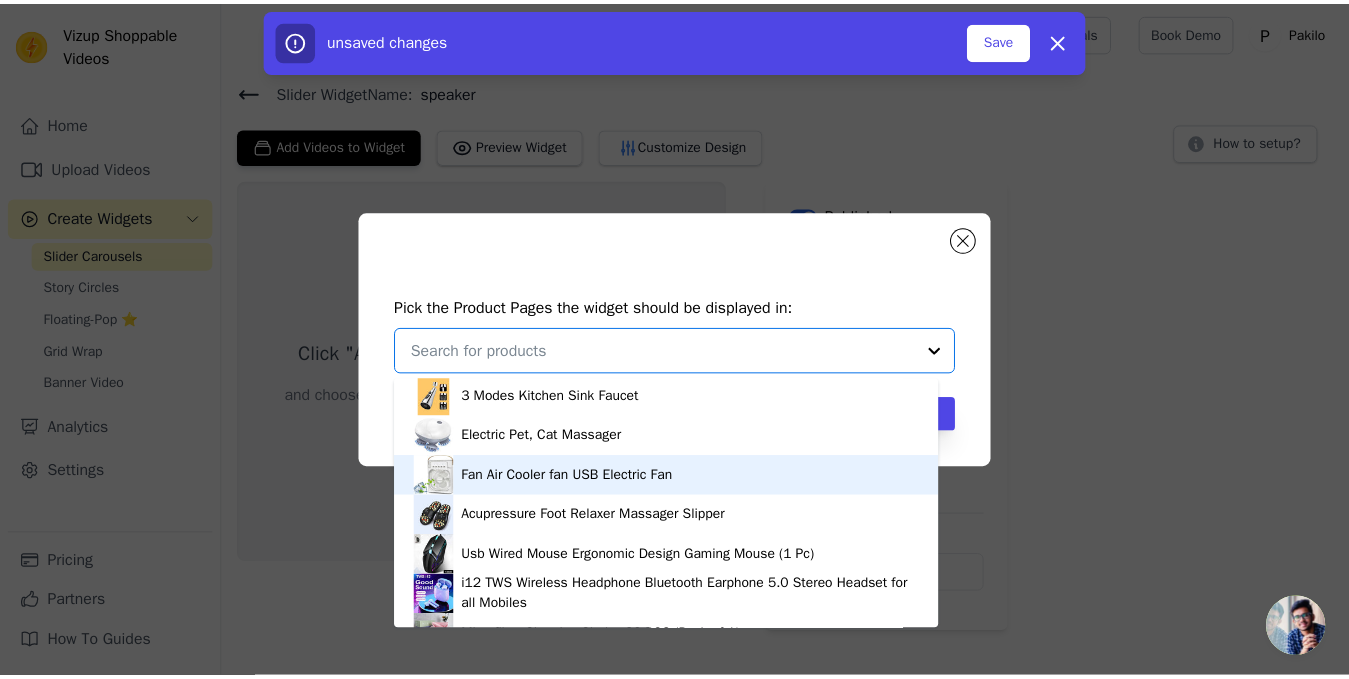 scroll, scrollTop: 994, scrollLeft: 0, axis: vertical 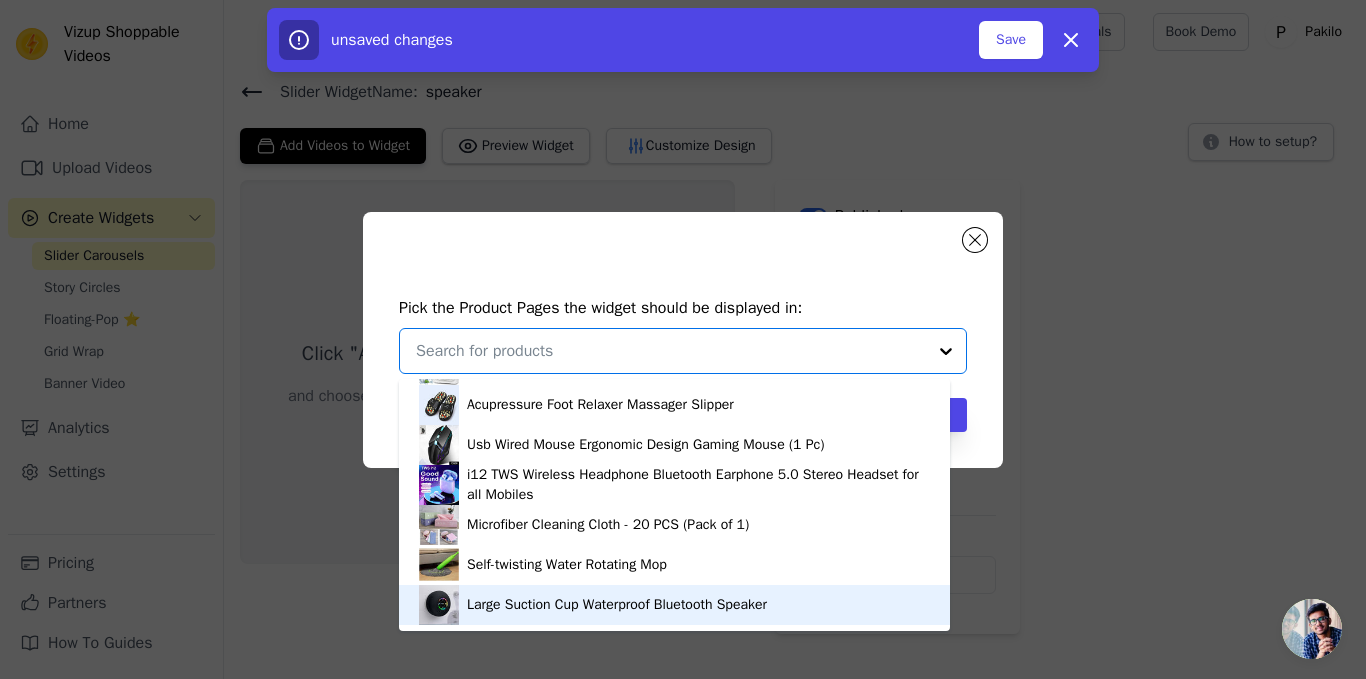 click on "Large Suction Cup Waterproof Bluetooth Speaker" at bounding box center [617, 605] 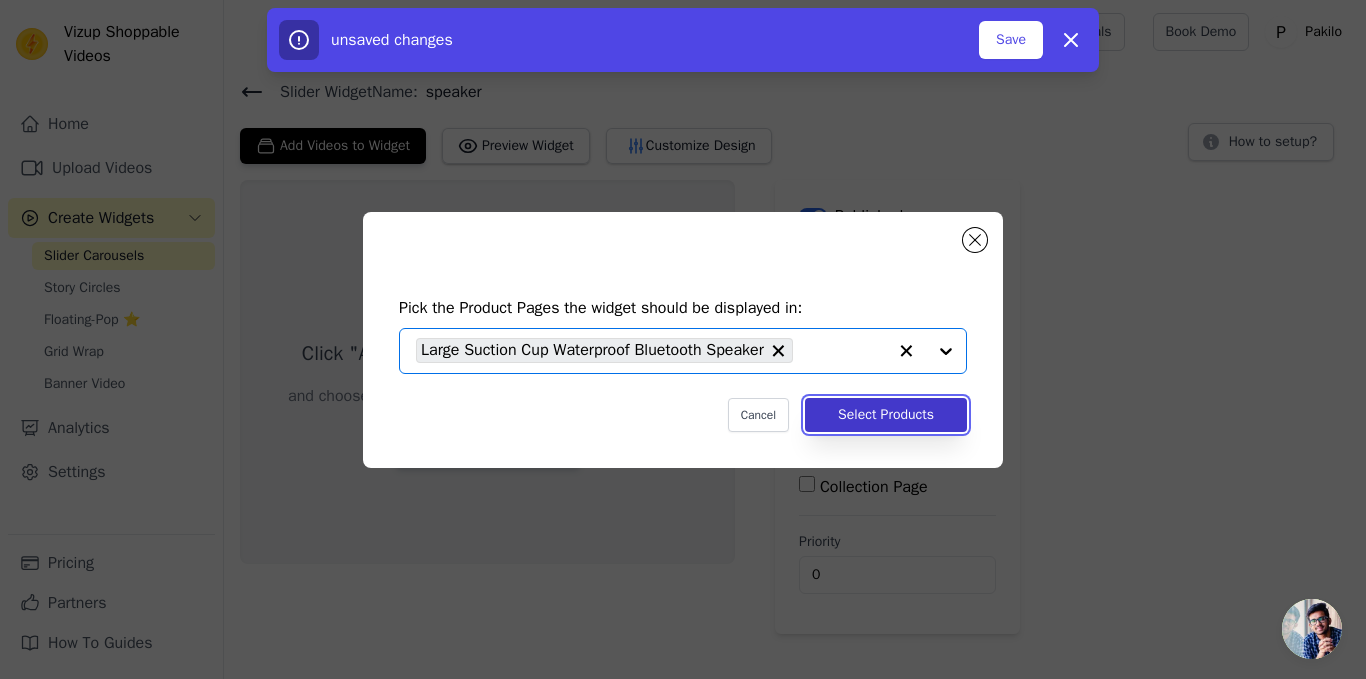 click on "Select Products" at bounding box center (886, 415) 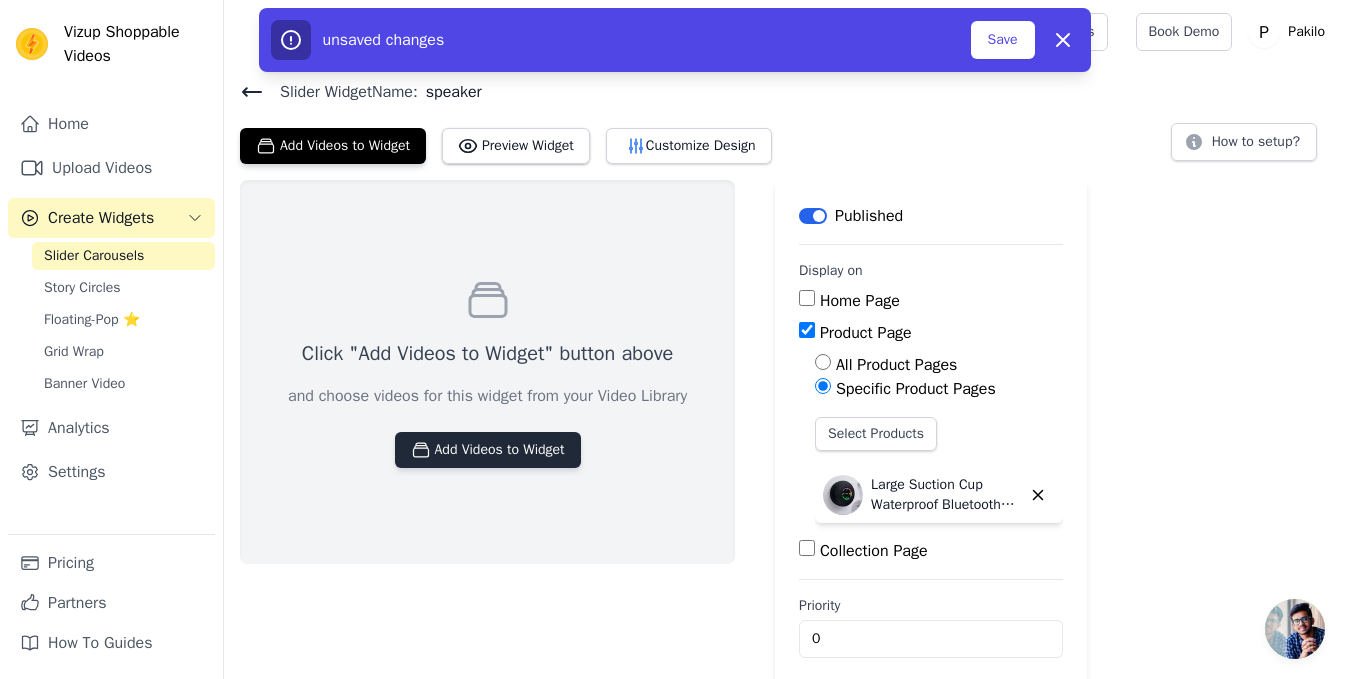 click on "Add Videos to Widget" at bounding box center (488, 450) 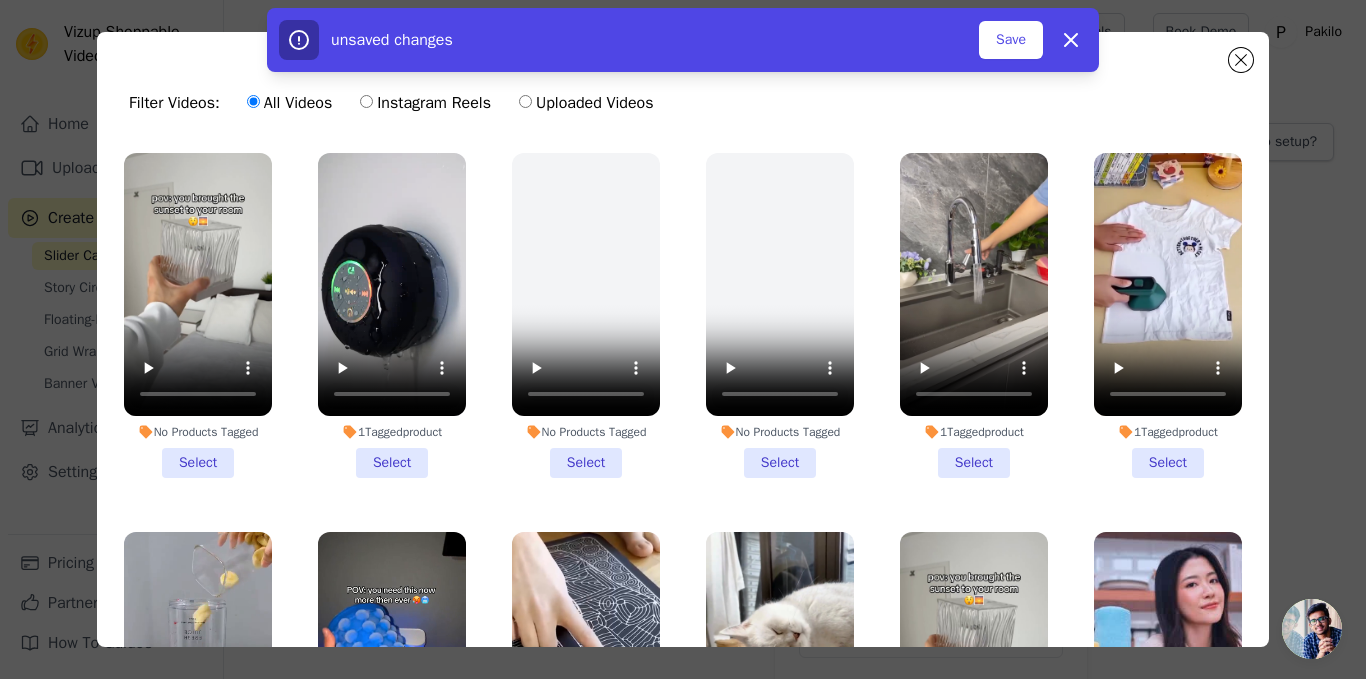 click on "1  Tagged  product     Select" at bounding box center [392, 315] 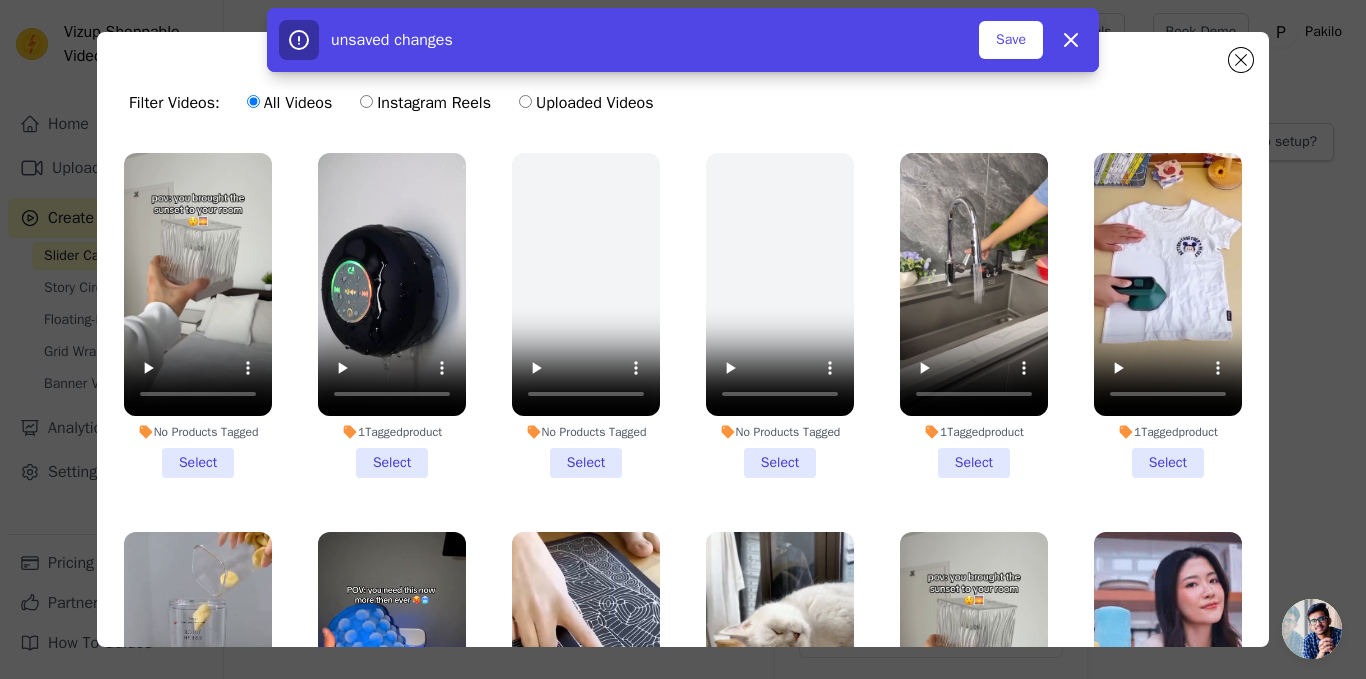 click on "No Products Tagged     Select" at bounding box center [198, 315] 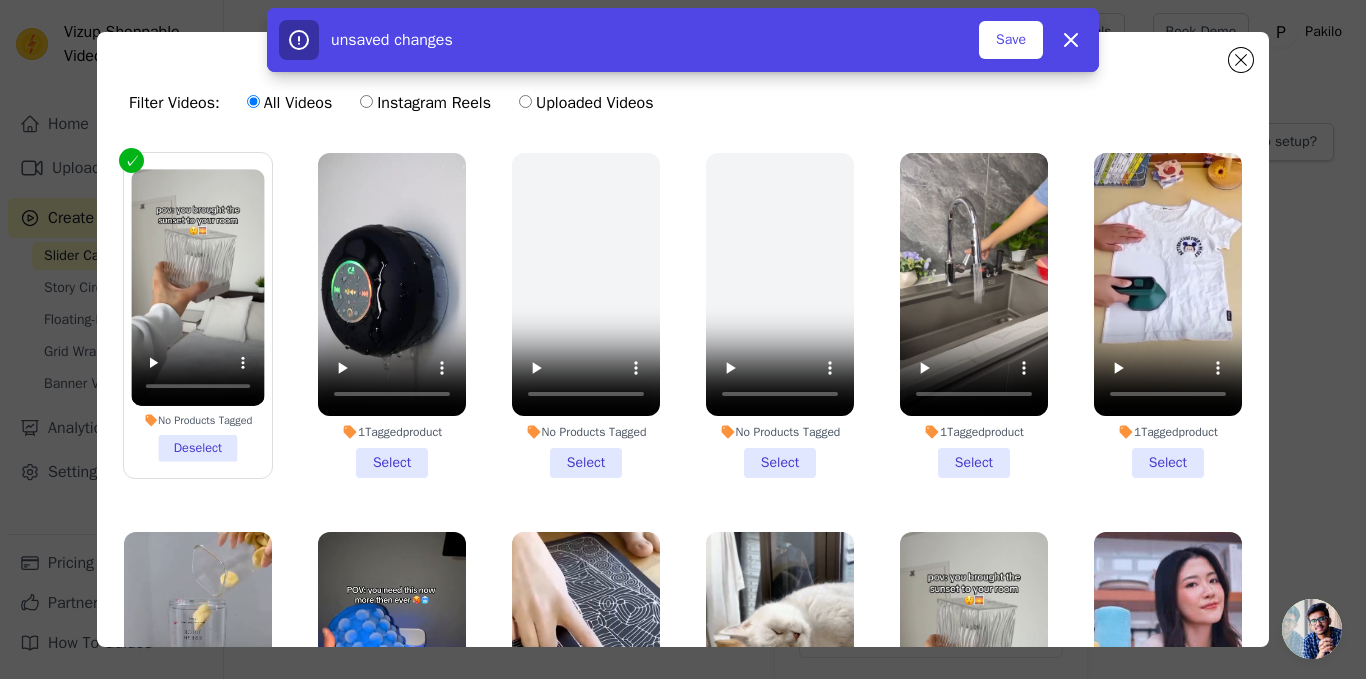 click on "1  Tagged  product     Select" at bounding box center [392, 315] 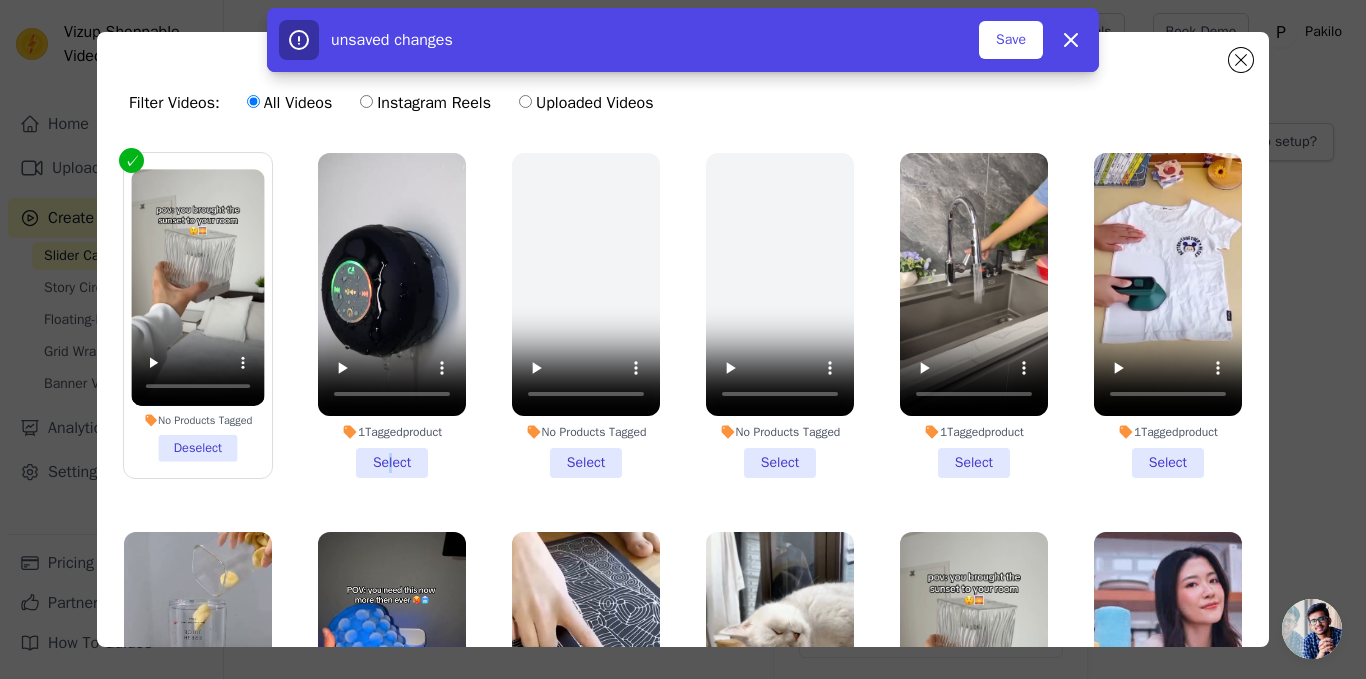 click on "No Products Tagged     Deselect         1  Tagged  product     Select
No Products Tagged     Select
No Products Tagged     Select         1  Tagged  product     Select         1  Tagged  product     Select         1  Tagged  product     Select         1  Tagged  product     Select         1  Tagged  product     Select         1  Tagged  product     Select         1  Tagged  product     Select         1  Tagged  product     Select
No Products Tagged     Select" at bounding box center [683, 449] 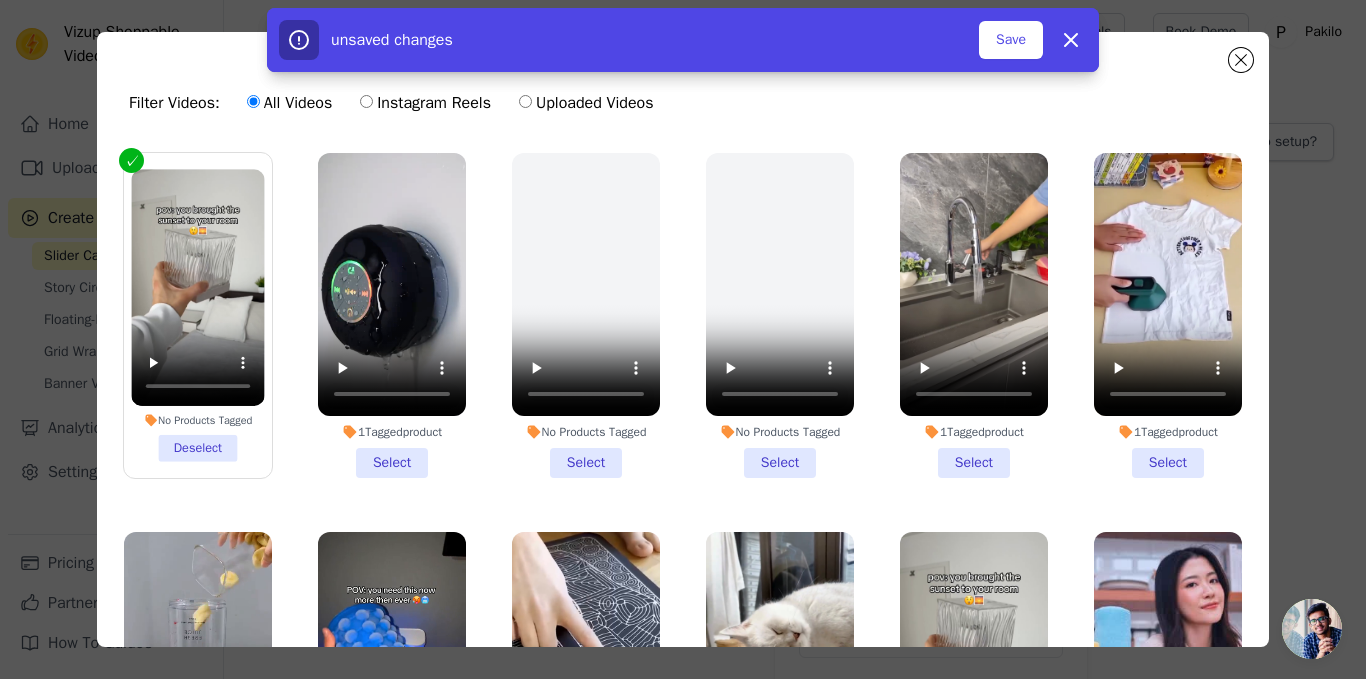 click on "1  Tagged  product     Select" at bounding box center [392, 315] 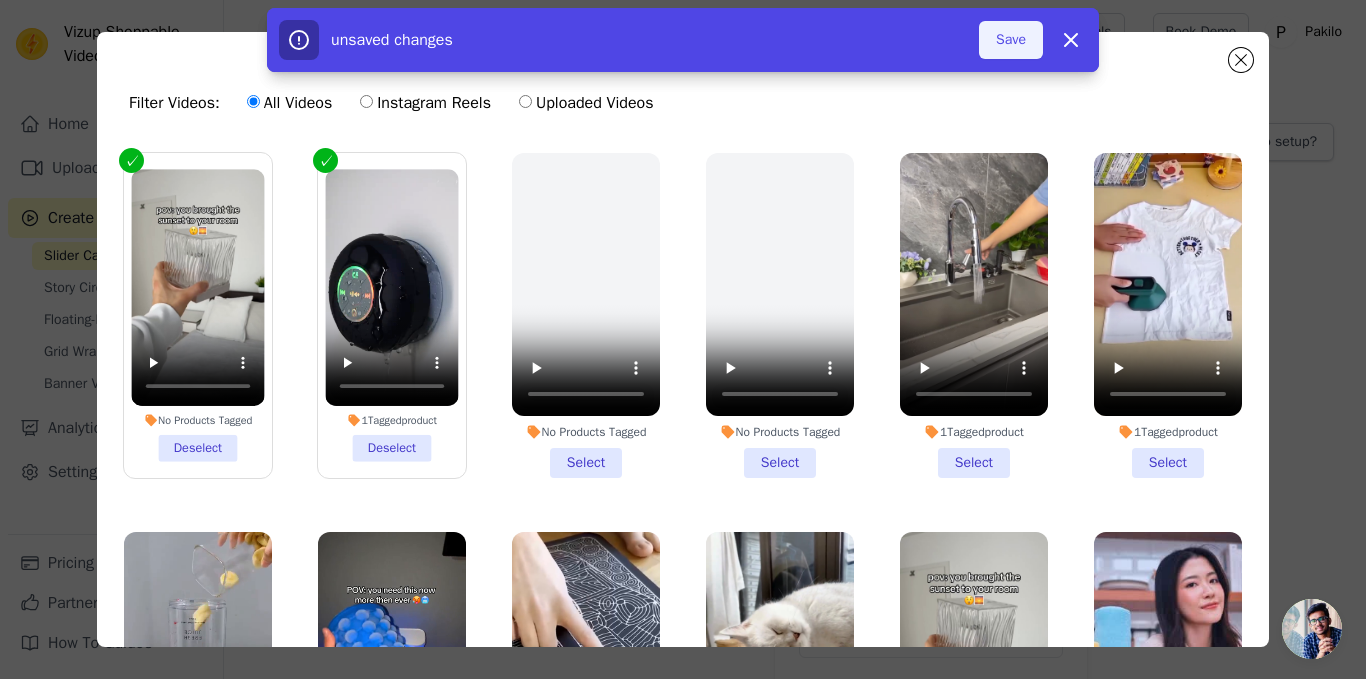 click on "Save" at bounding box center [1011, 40] 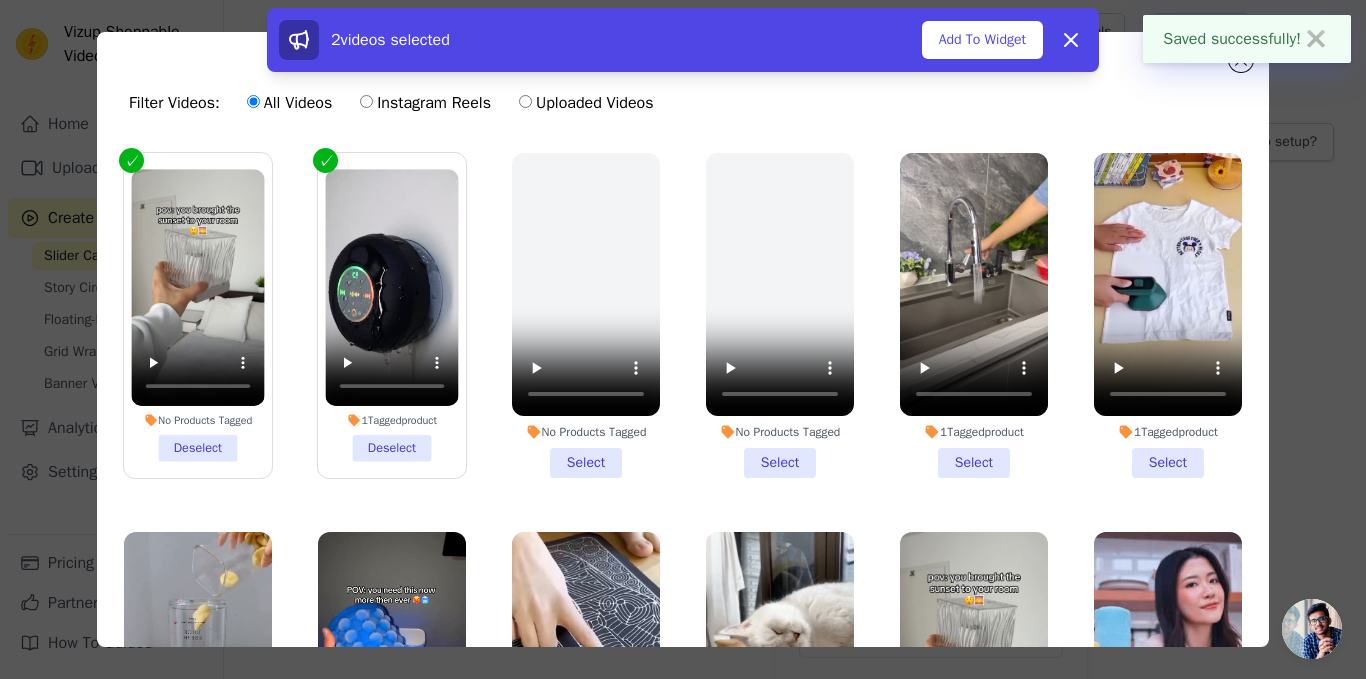 click on "2  videos selected     Add To Widget   Dismiss" at bounding box center [683, 44] 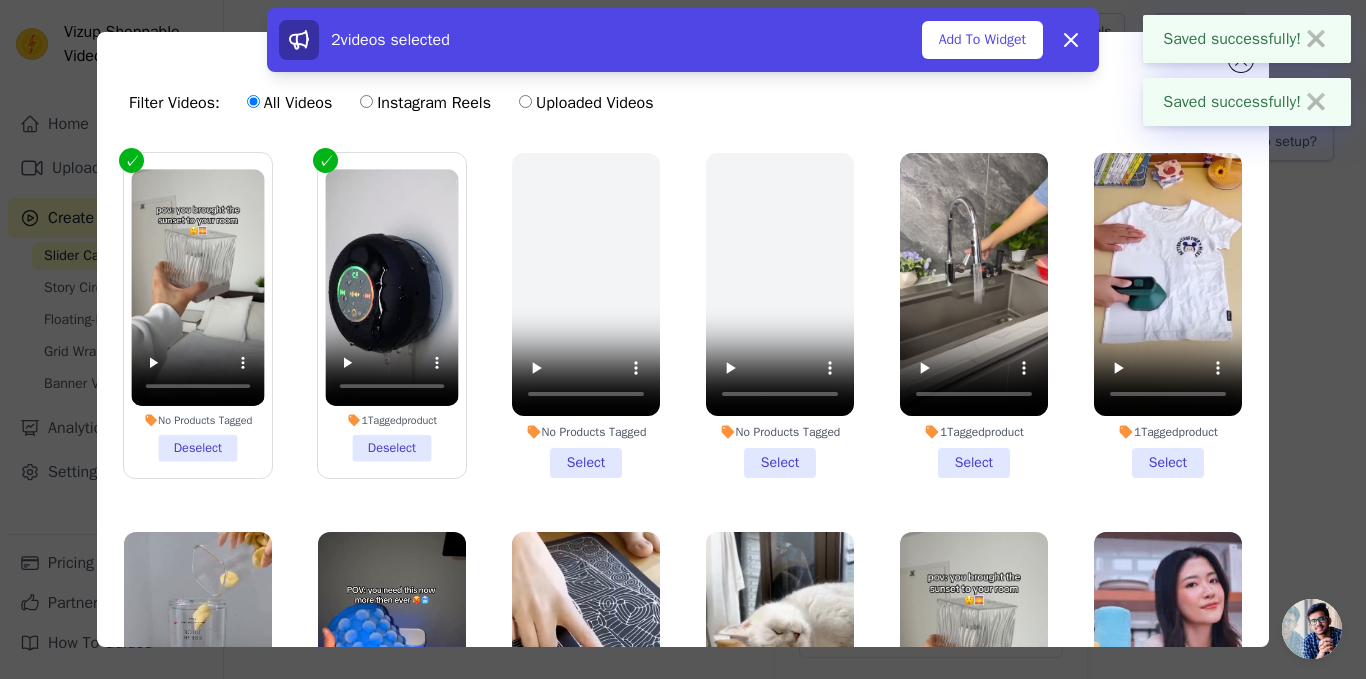 click on "Saved successfully! ✖ Saved successfully! ✖
Vizup Shoppable Videos
Home
Upload Videos       Create Widgets     Slider Carousels   Story Circles   Floating-Pop ⭐   Grid Wrap   Banner Video
Analytics
Settings
Pricing
Partners
How To Guides   Open sidebar" at bounding box center [683, 349] 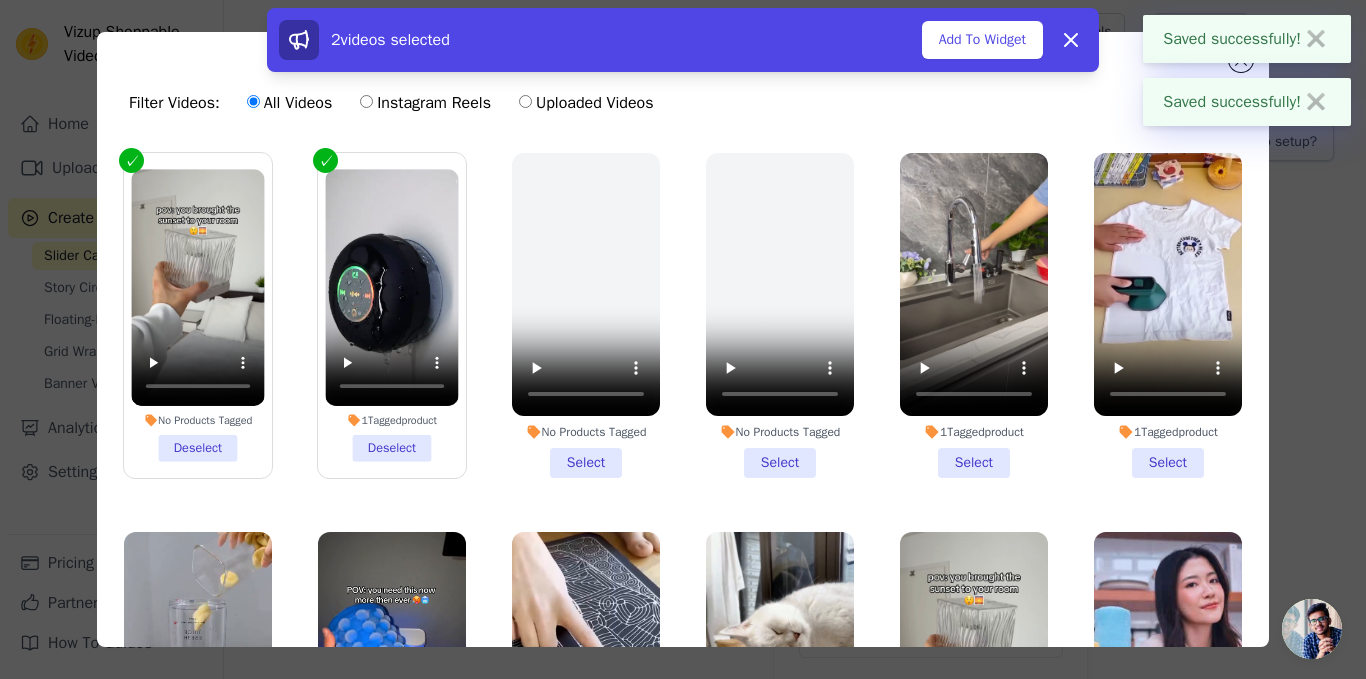 click on "✖" at bounding box center [1316, 102] 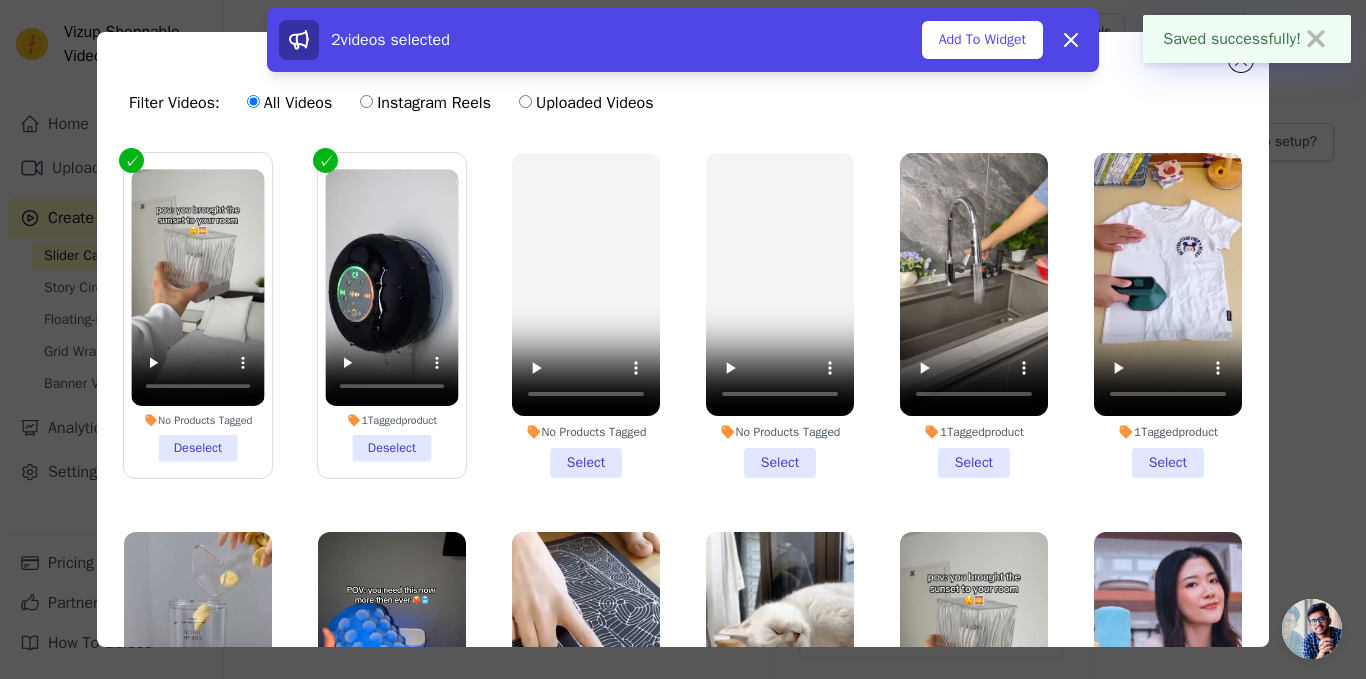 click on "✖" at bounding box center (1316, 39) 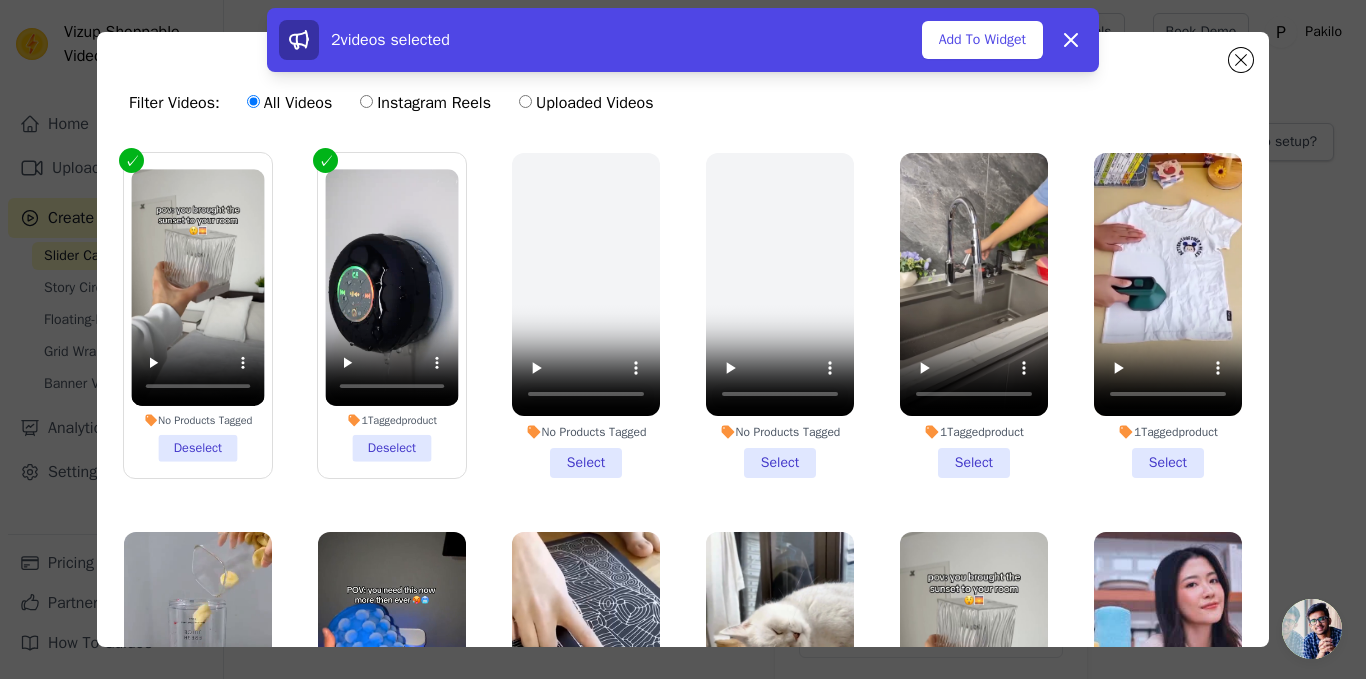 click on "2  videos selected     Add To Widget   Dismiss" at bounding box center [683, 44] 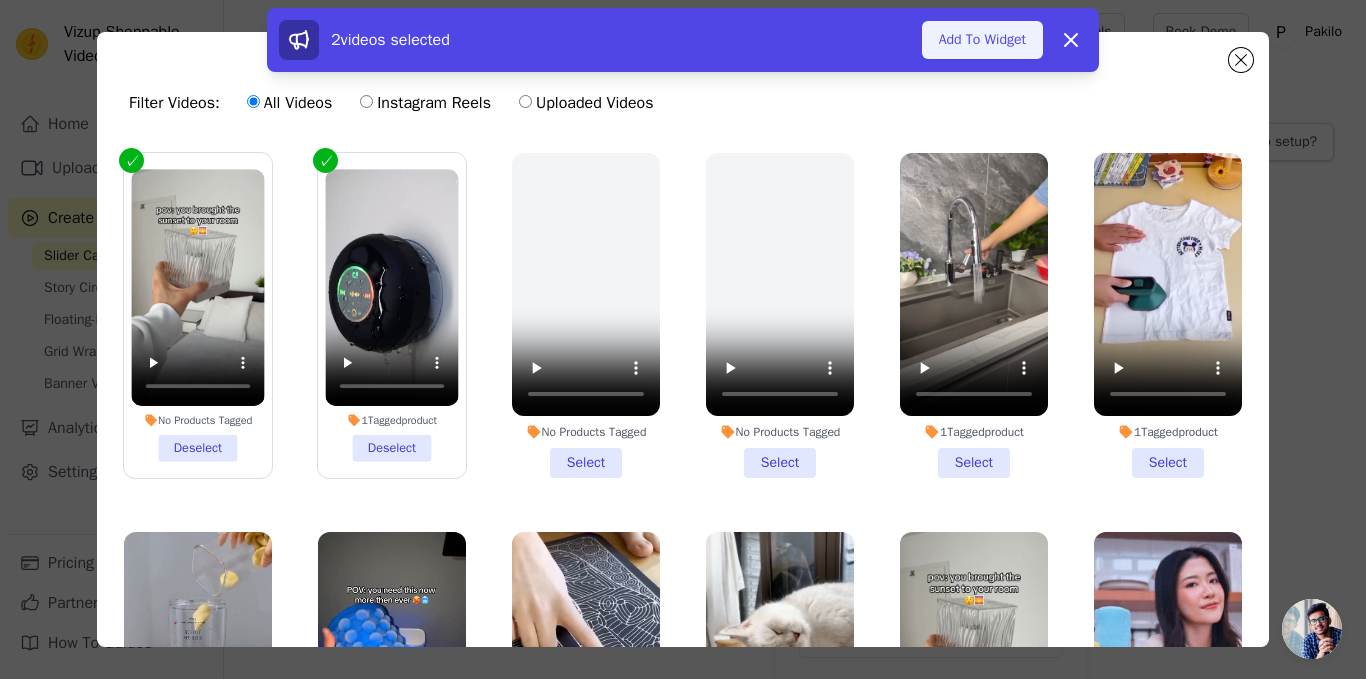 click on "Add To Widget" at bounding box center [982, 40] 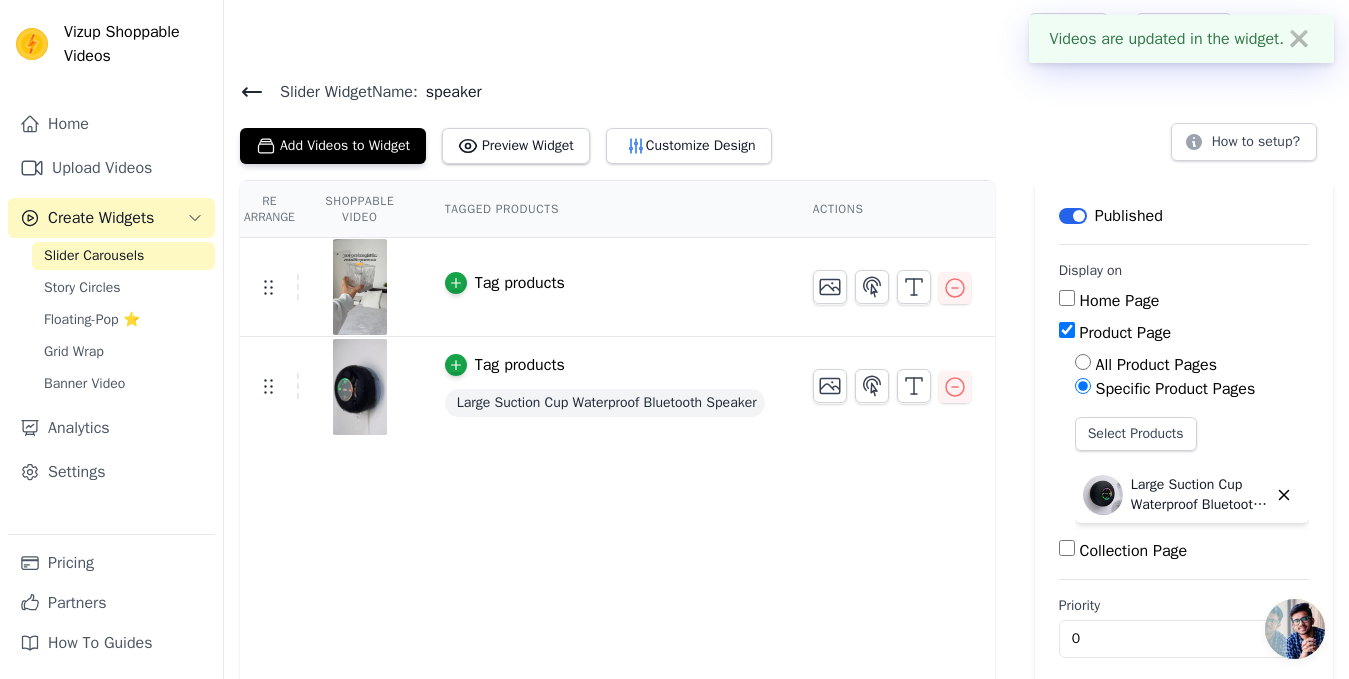 click on "✖" at bounding box center (1299, 39) 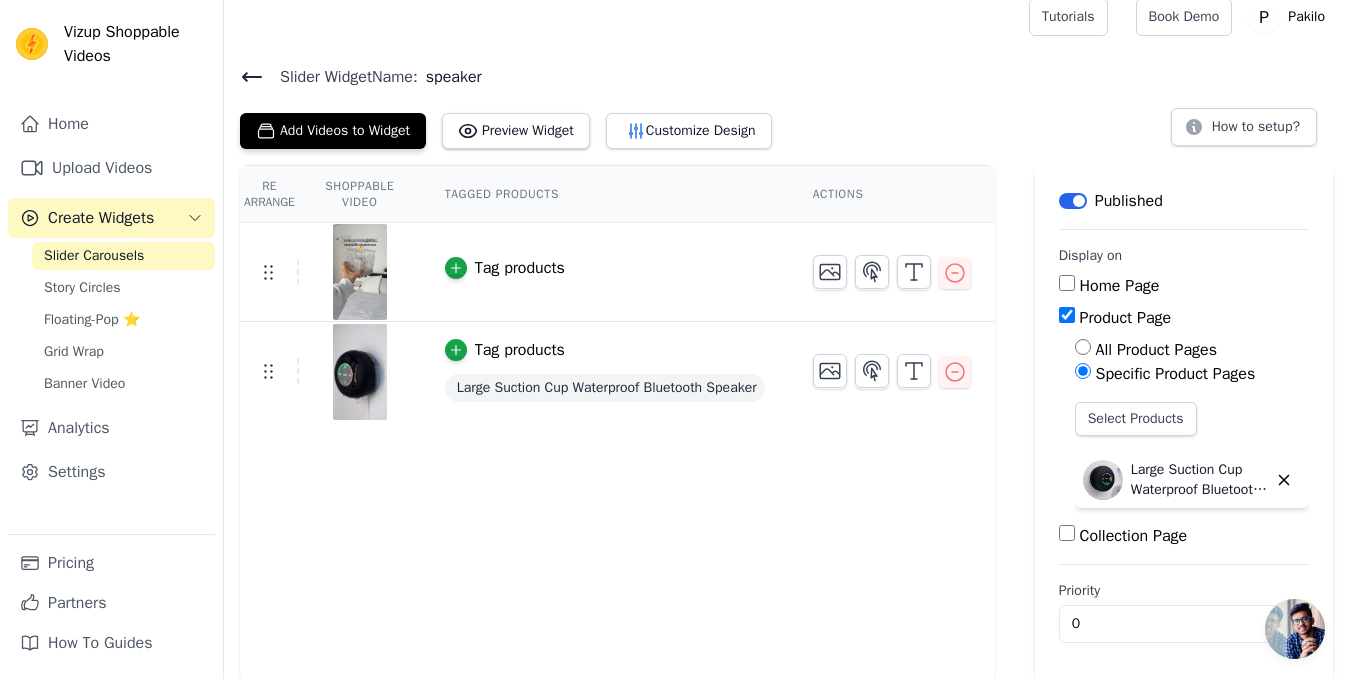 scroll, scrollTop: 19, scrollLeft: 0, axis: vertical 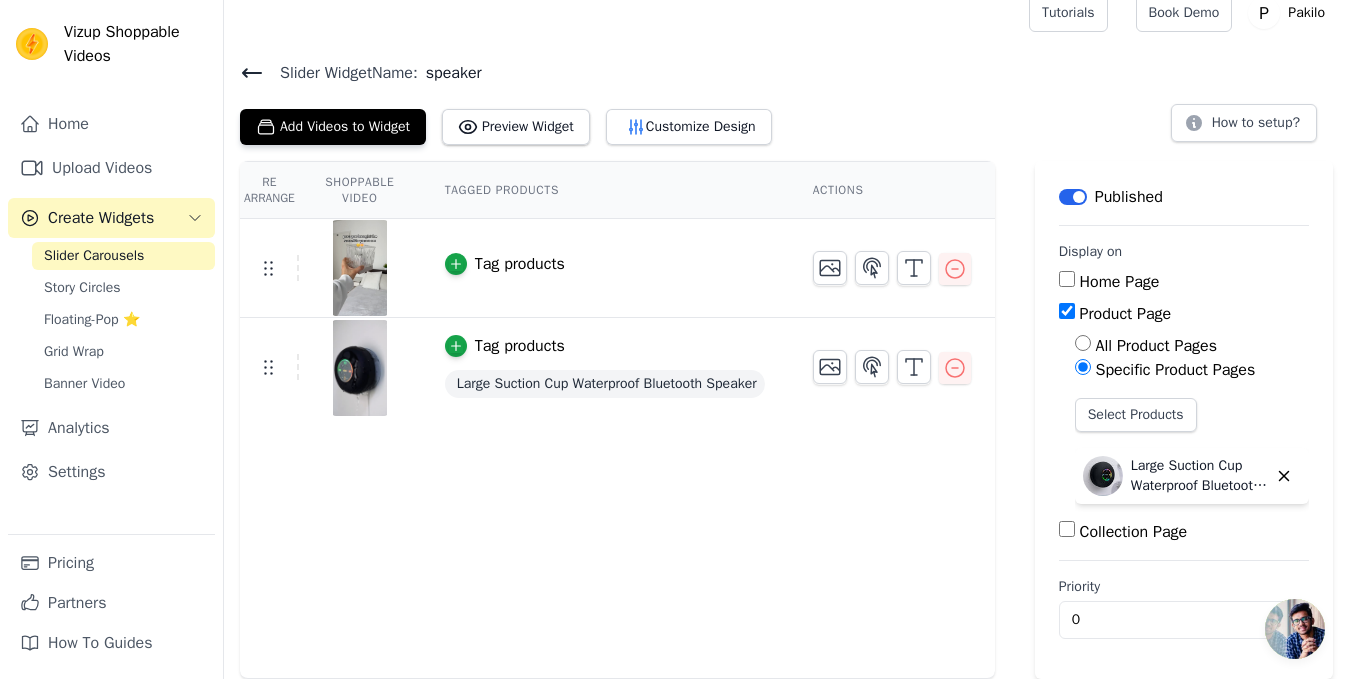 click on "Tag products" at bounding box center [520, 264] 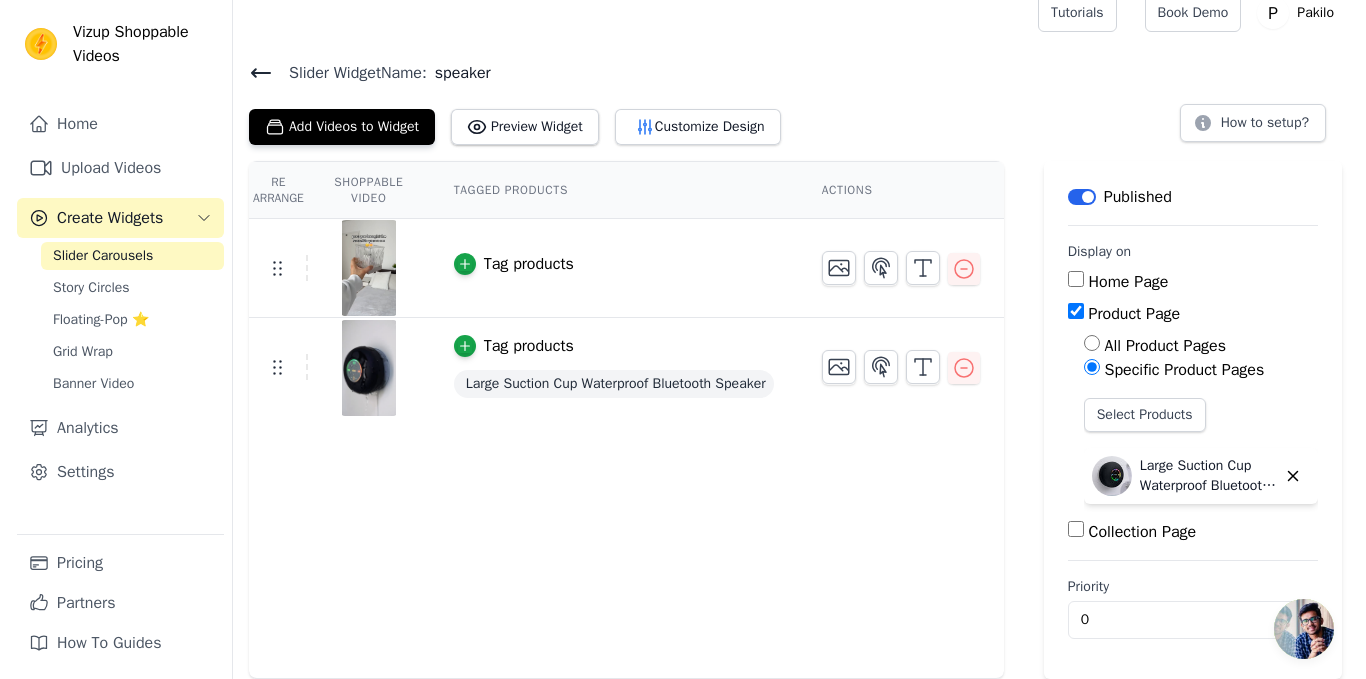 scroll, scrollTop: 0, scrollLeft: 0, axis: both 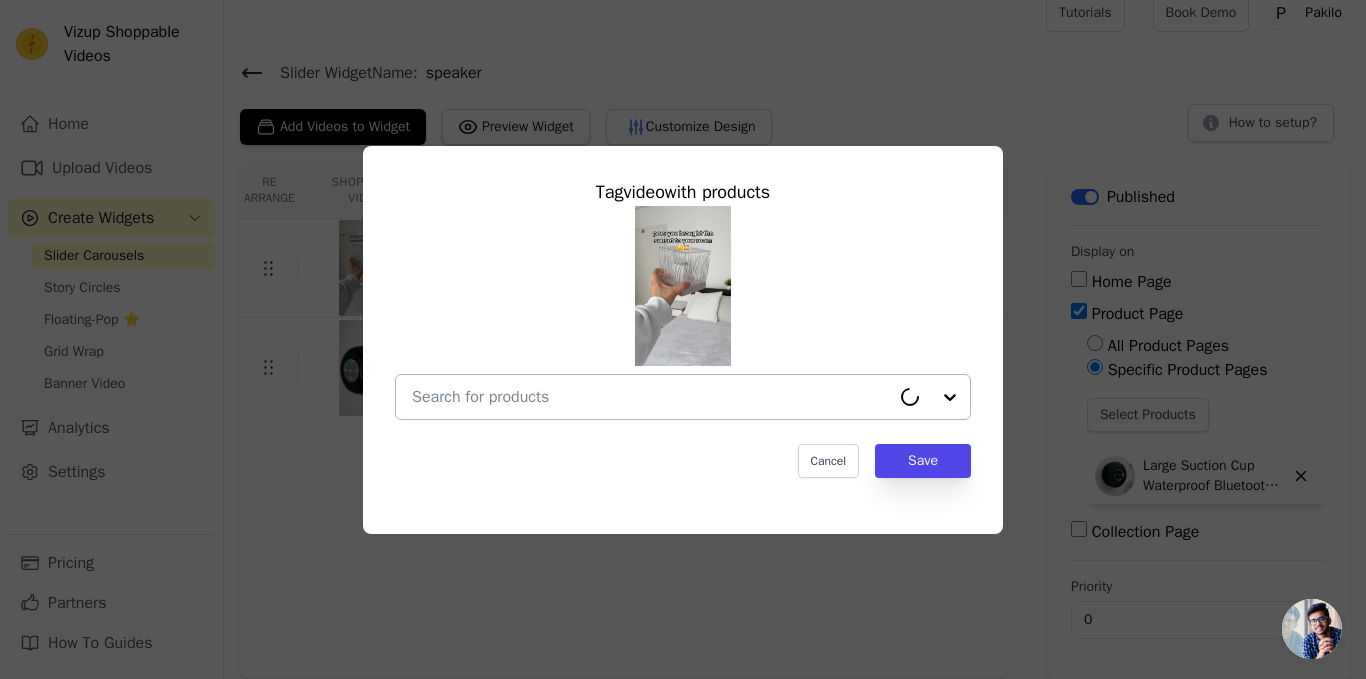 click at bounding box center [651, 397] 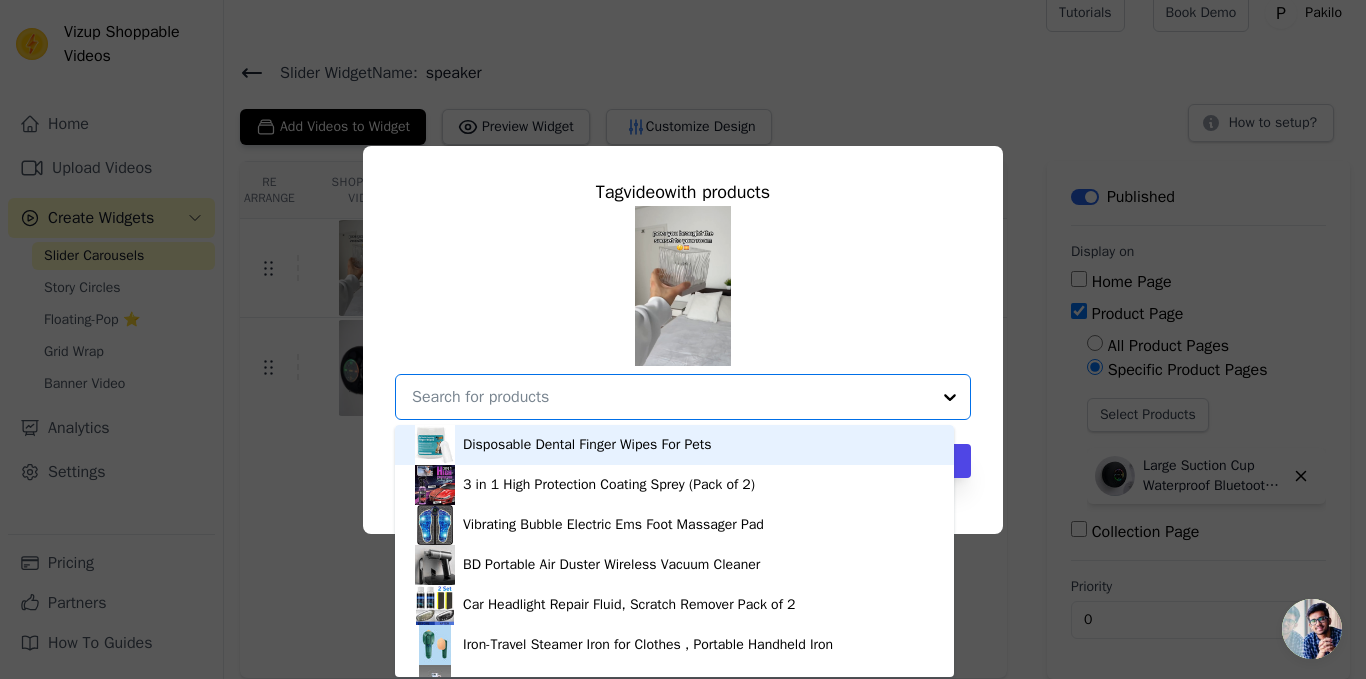 click at bounding box center (671, 397) 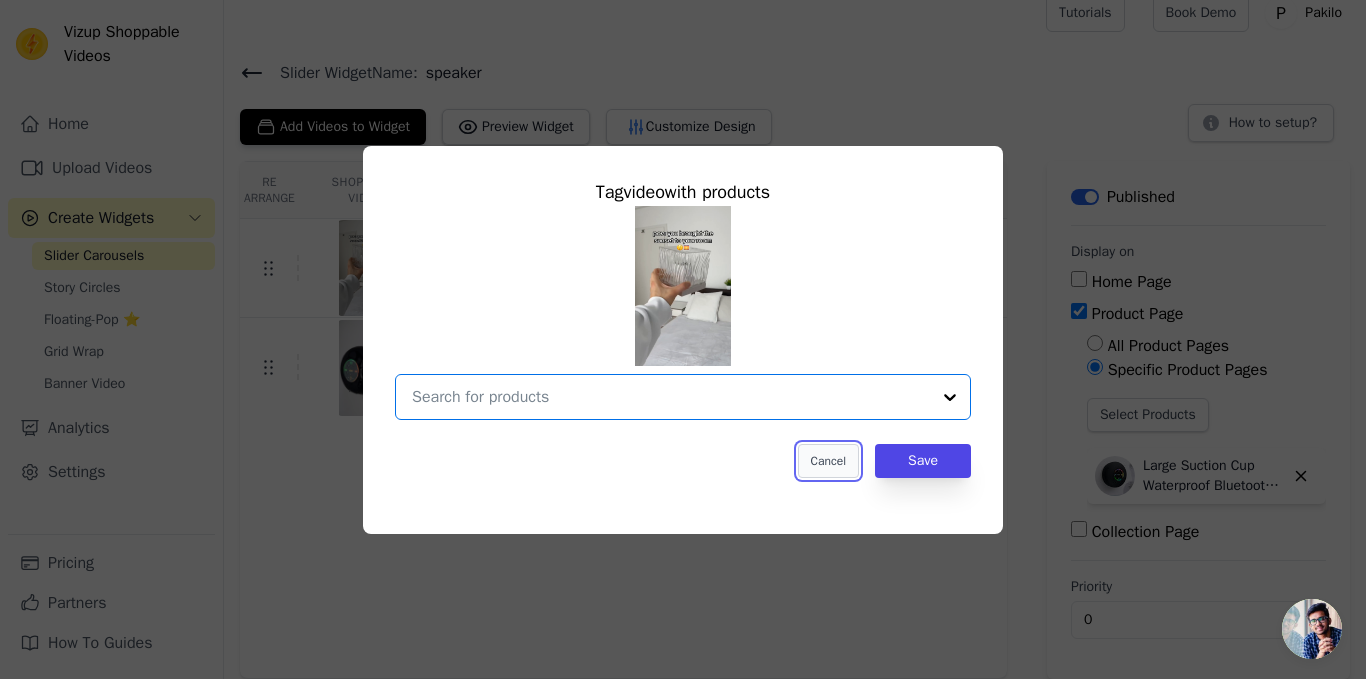 click on "Cancel" at bounding box center (828, 461) 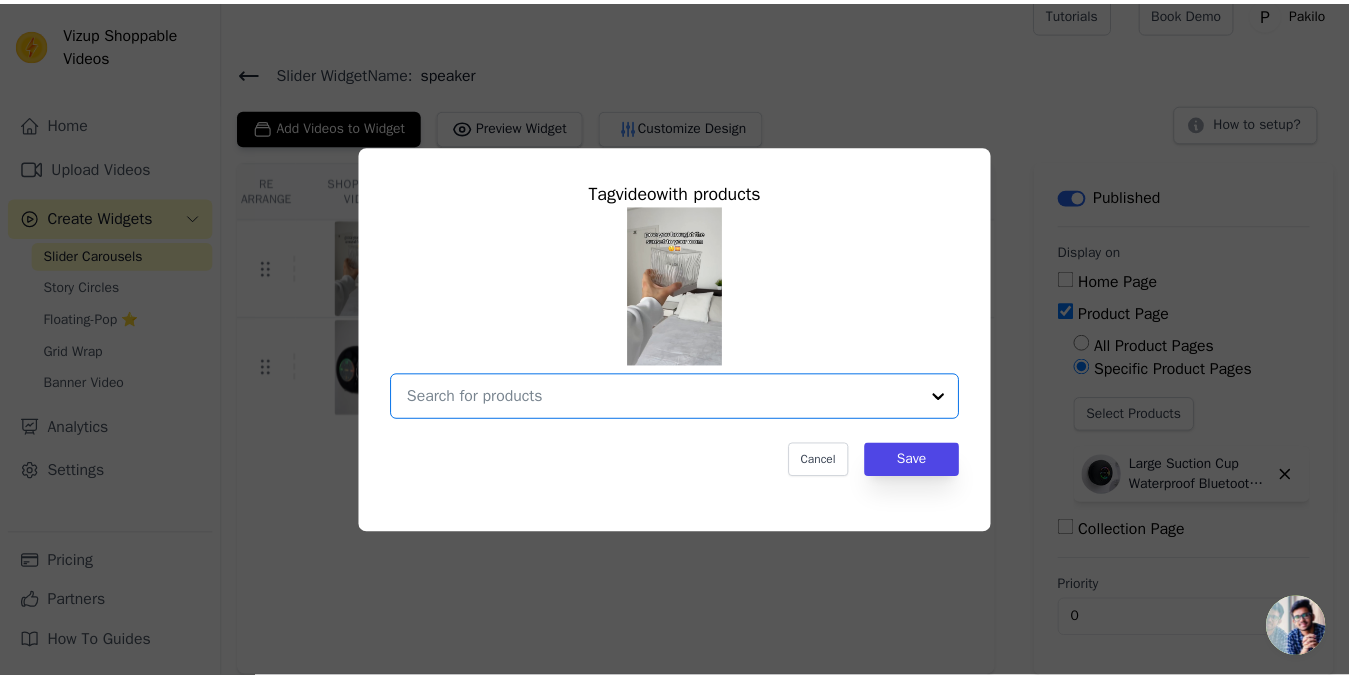 scroll, scrollTop: 19, scrollLeft: 0, axis: vertical 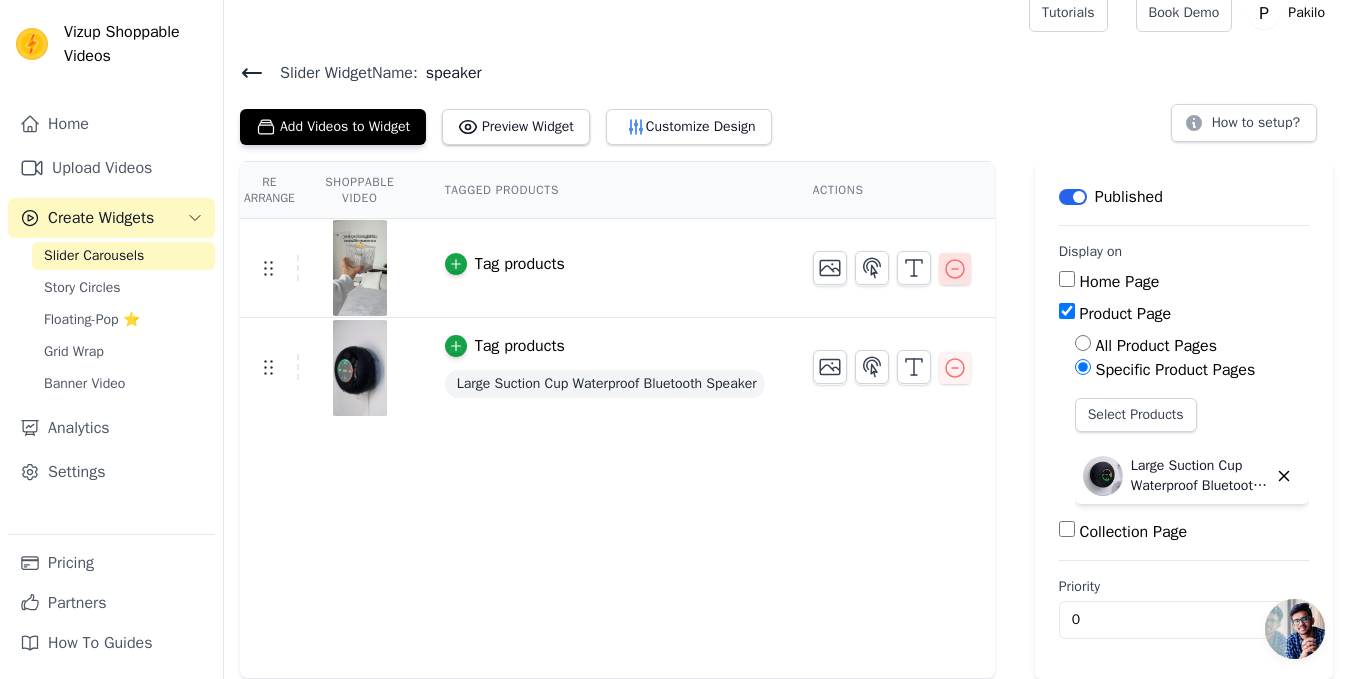 click 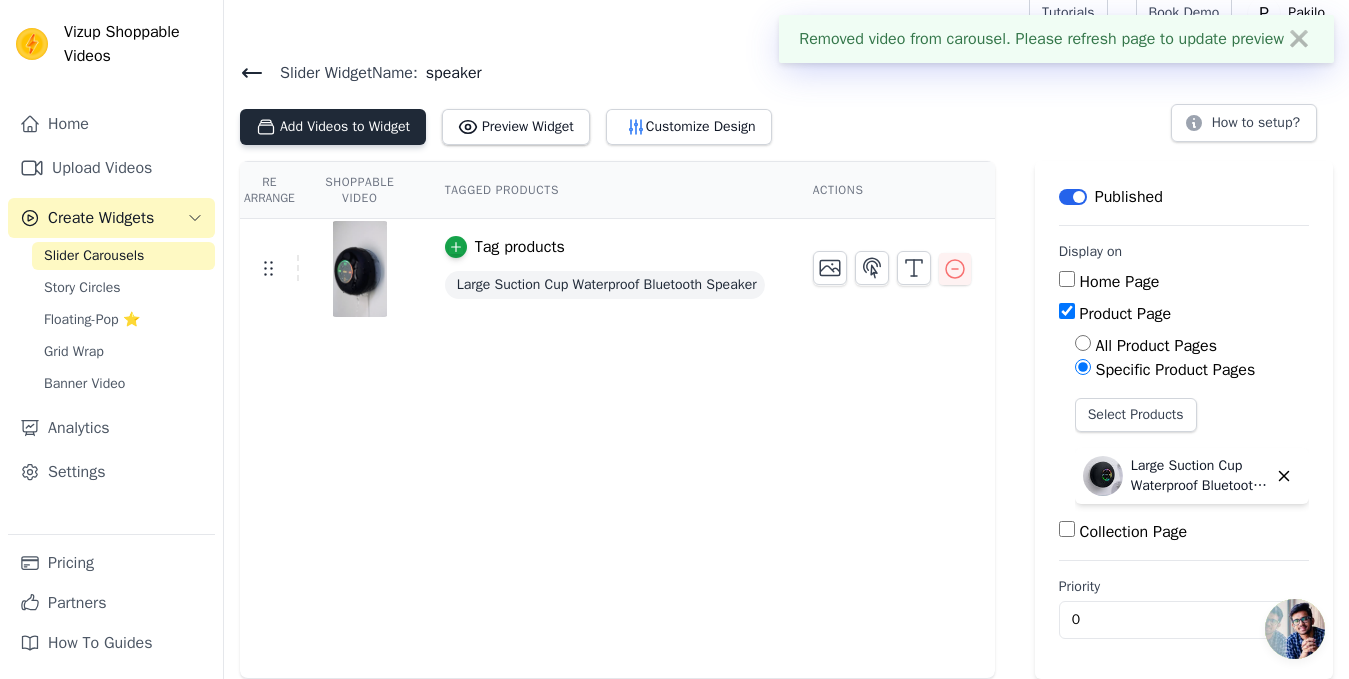 click on "Add Videos to Widget" at bounding box center (333, 127) 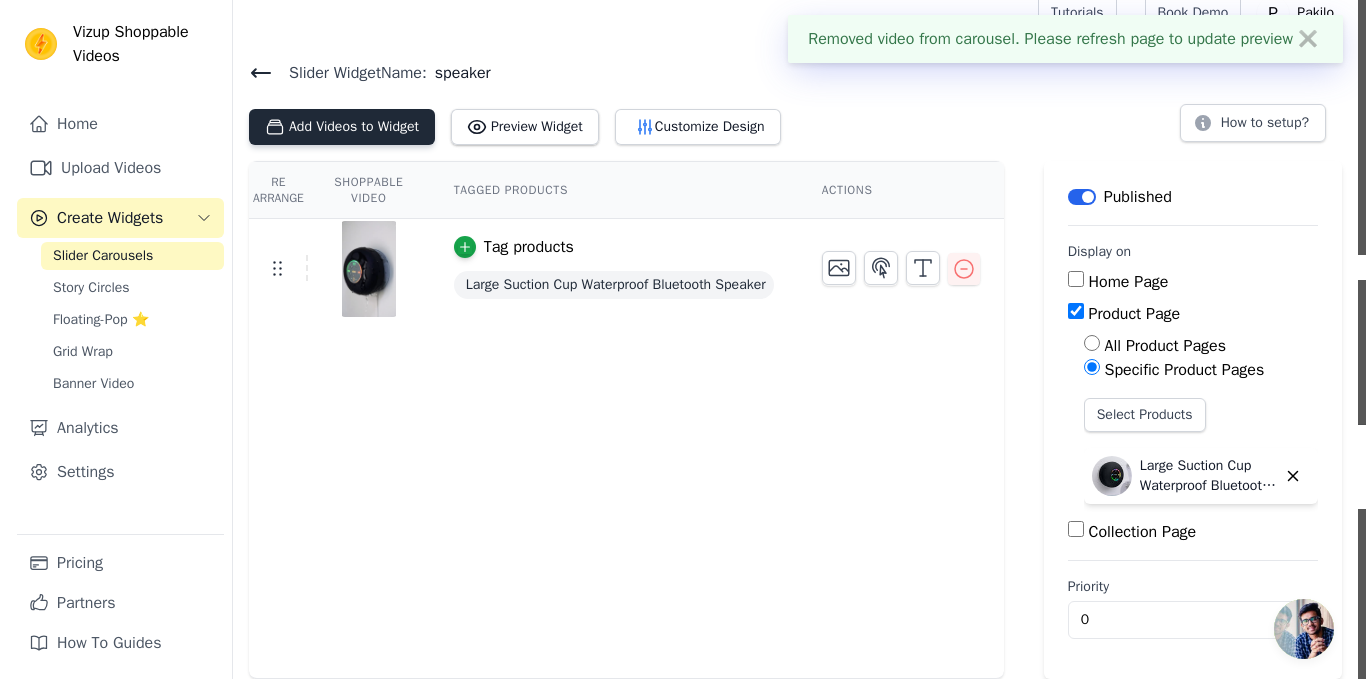 scroll, scrollTop: 0, scrollLeft: 0, axis: both 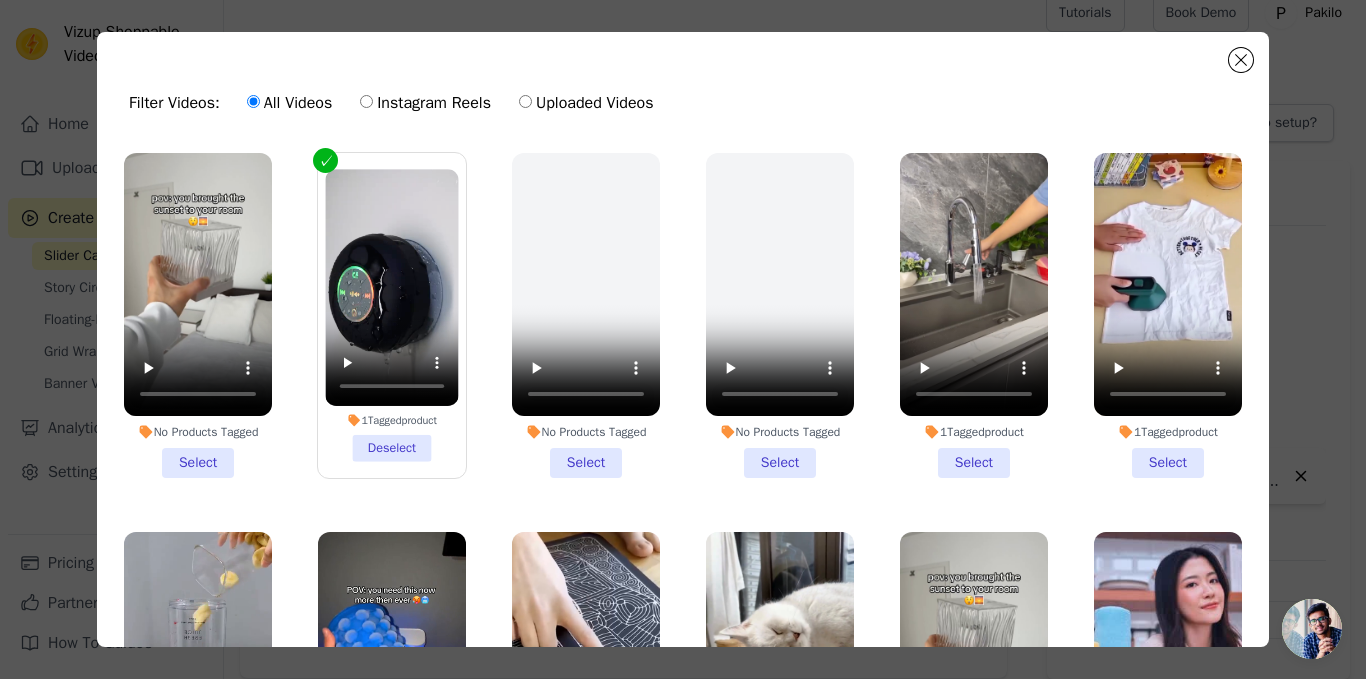 click on "Filter Videos:
All Videos
Instagram Reels
Uploaded Videos" at bounding box center (683, 103) 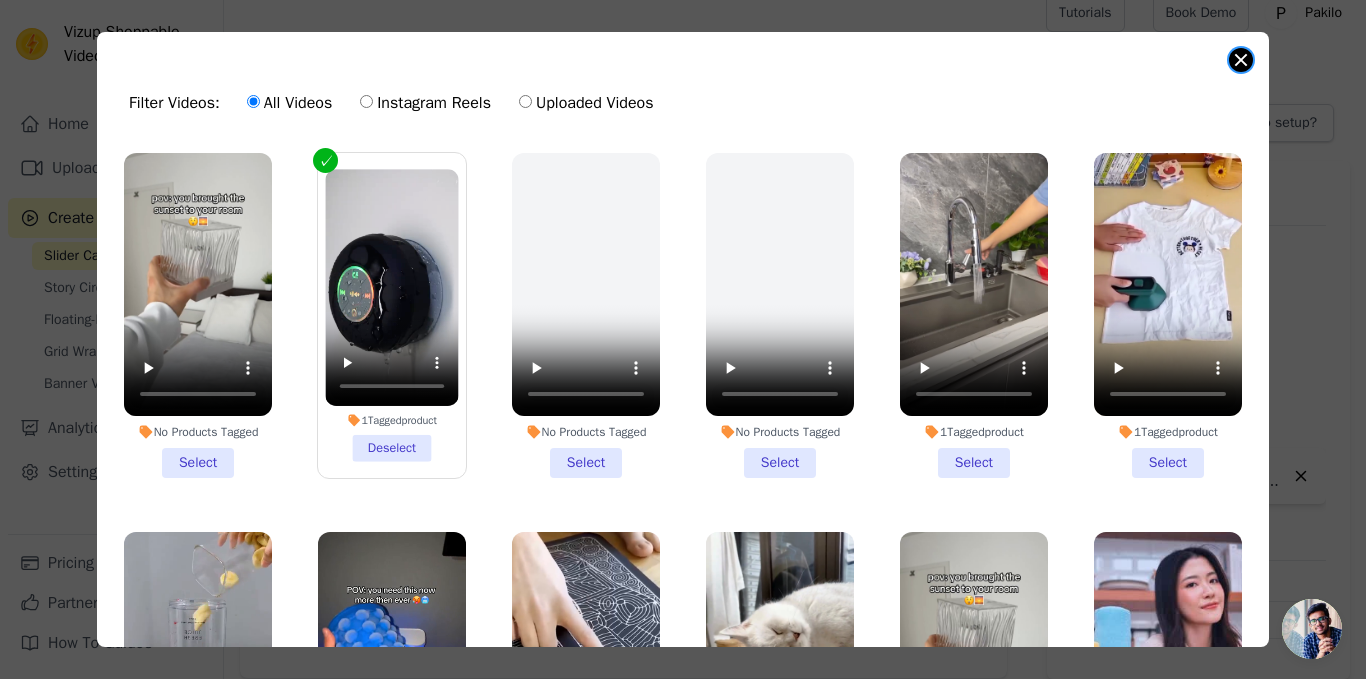click at bounding box center (1241, 60) 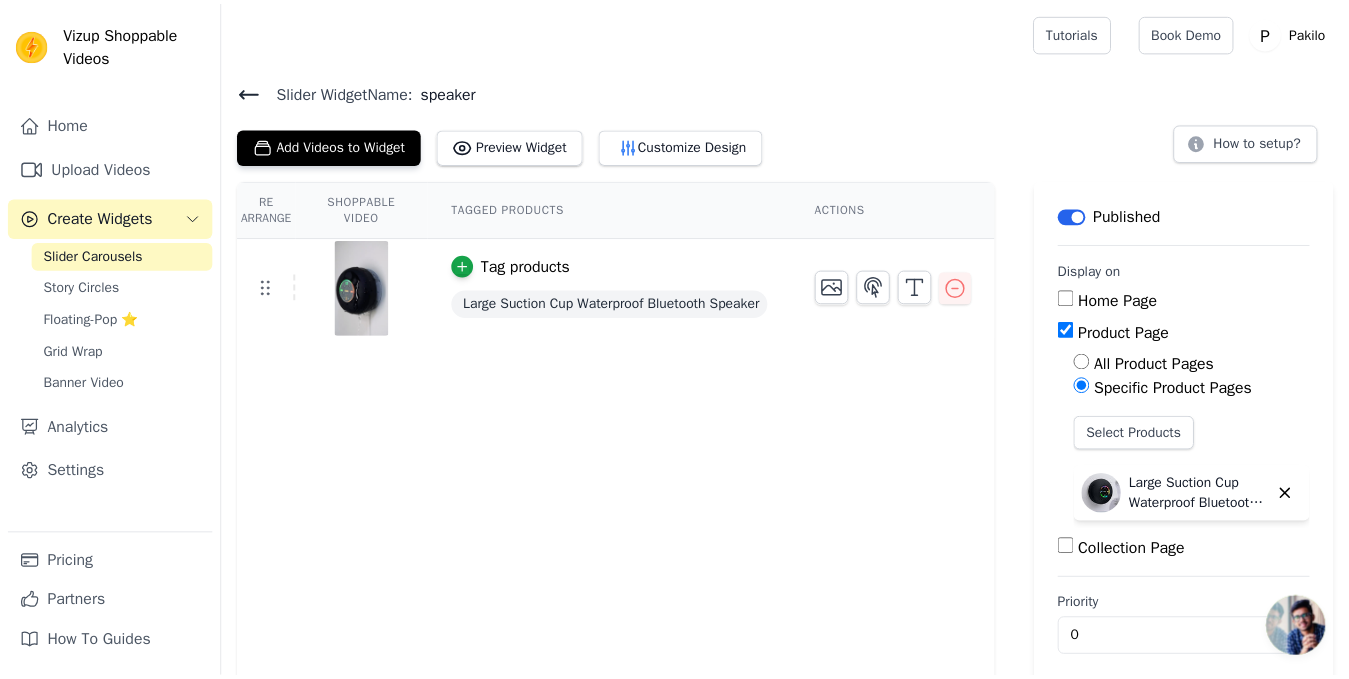 scroll, scrollTop: 19, scrollLeft: 0, axis: vertical 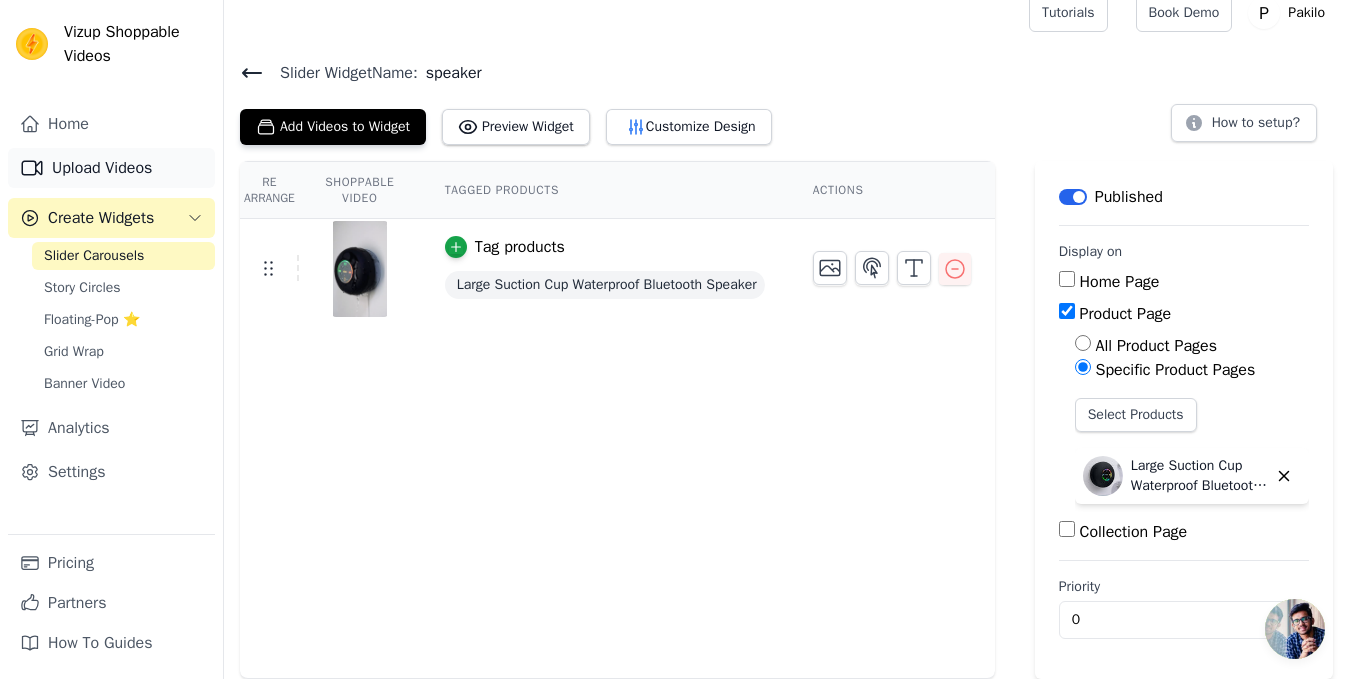 click on "Upload Videos" at bounding box center (111, 168) 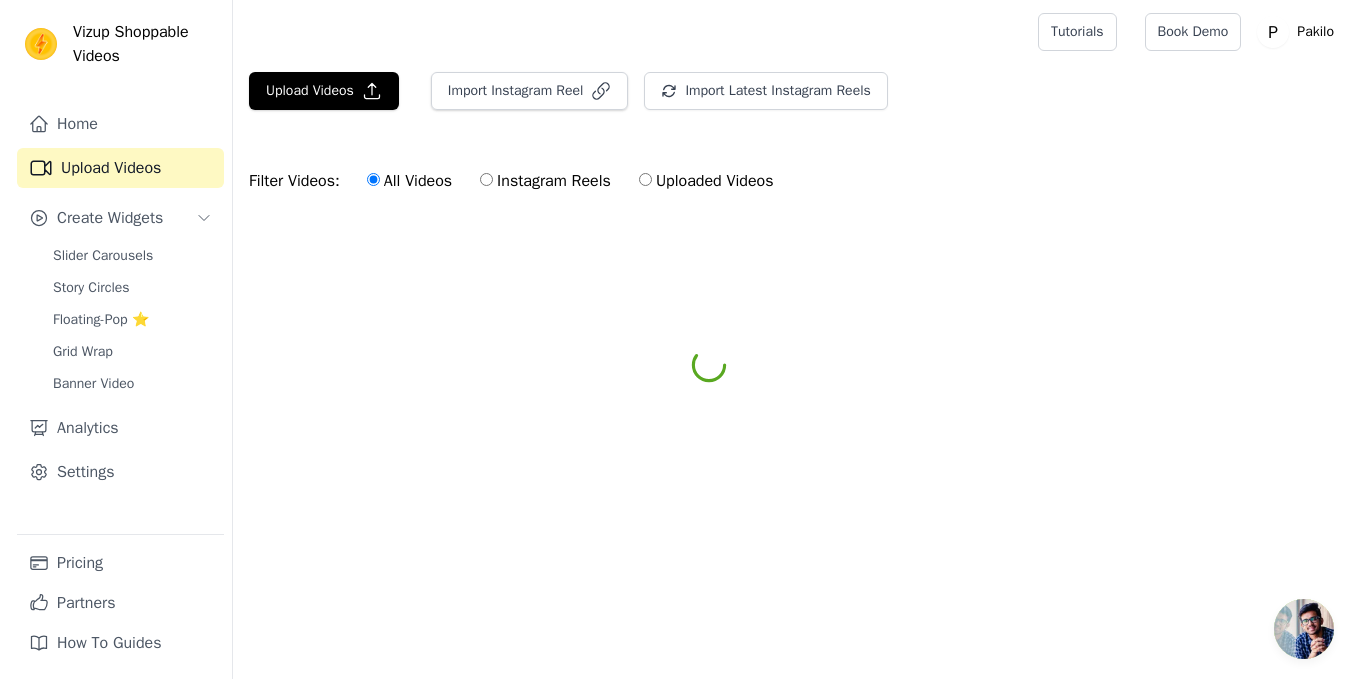 scroll, scrollTop: 0, scrollLeft: 0, axis: both 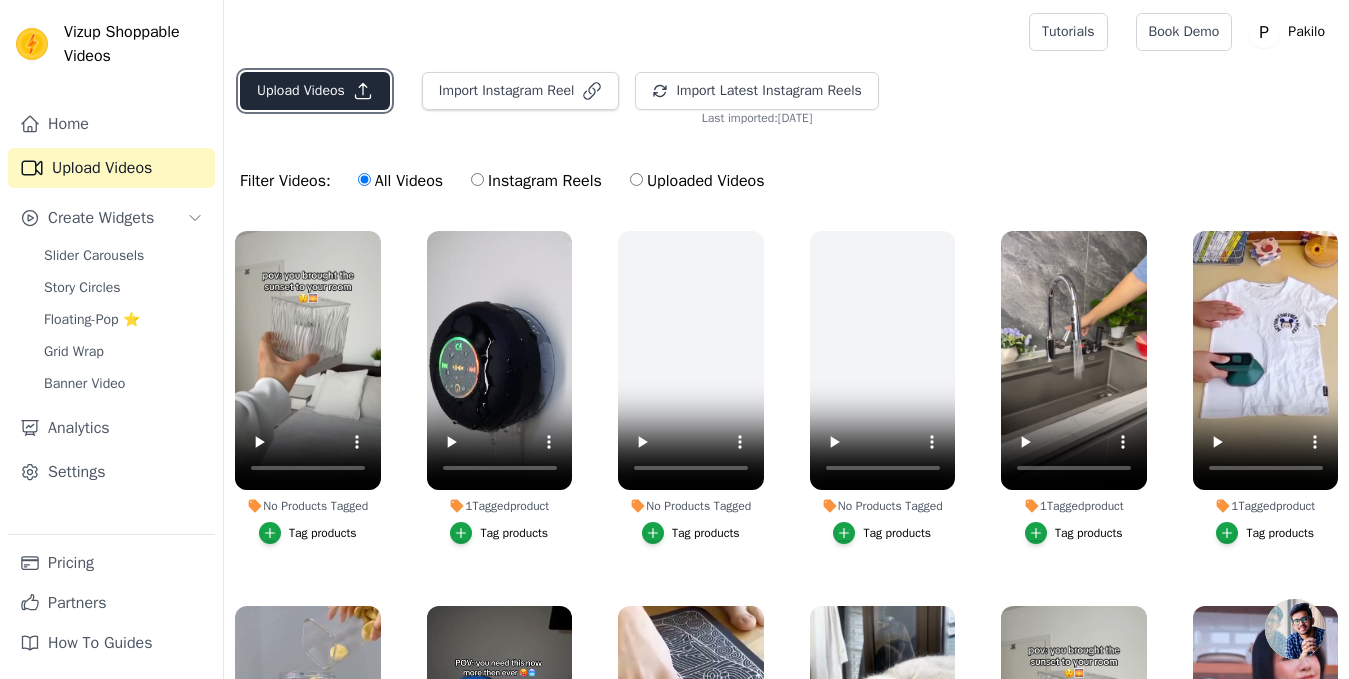 click 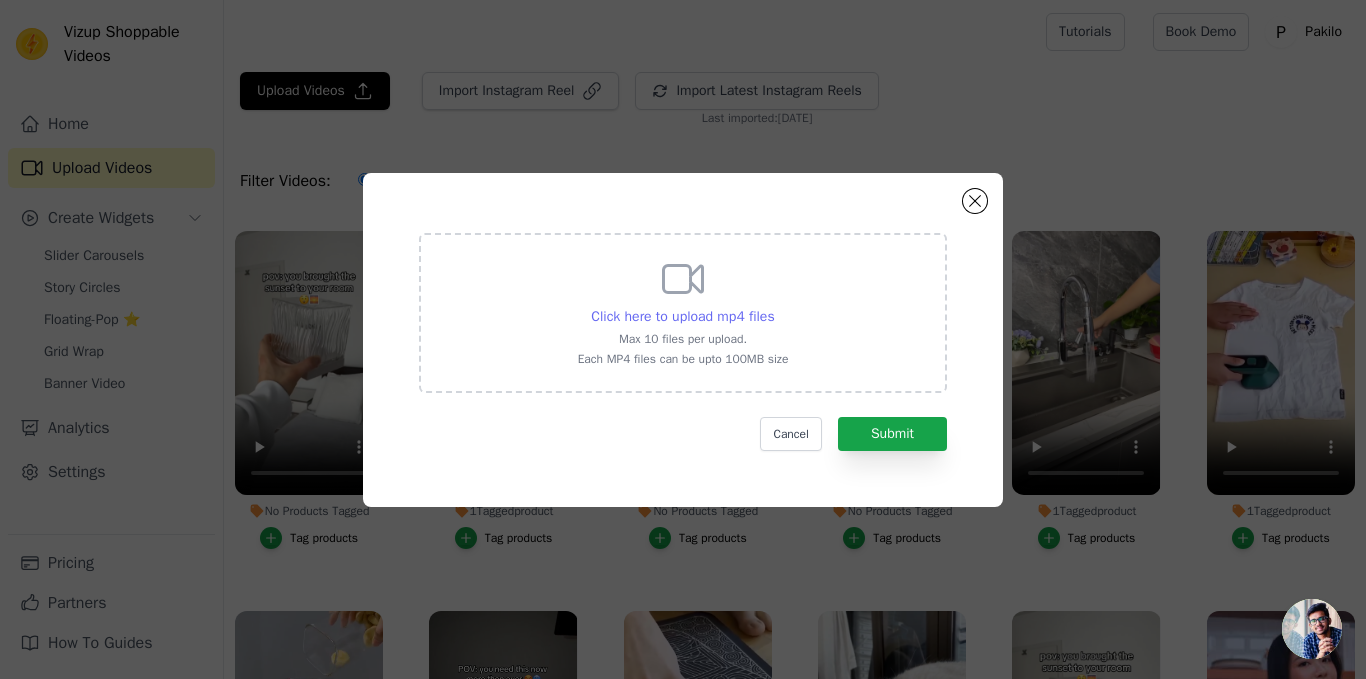click on "Click here to upload mp4 files" at bounding box center [682, 316] 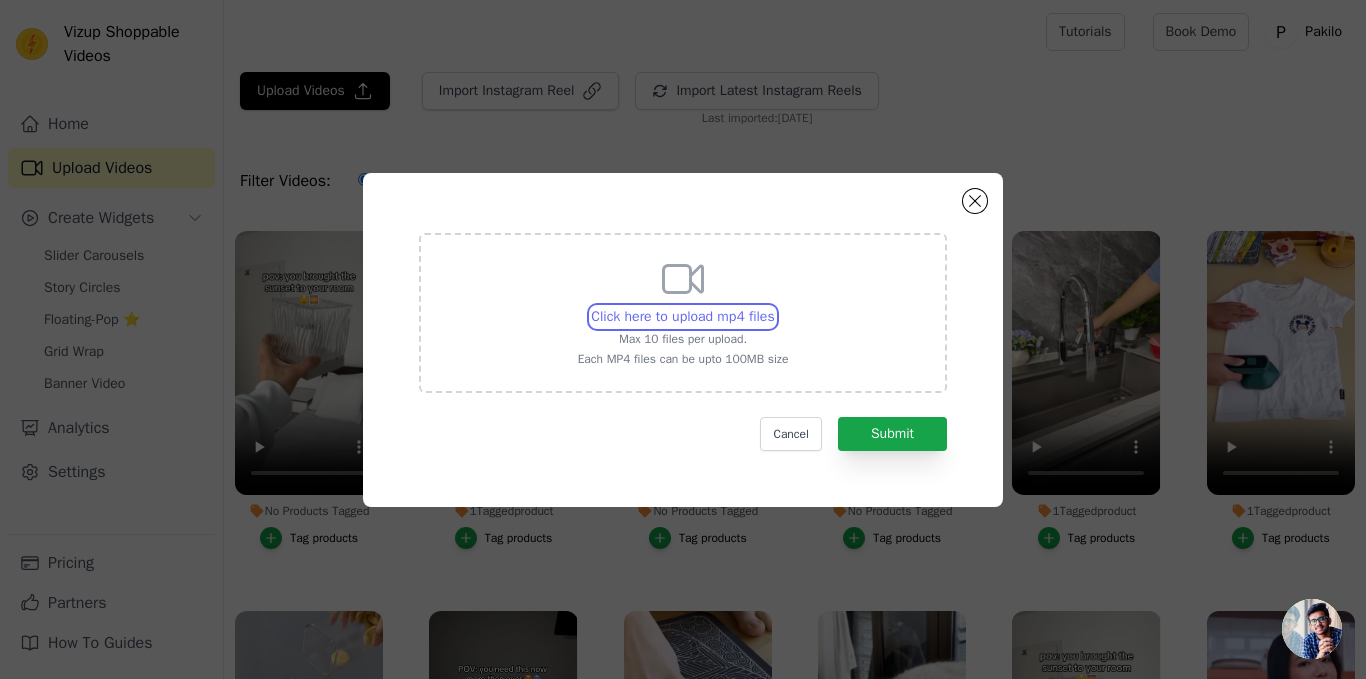 click on "Click here to upload mp4 files     Max 10 files per upload.   Each MP4 files can be upto 100MB size" at bounding box center [774, 306] 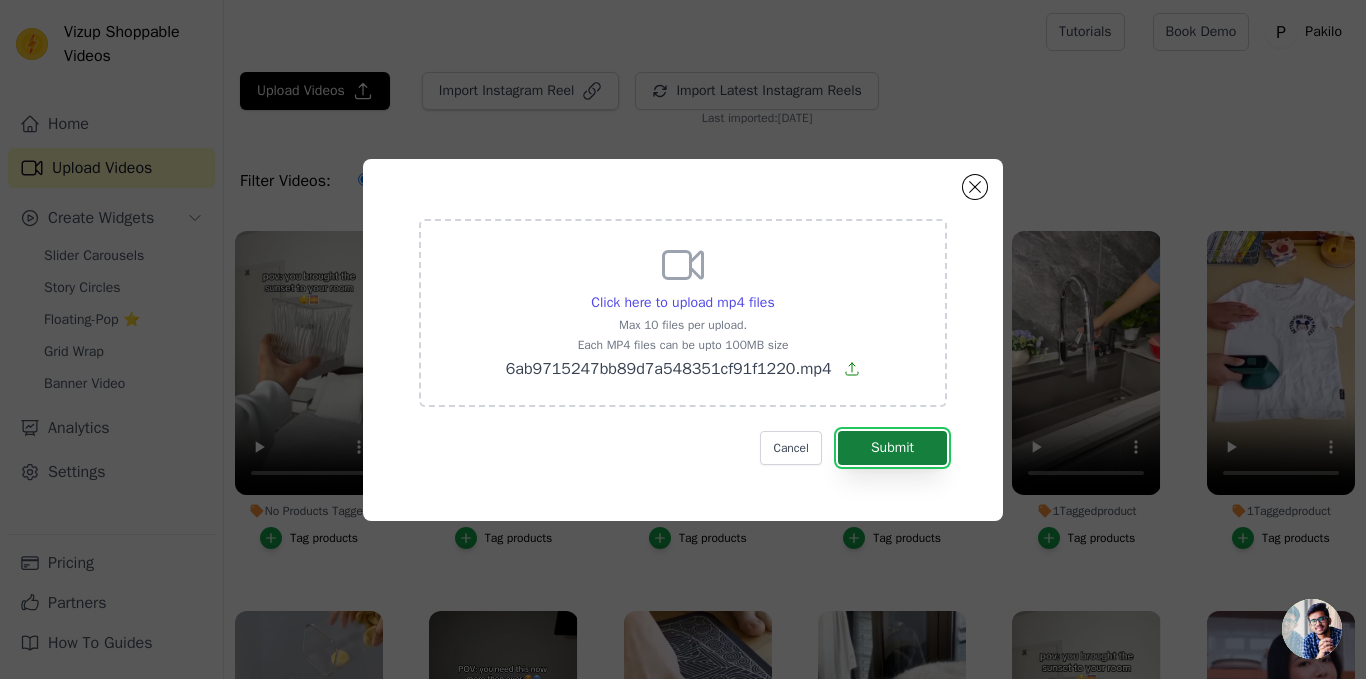 click on "Submit" at bounding box center [892, 448] 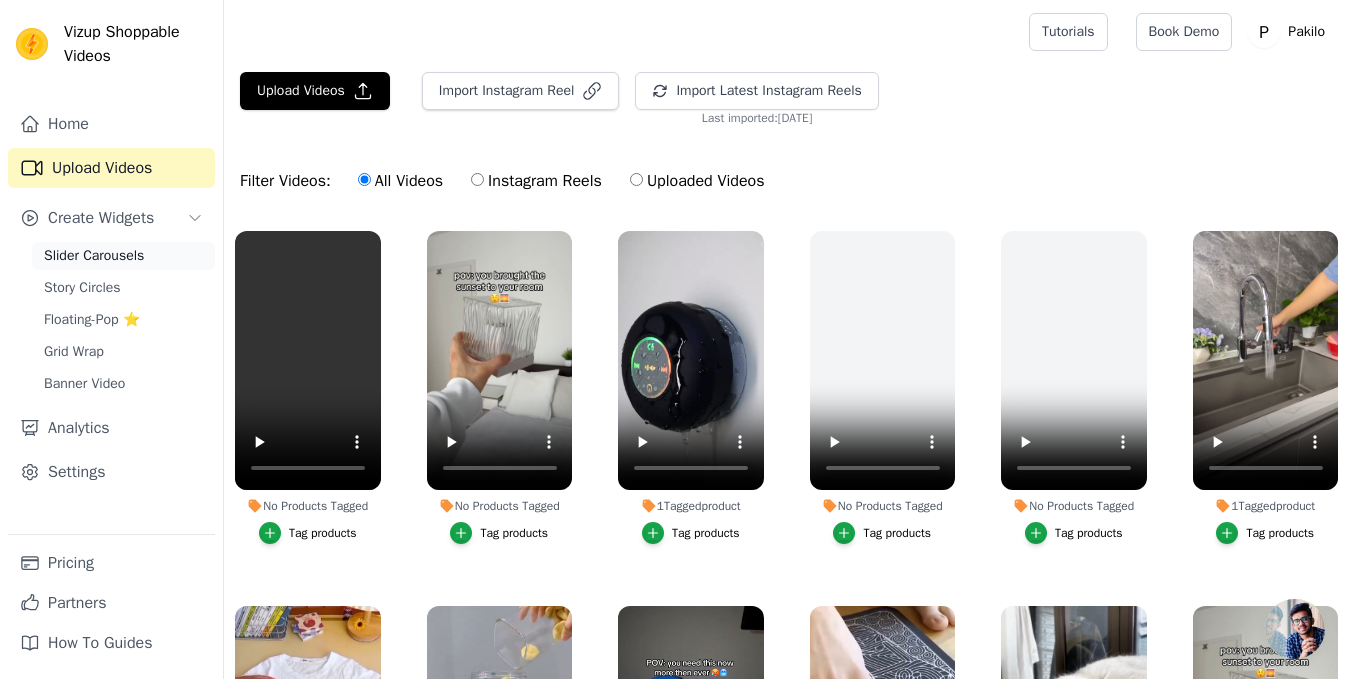 click on "Slider Carousels" at bounding box center (123, 256) 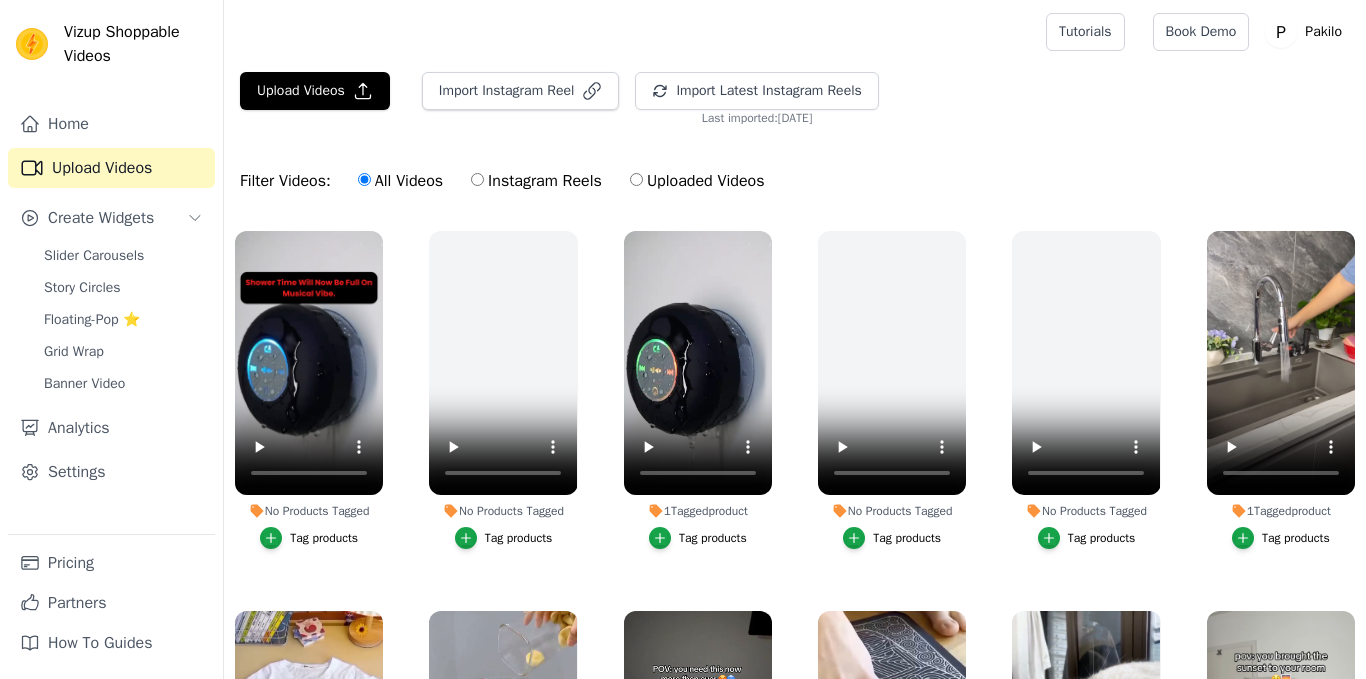 scroll, scrollTop: 0, scrollLeft: 0, axis: both 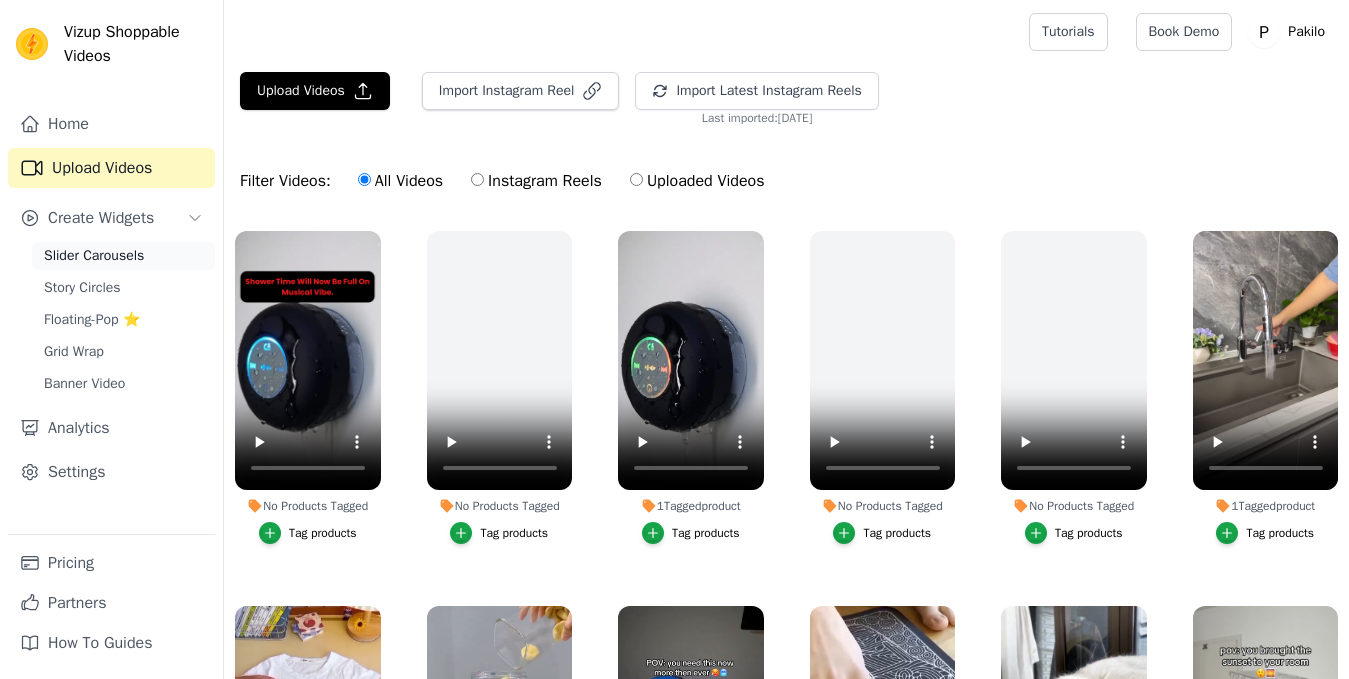 click on "Slider Carousels" at bounding box center (94, 256) 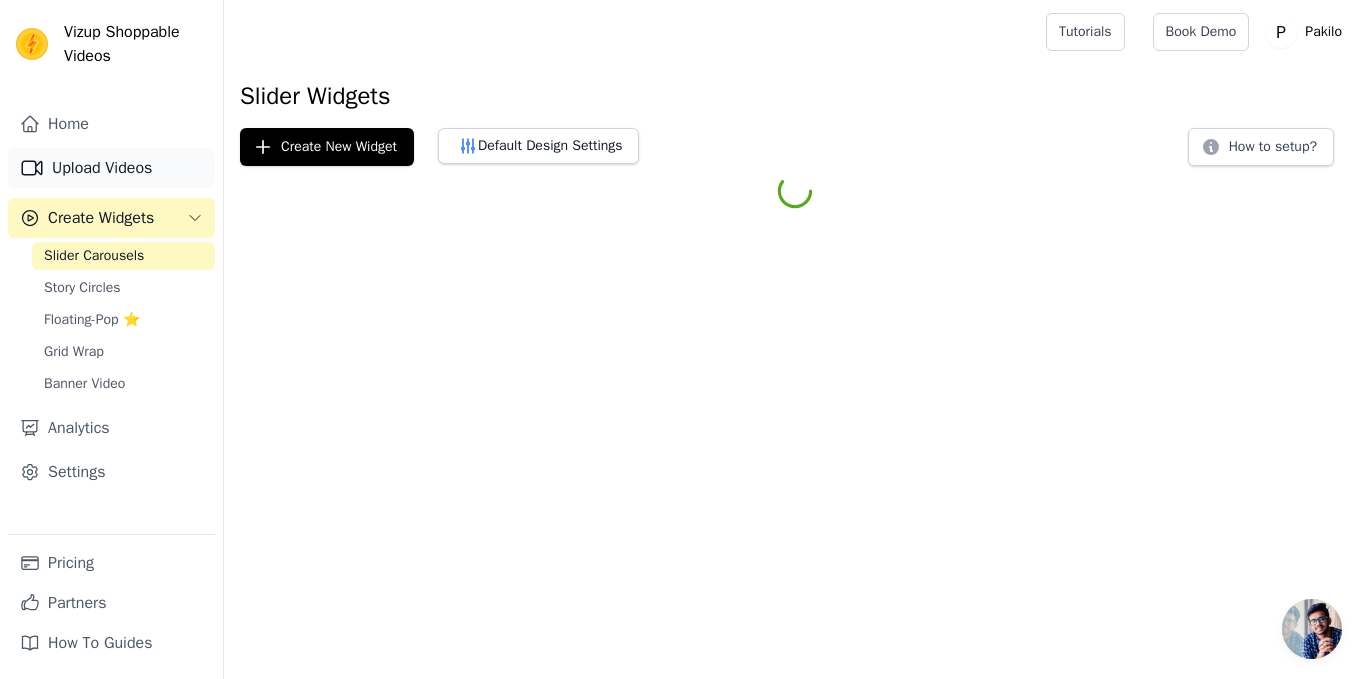 click on "Upload Videos" at bounding box center (111, 168) 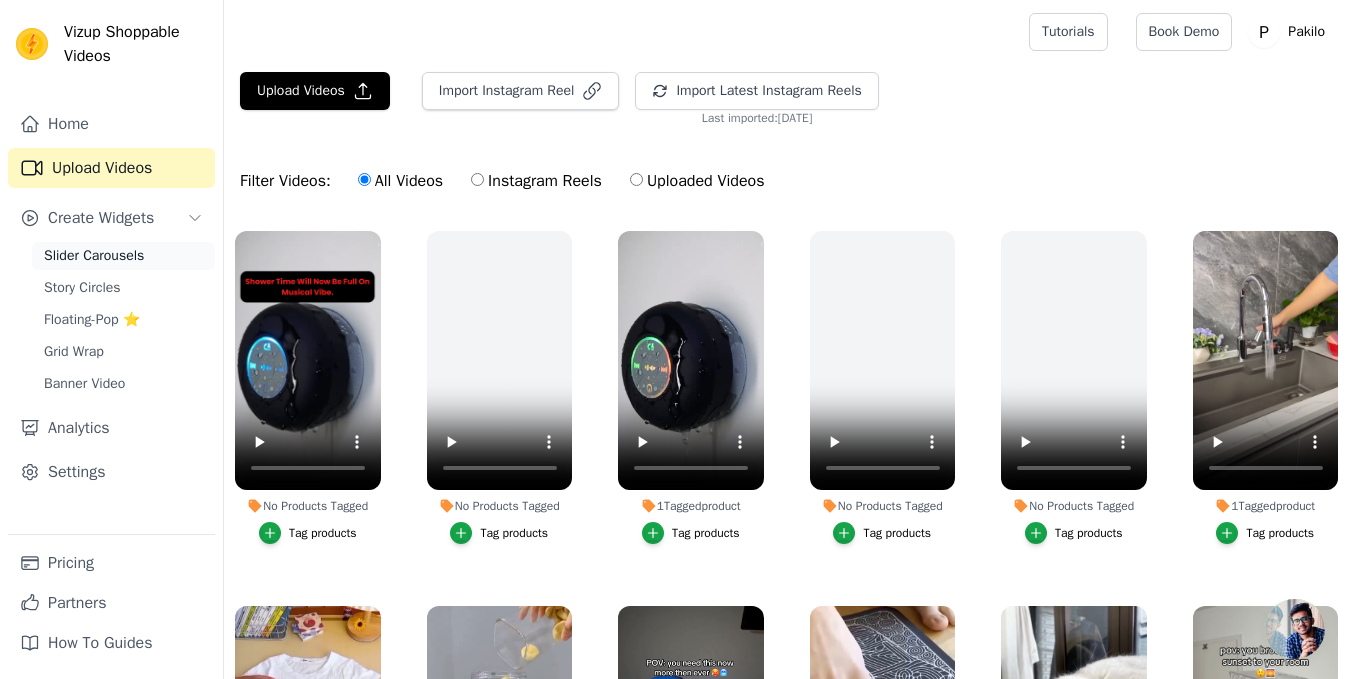 click on "Slider Carousels" at bounding box center [94, 256] 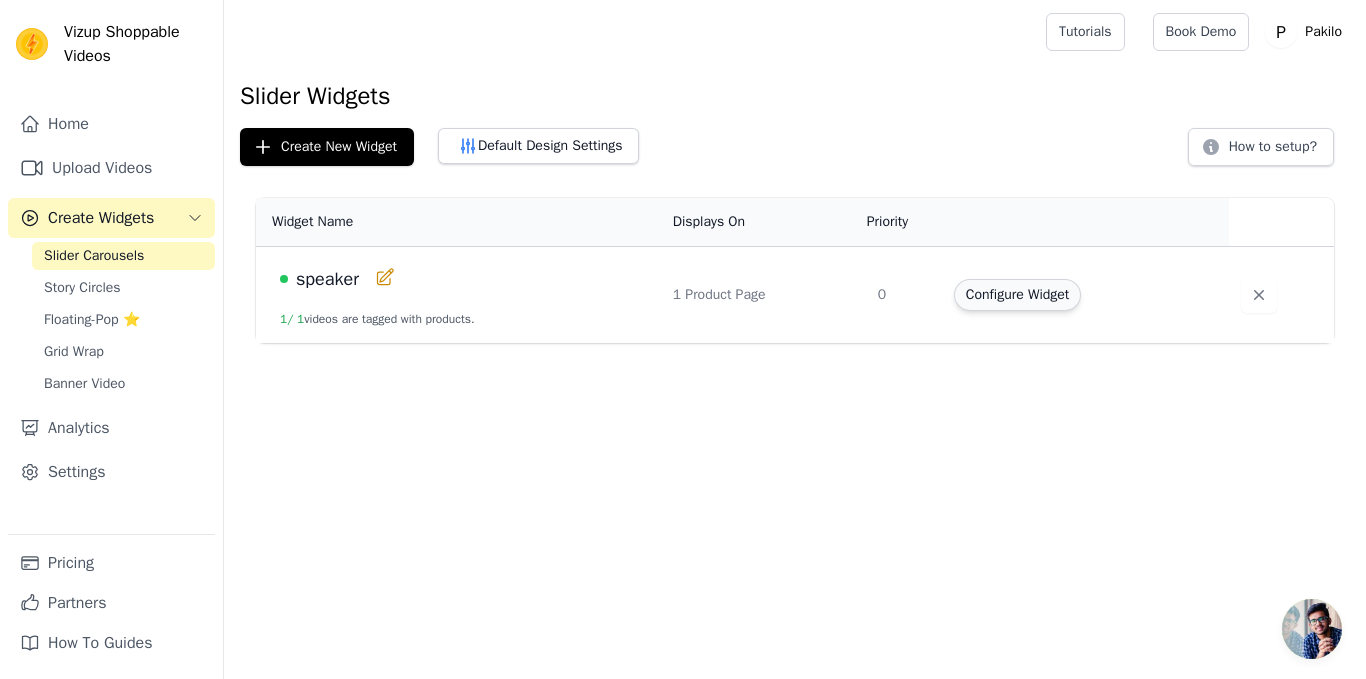 click on "Configure Widget" at bounding box center (1017, 295) 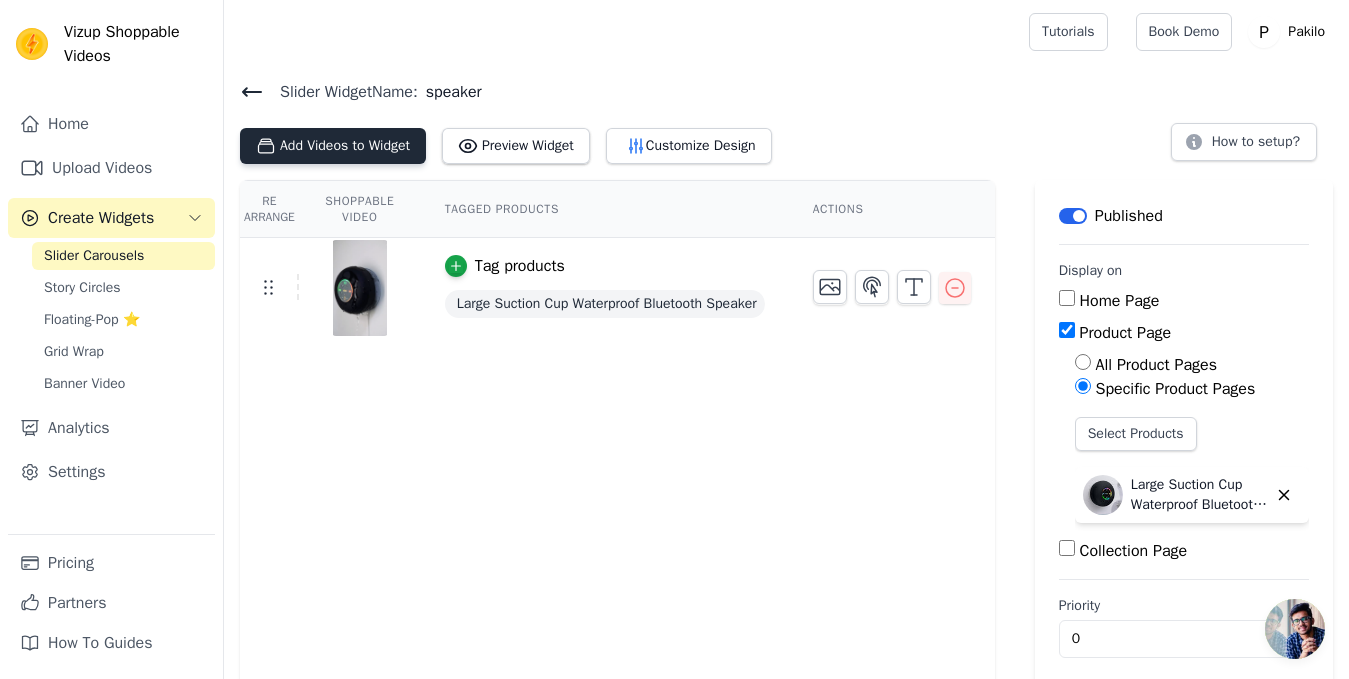 click on "Add Videos to Widget" at bounding box center [333, 146] 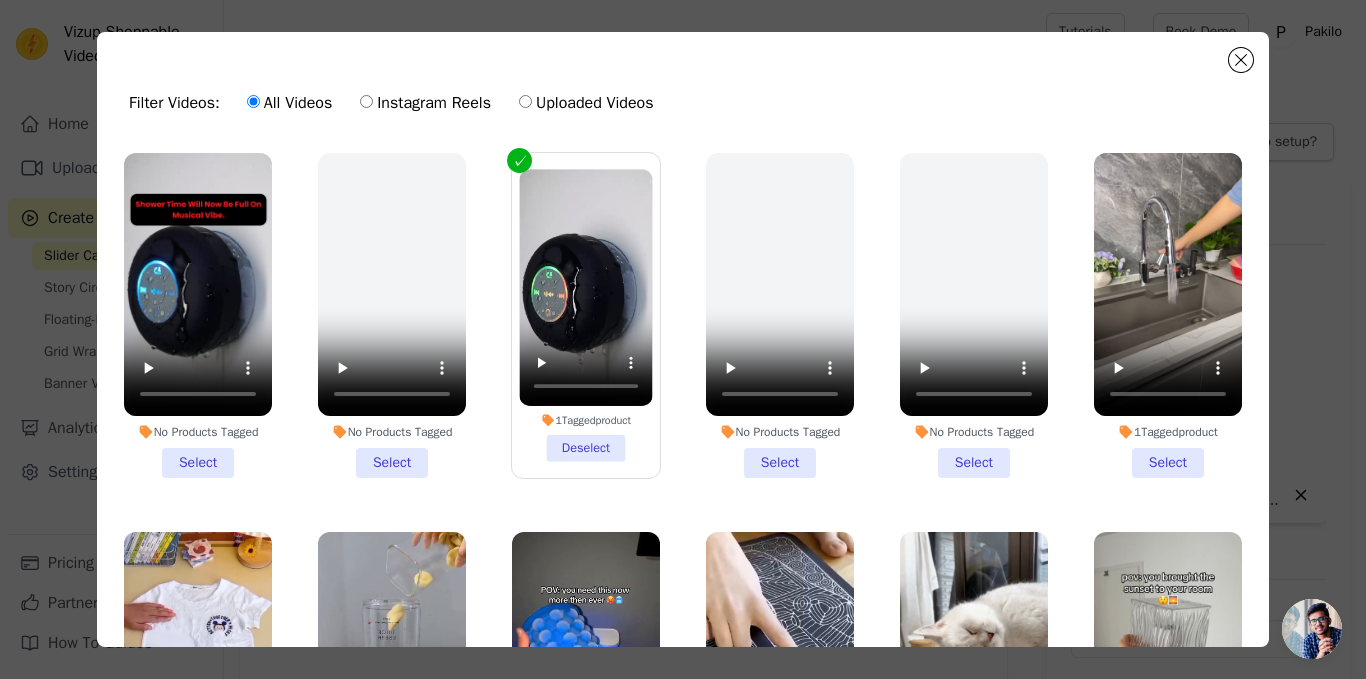 click on "No Products Tagged     Select" at bounding box center (198, 315) 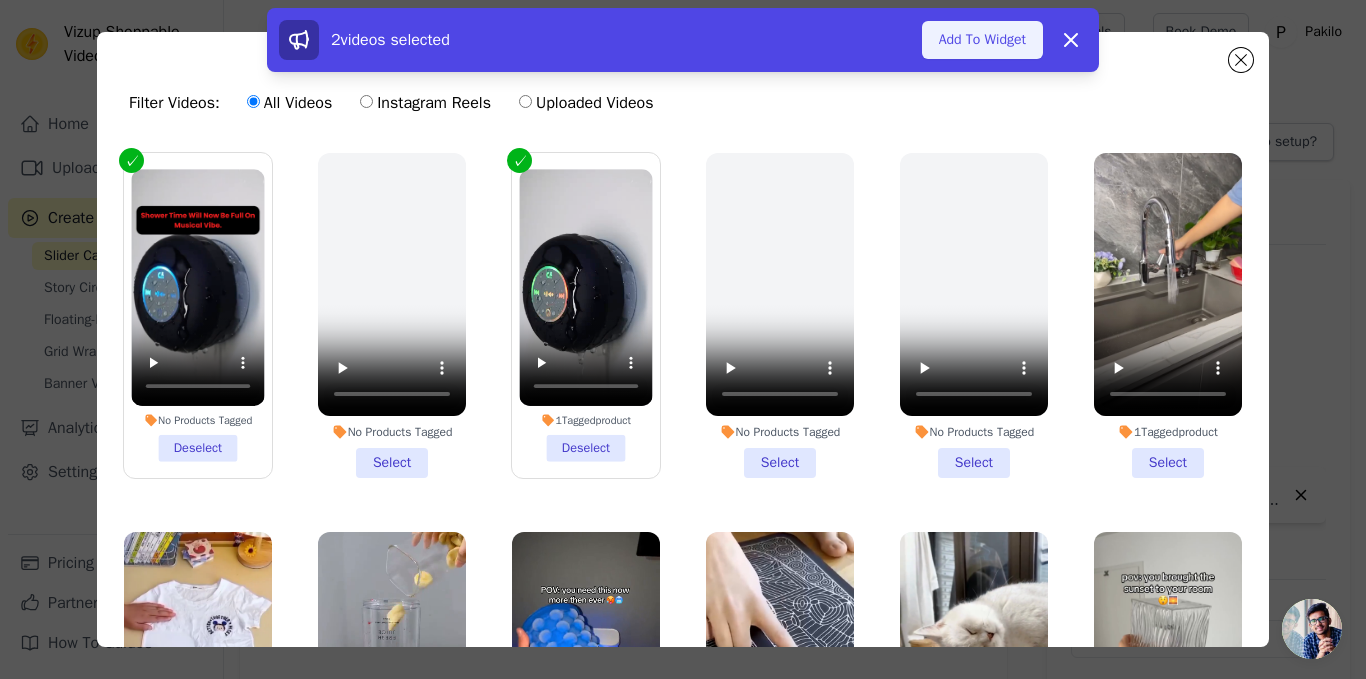 click on "Add To Widget" at bounding box center (982, 40) 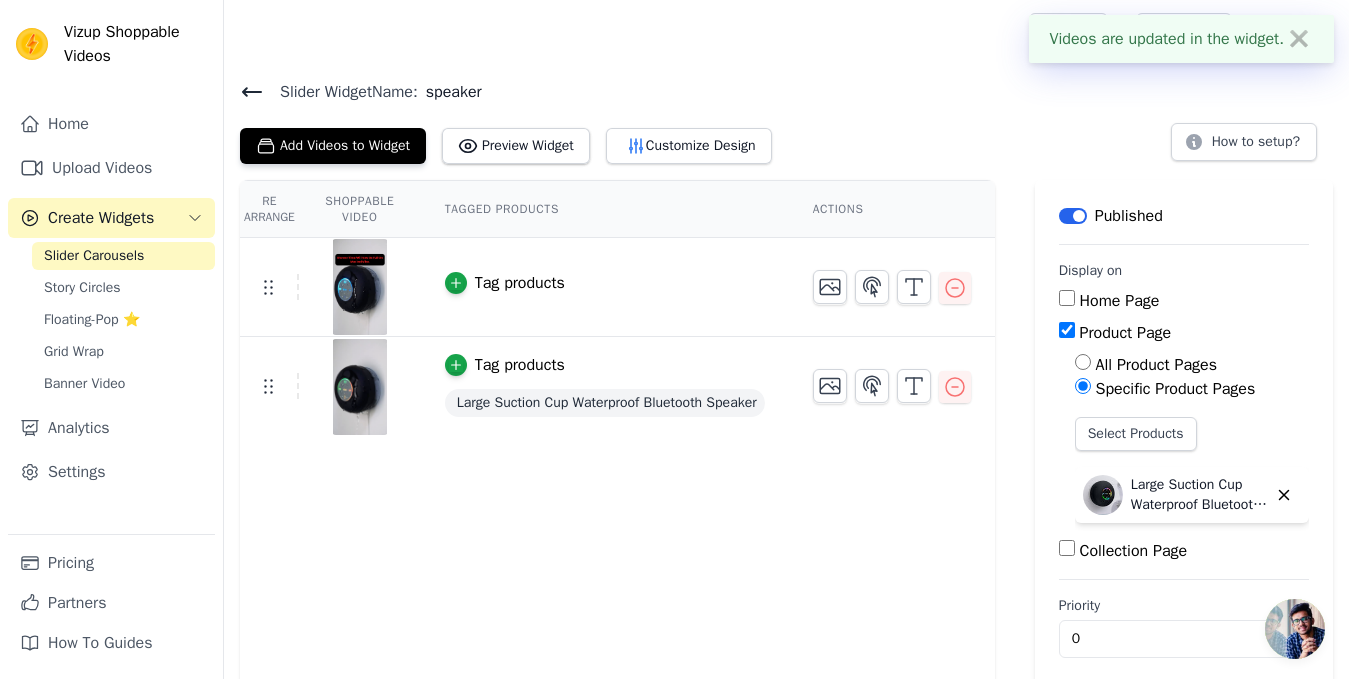click on "Tag products" at bounding box center (520, 283) 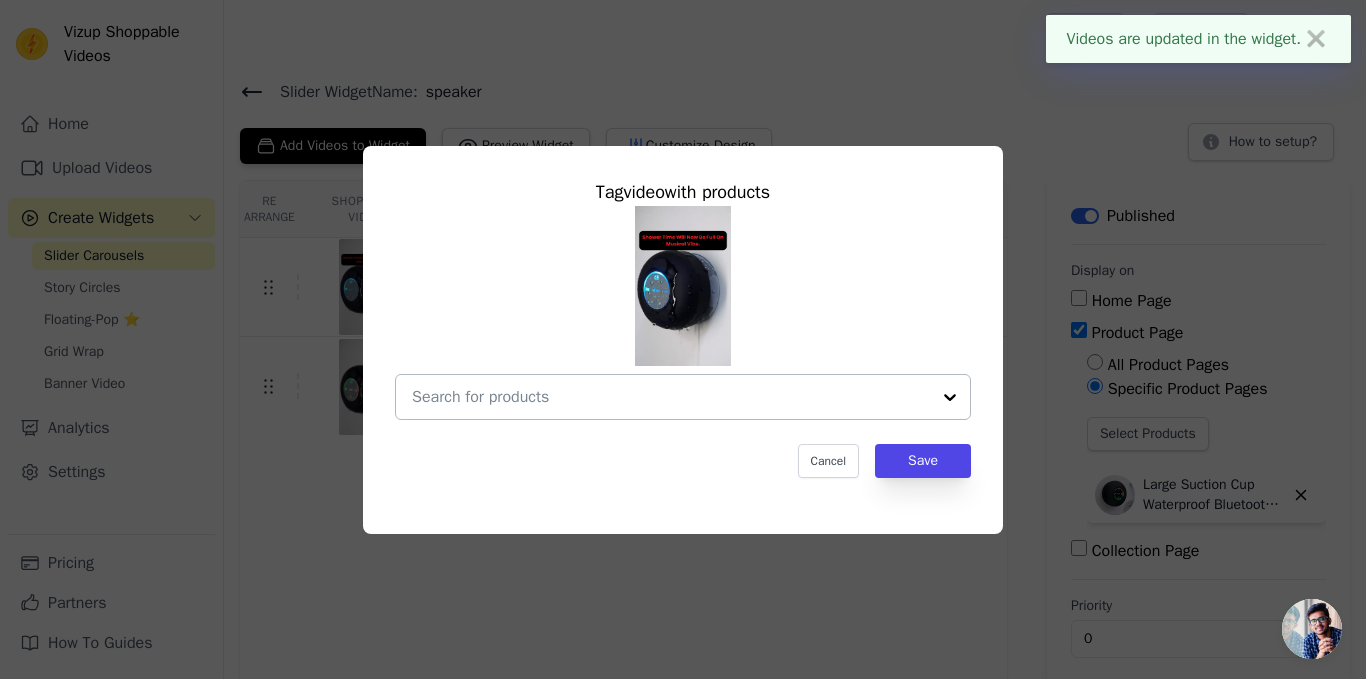click at bounding box center [950, 397] 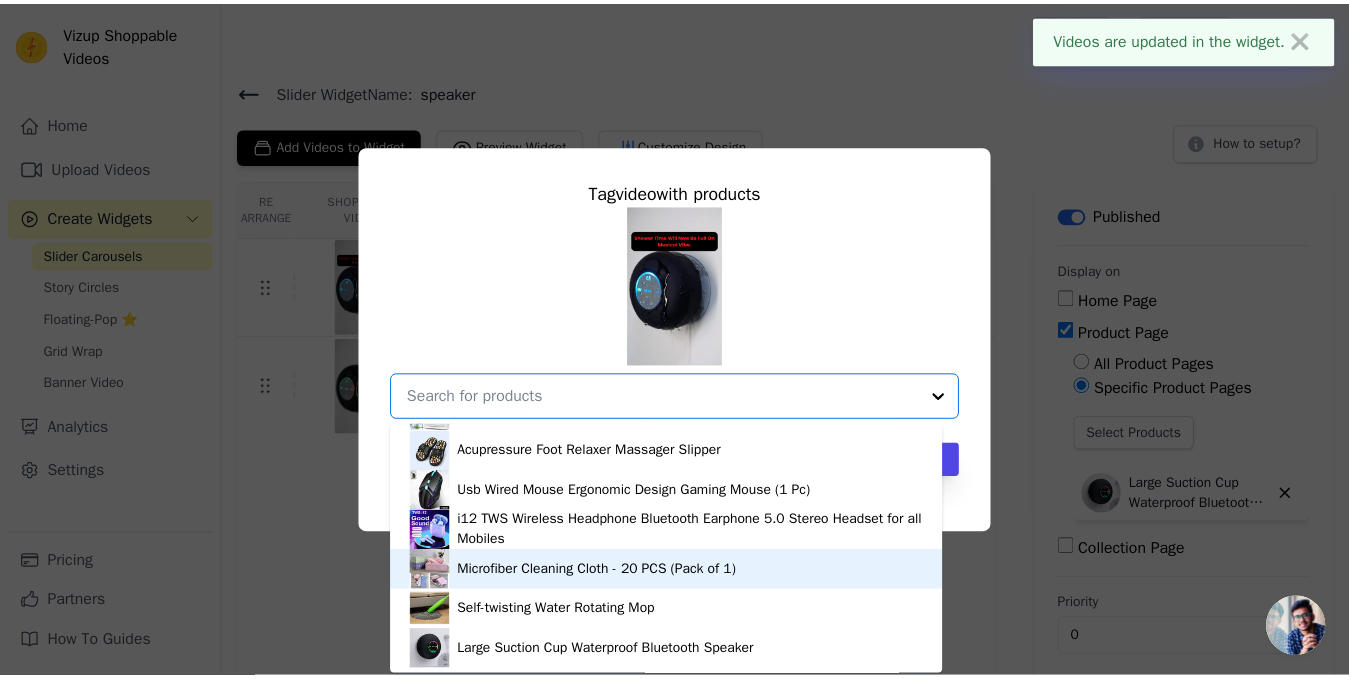 scroll, scrollTop: 994, scrollLeft: 0, axis: vertical 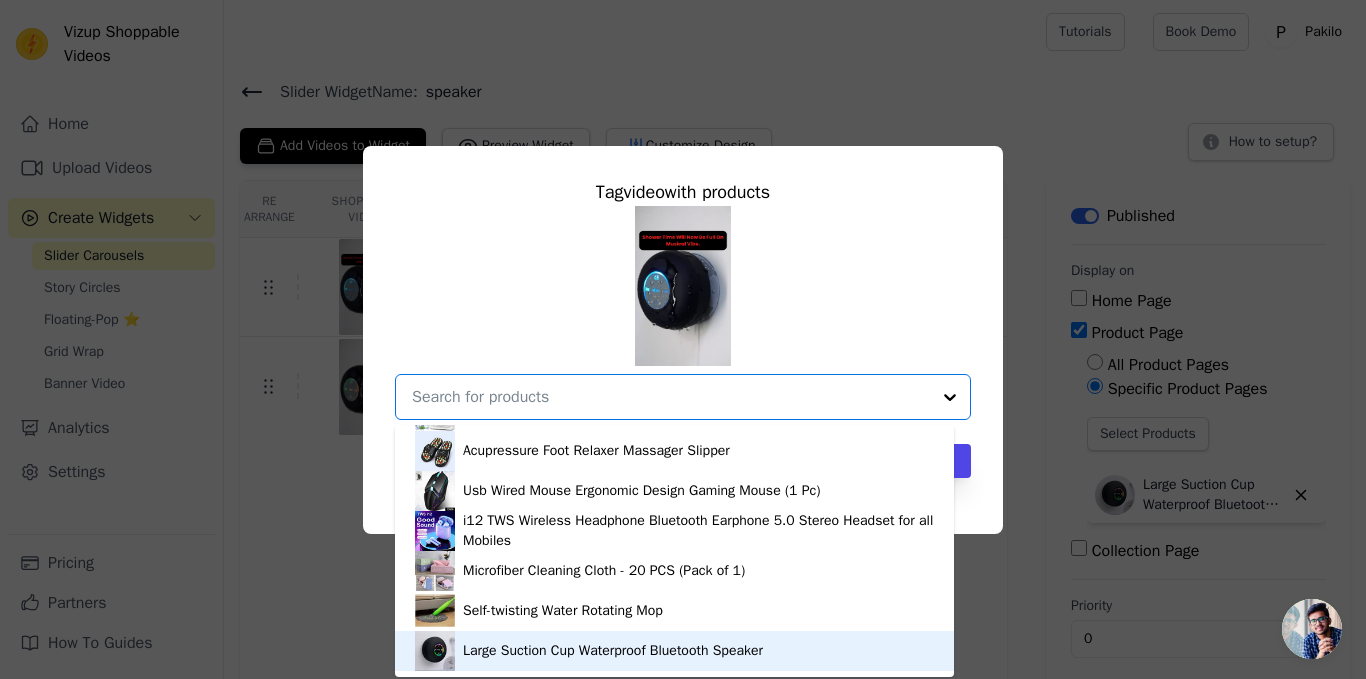 click on "Large Suction Cup Waterproof Bluetooth Speaker" at bounding box center [613, 651] 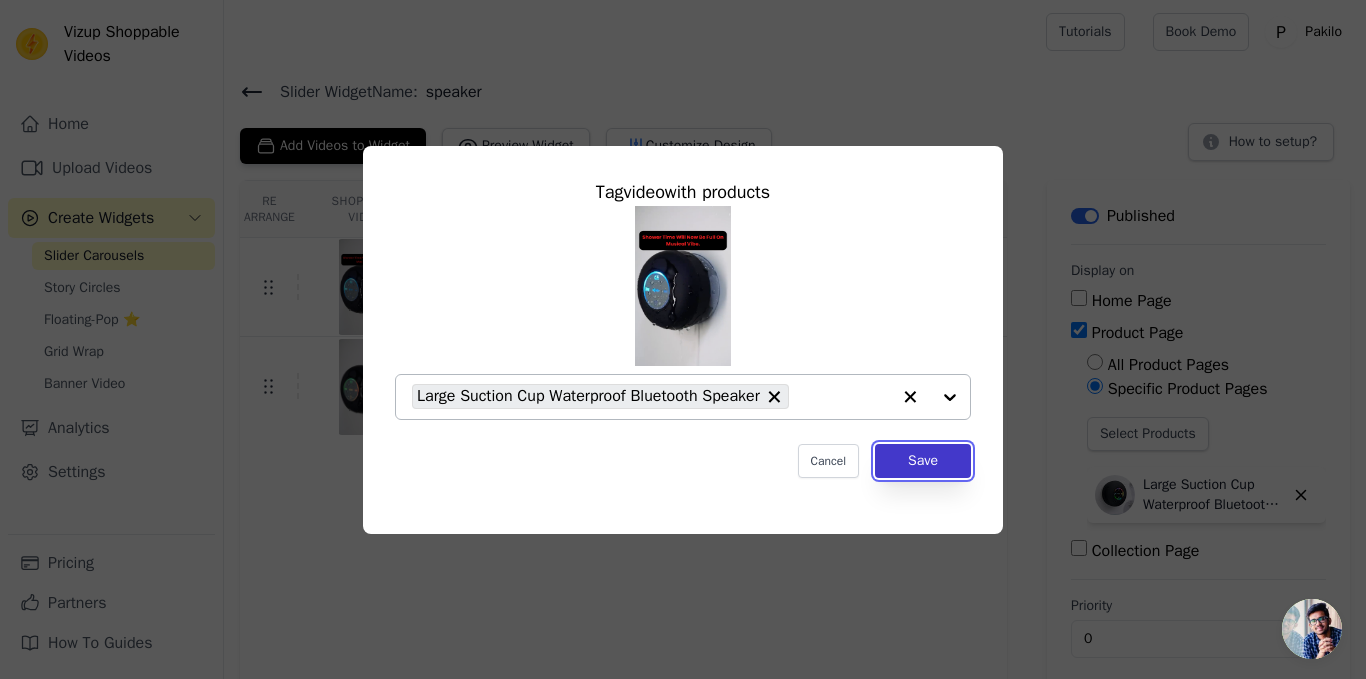 click on "Save" at bounding box center [923, 461] 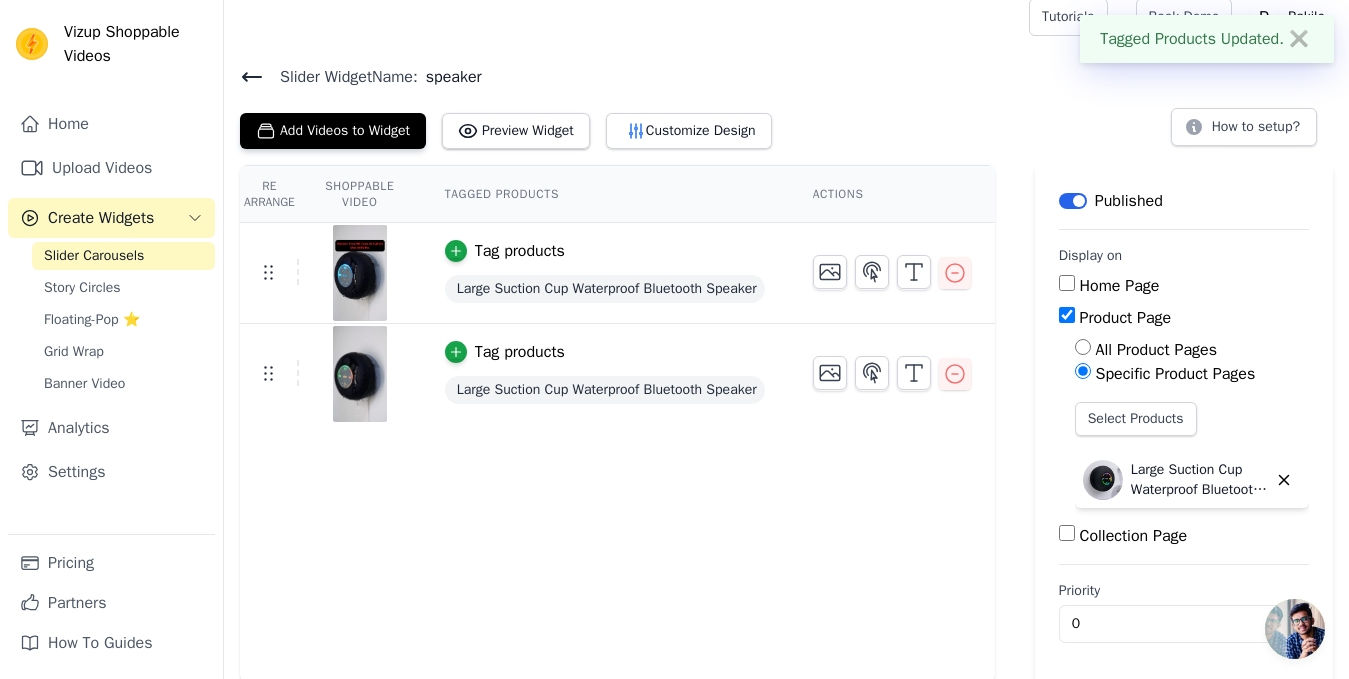 scroll, scrollTop: 19, scrollLeft: 0, axis: vertical 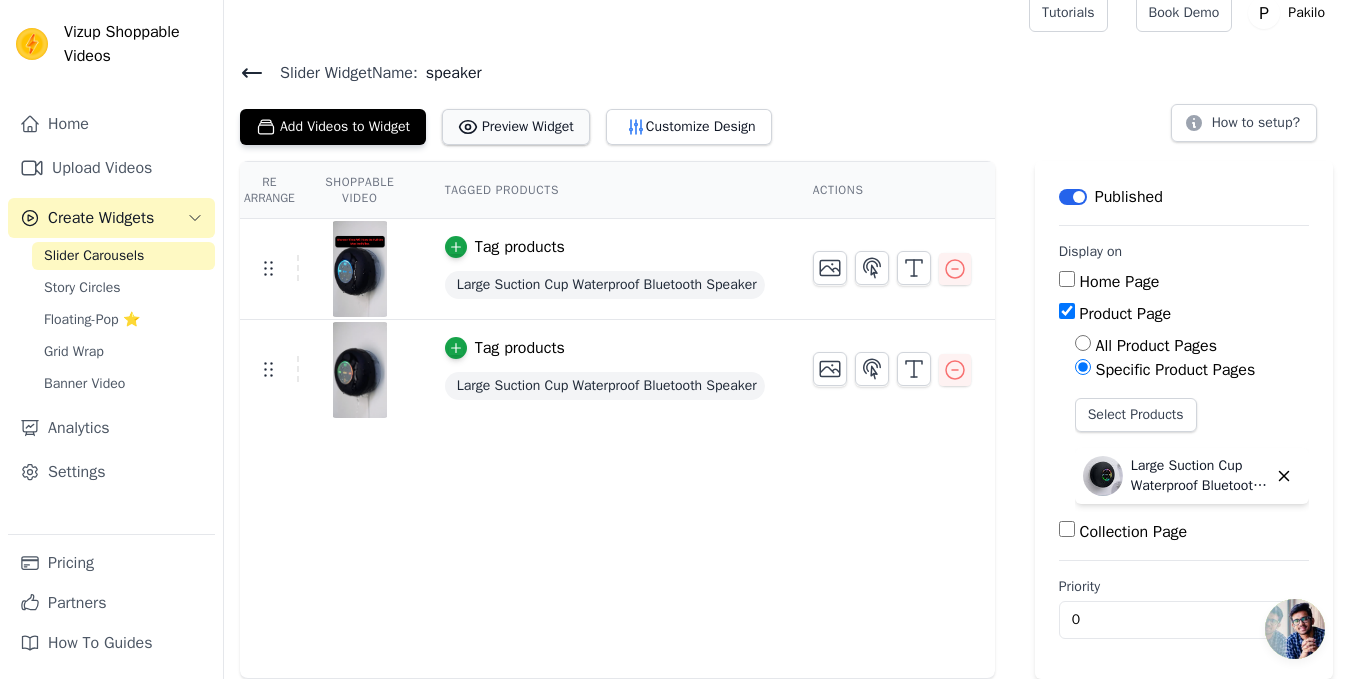click on "Preview Widget" at bounding box center [516, 127] 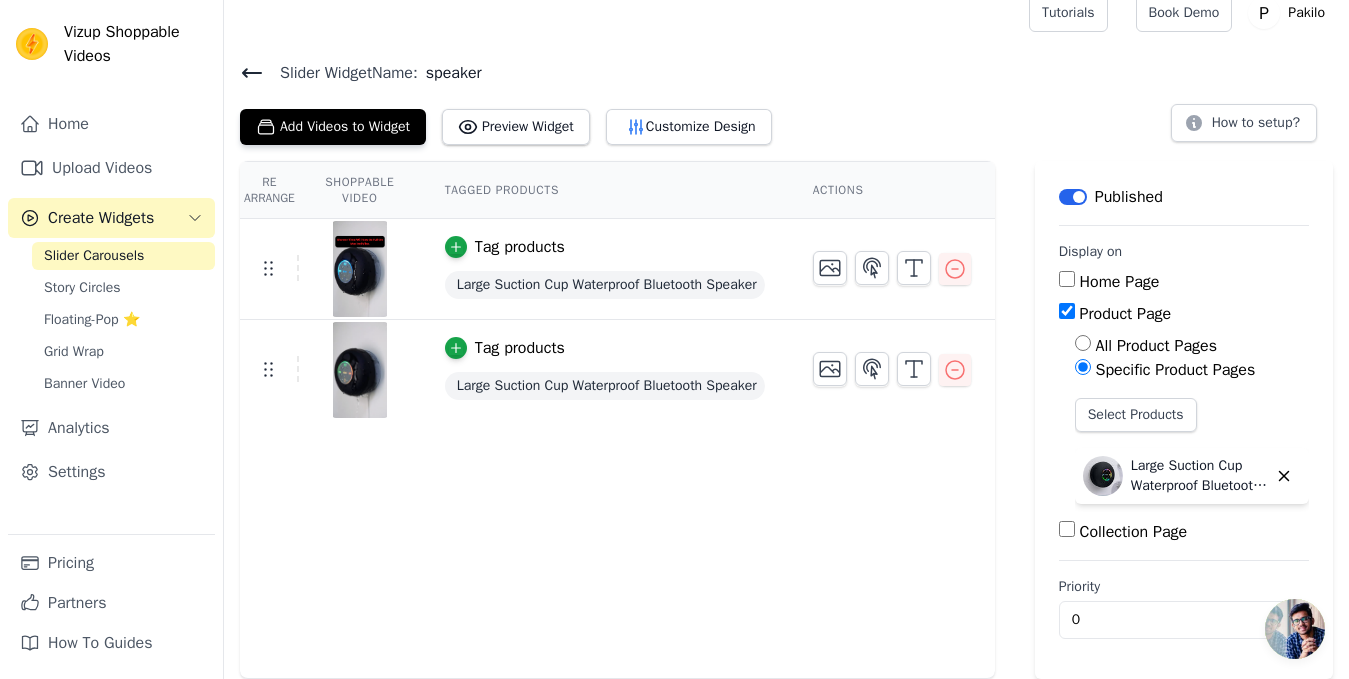 click on "Large Suction Cup Waterproof Bluetooth Speaker" at bounding box center (605, 285) 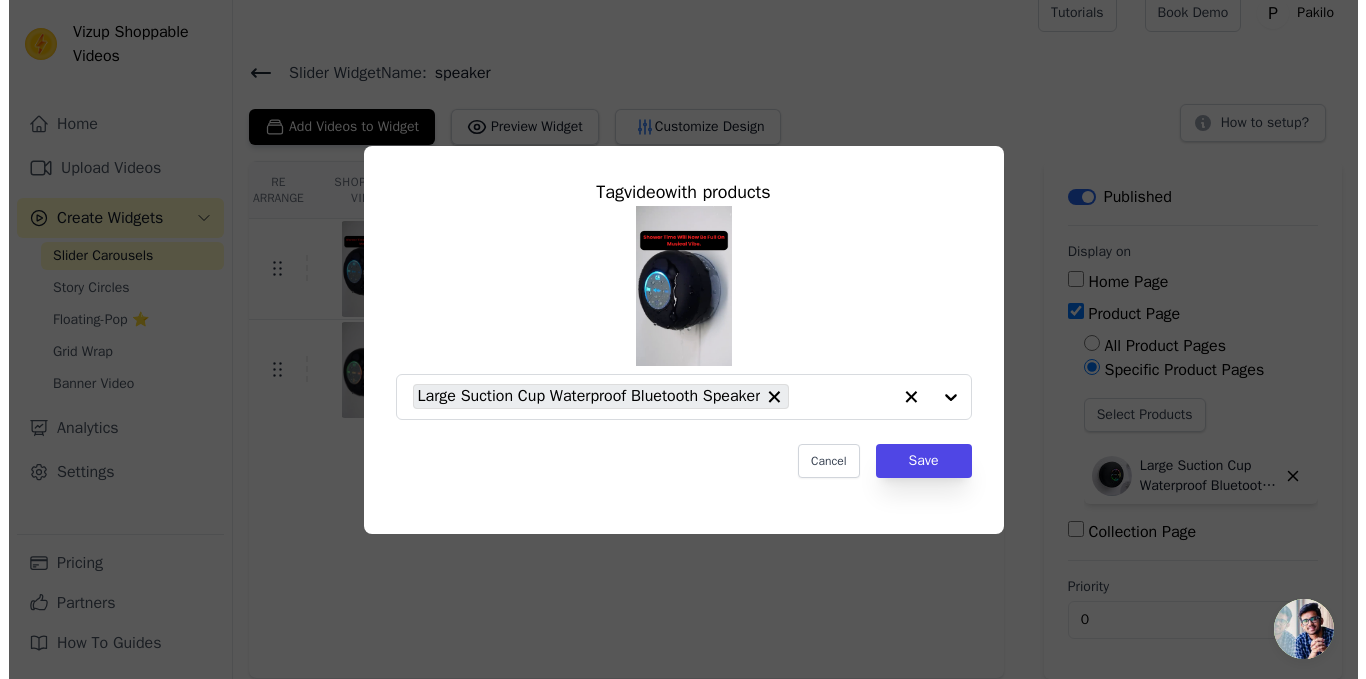 scroll, scrollTop: 0, scrollLeft: 0, axis: both 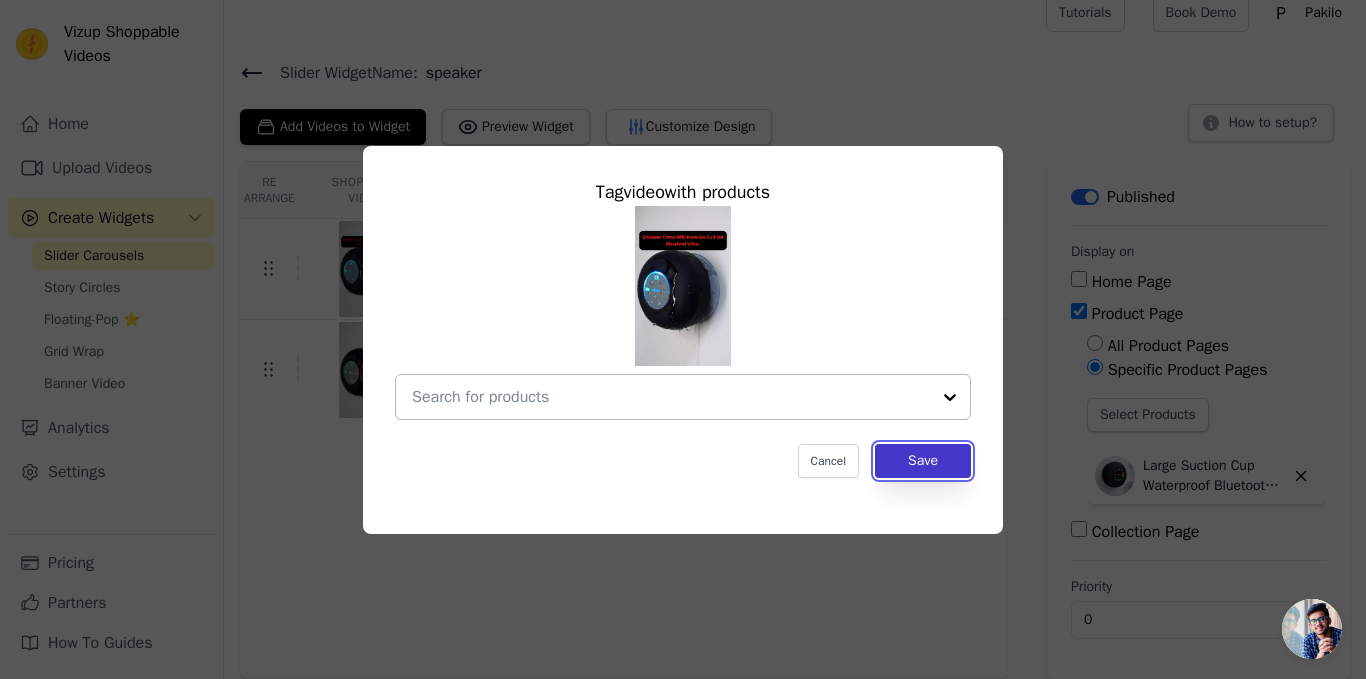 click on "Save" at bounding box center [923, 461] 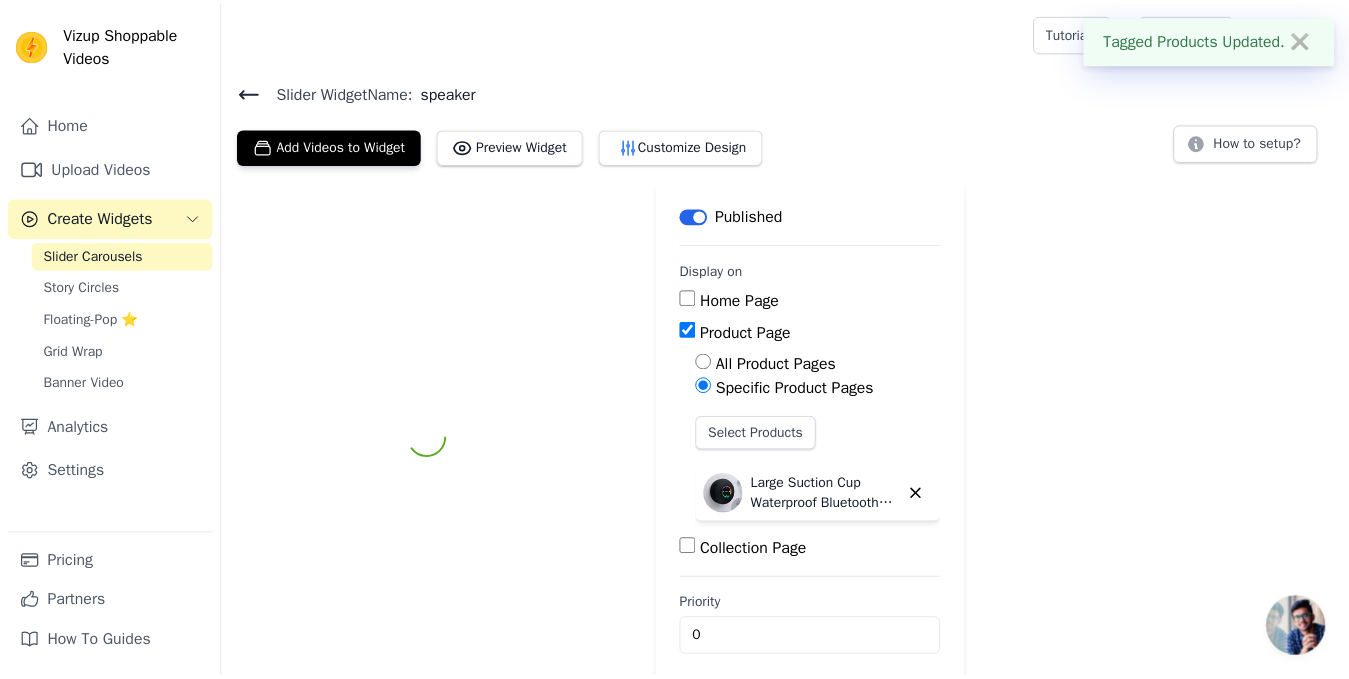 scroll, scrollTop: 19, scrollLeft: 0, axis: vertical 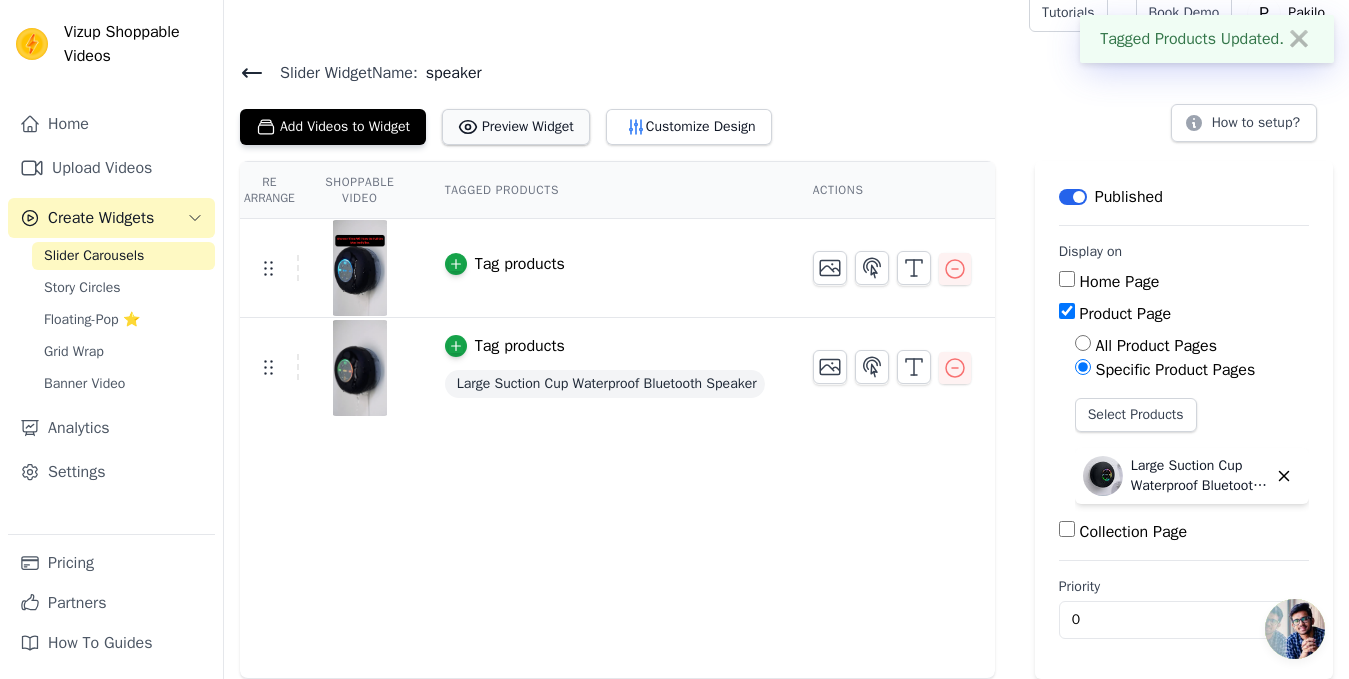 click on "Preview Widget" at bounding box center (516, 127) 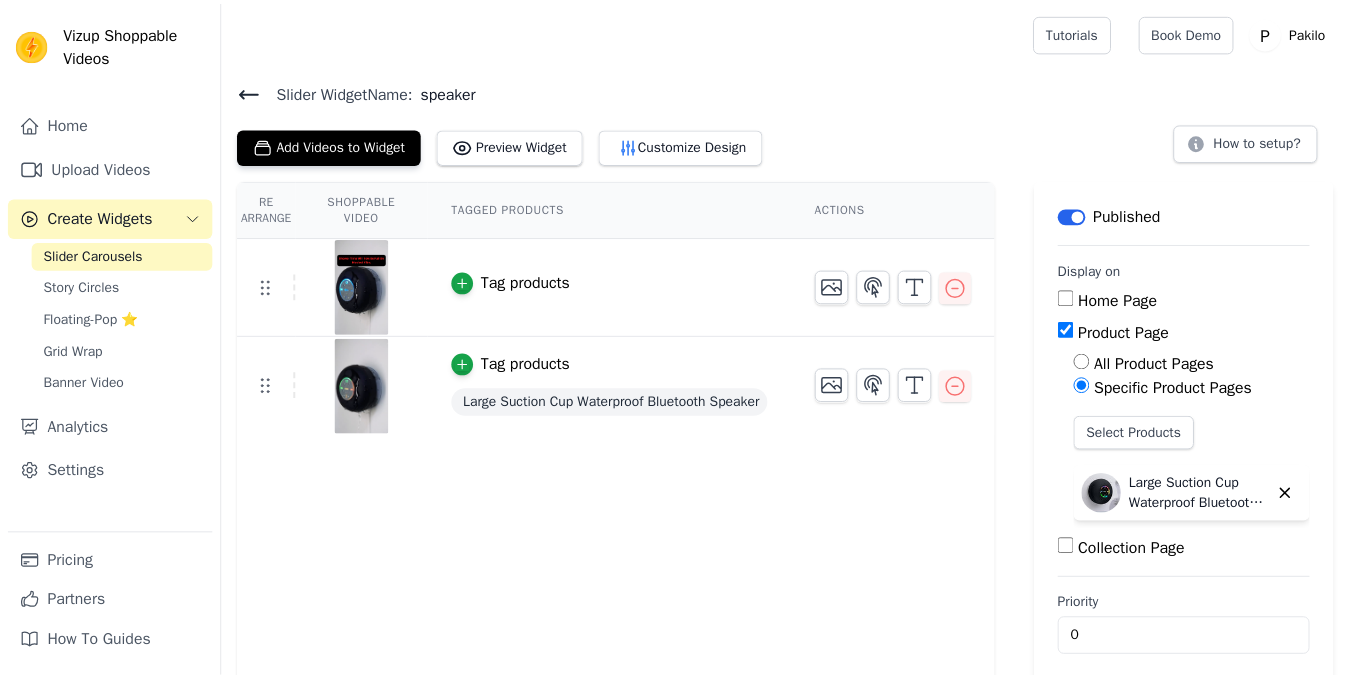 scroll, scrollTop: 0, scrollLeft: 0, axis: both 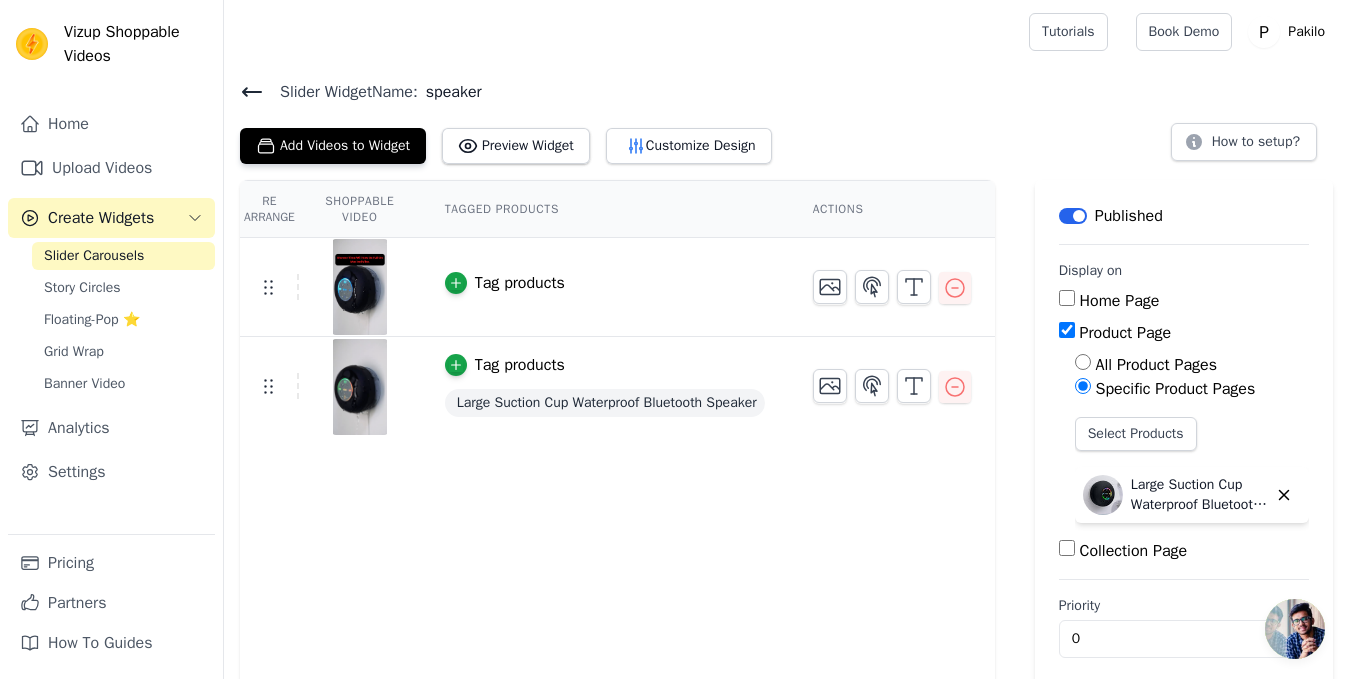click on "Tag products" at bounding box center [505, 365] 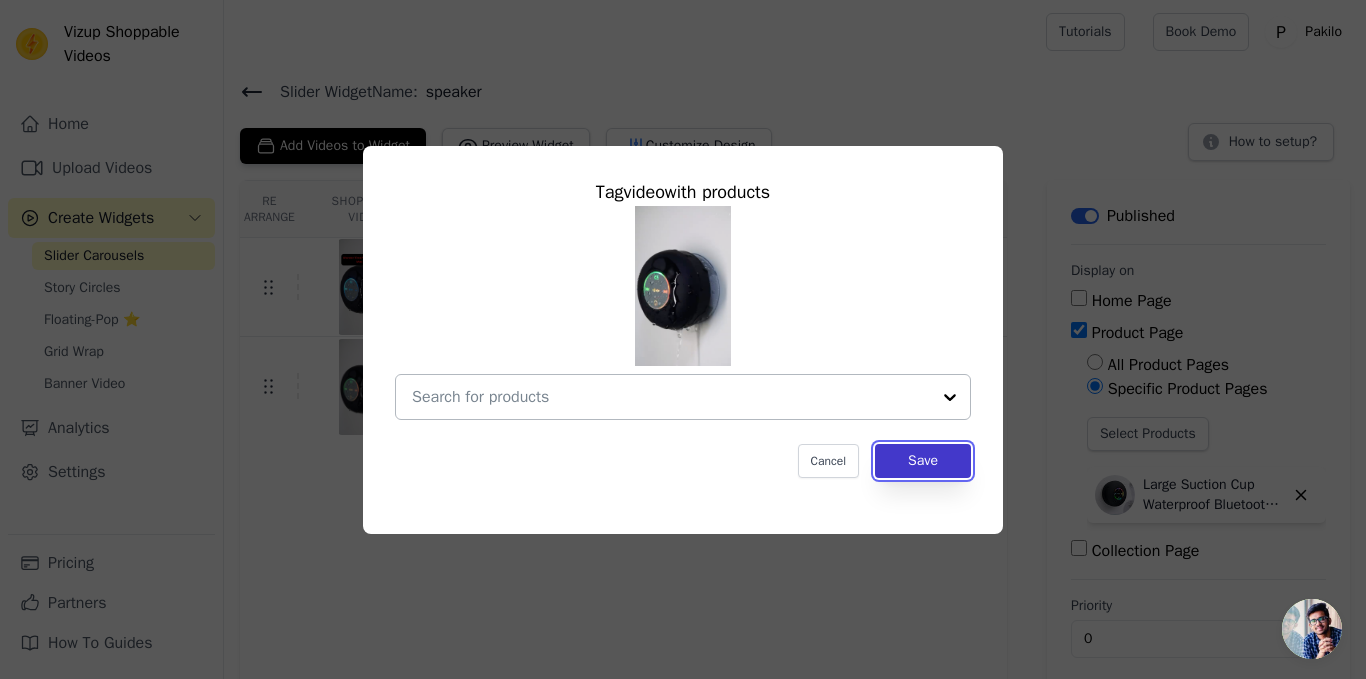 click on "Save" at bounding box center [923, 461] 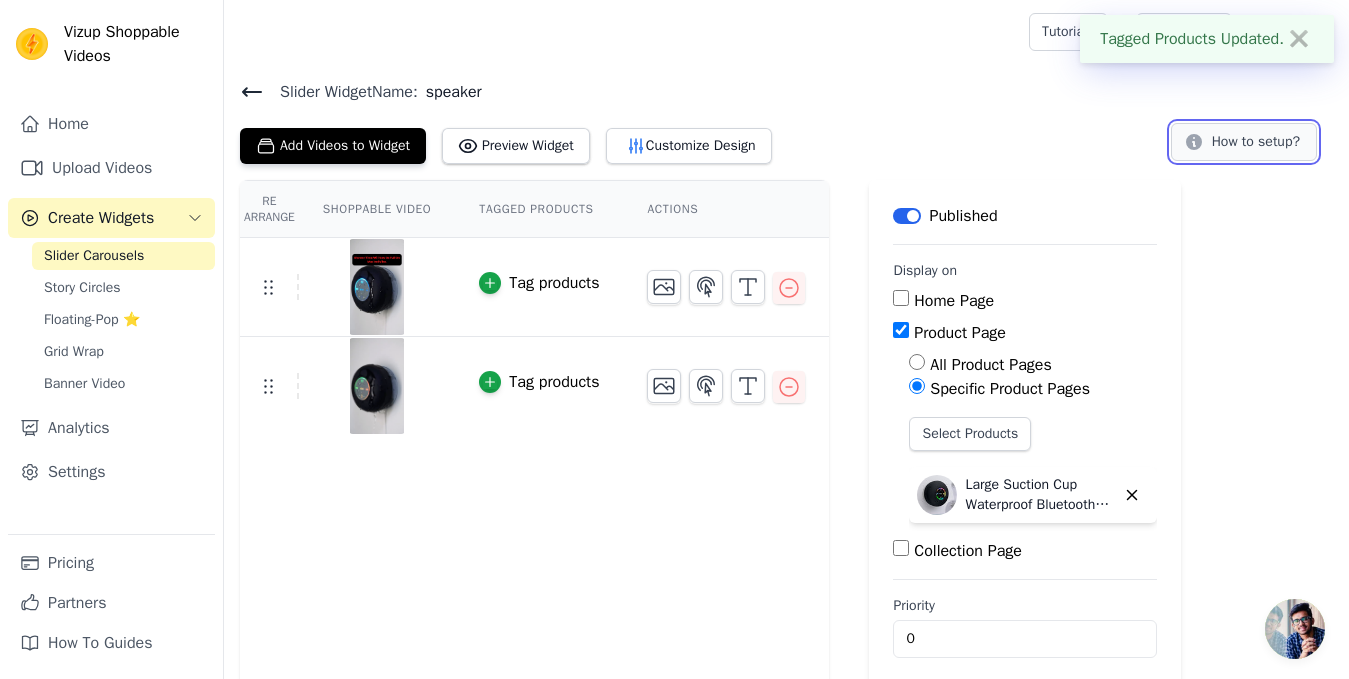 click on "How to setup?" at bounding box center [1244, 142] 